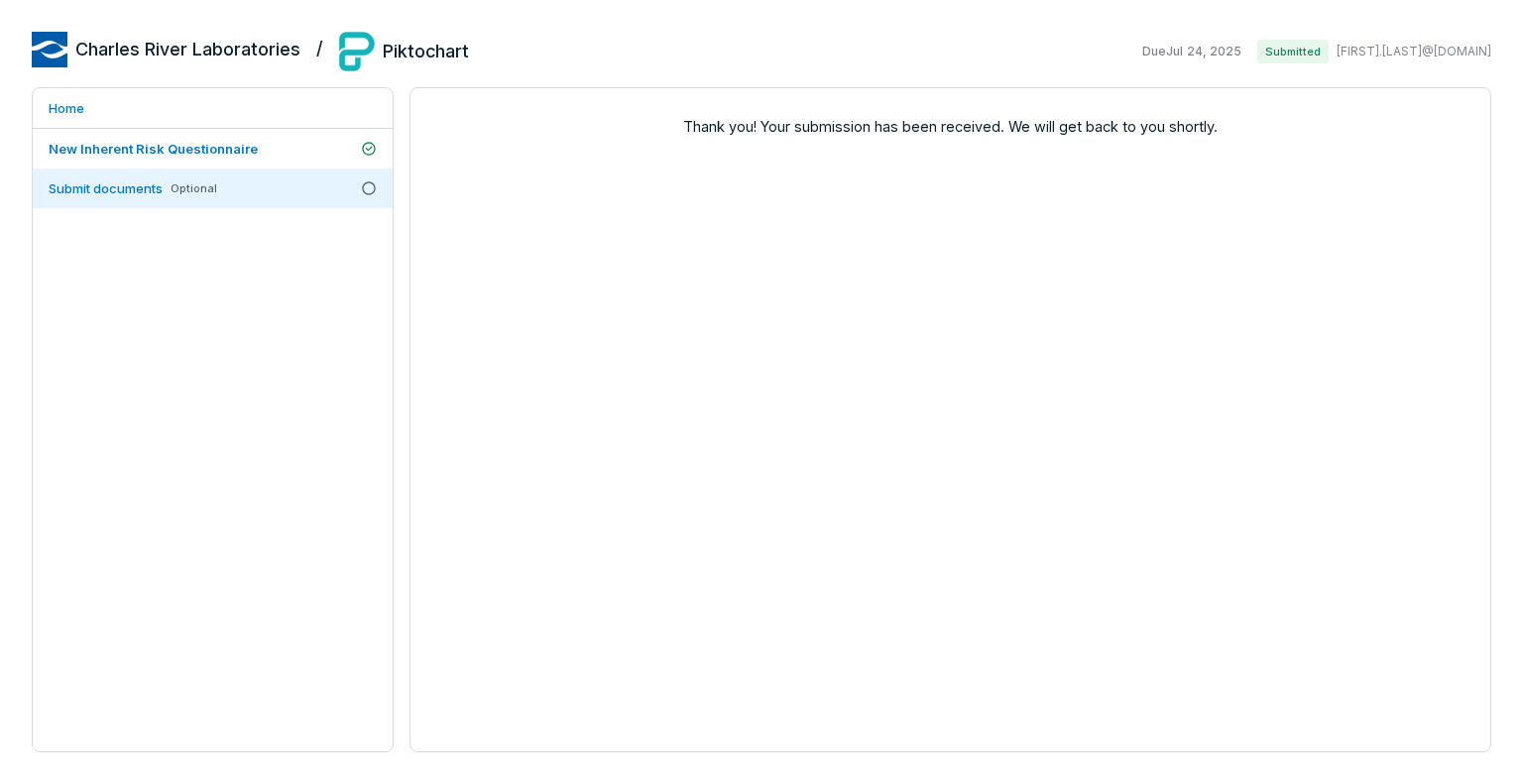 scroll, scrollTop: 0, scrollLeft: 0, axis: both 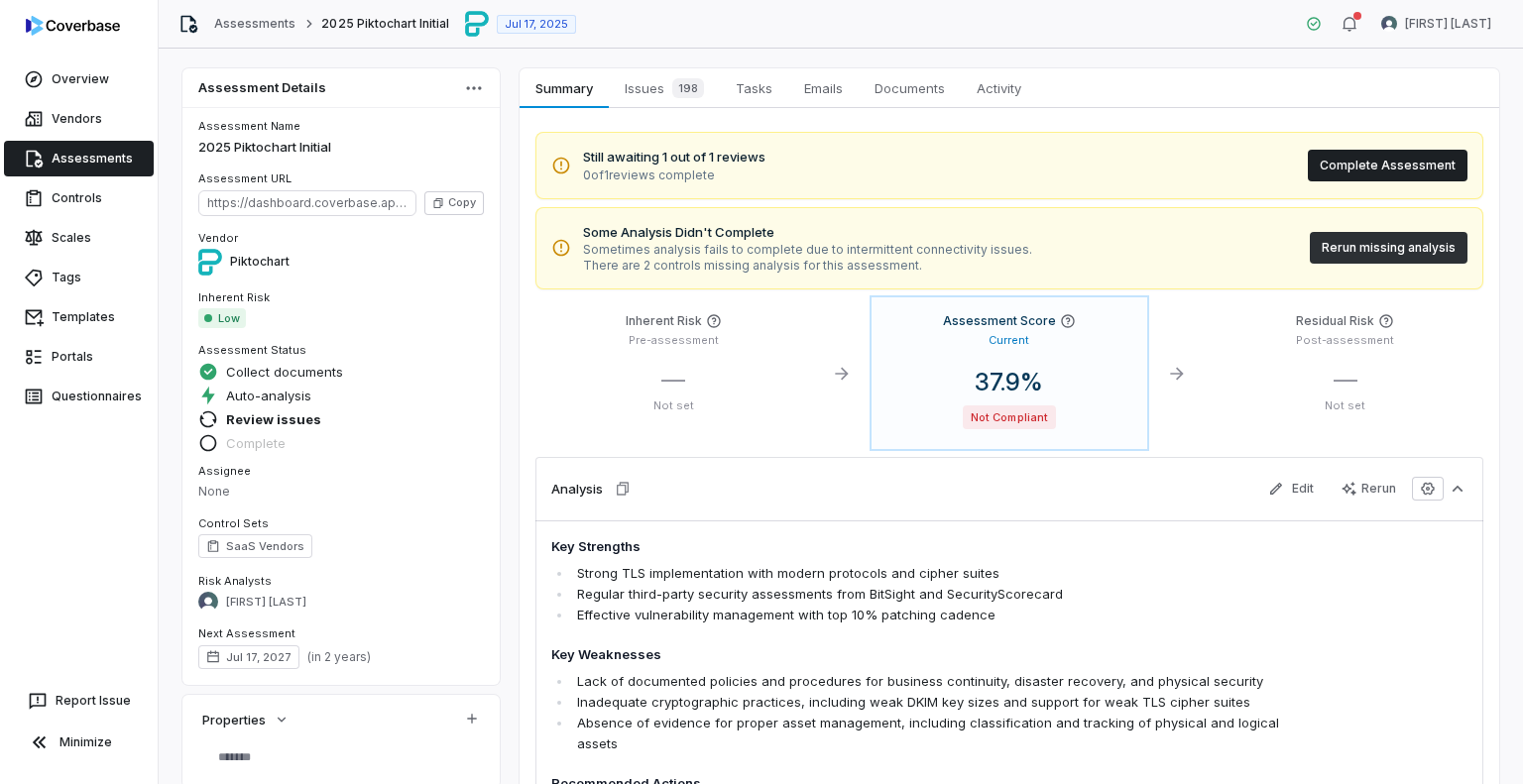 click on "Rerun missing analysis" at bounding box center [1388, 248] 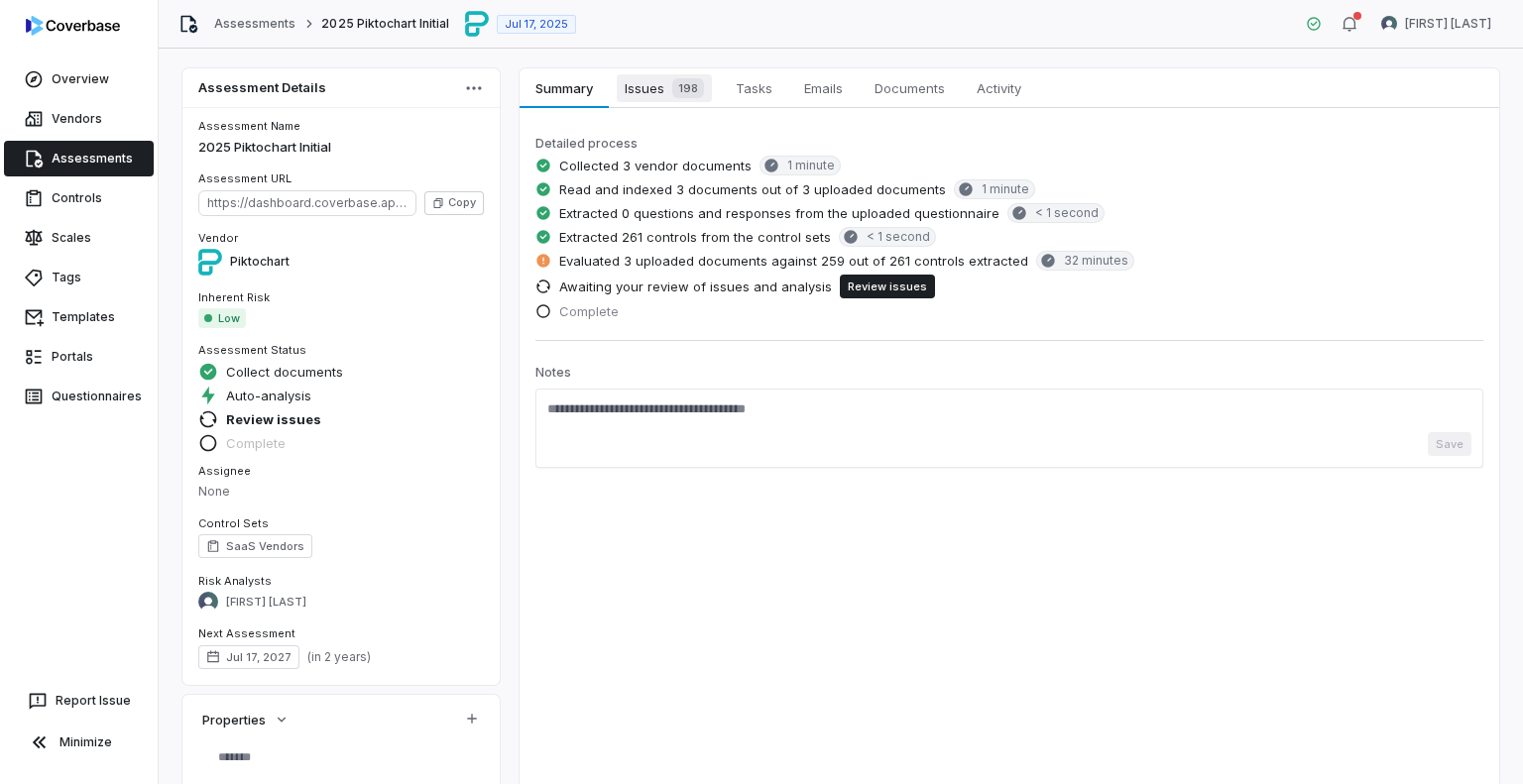 click on "Issues 198" at bounding box center [664, 88] 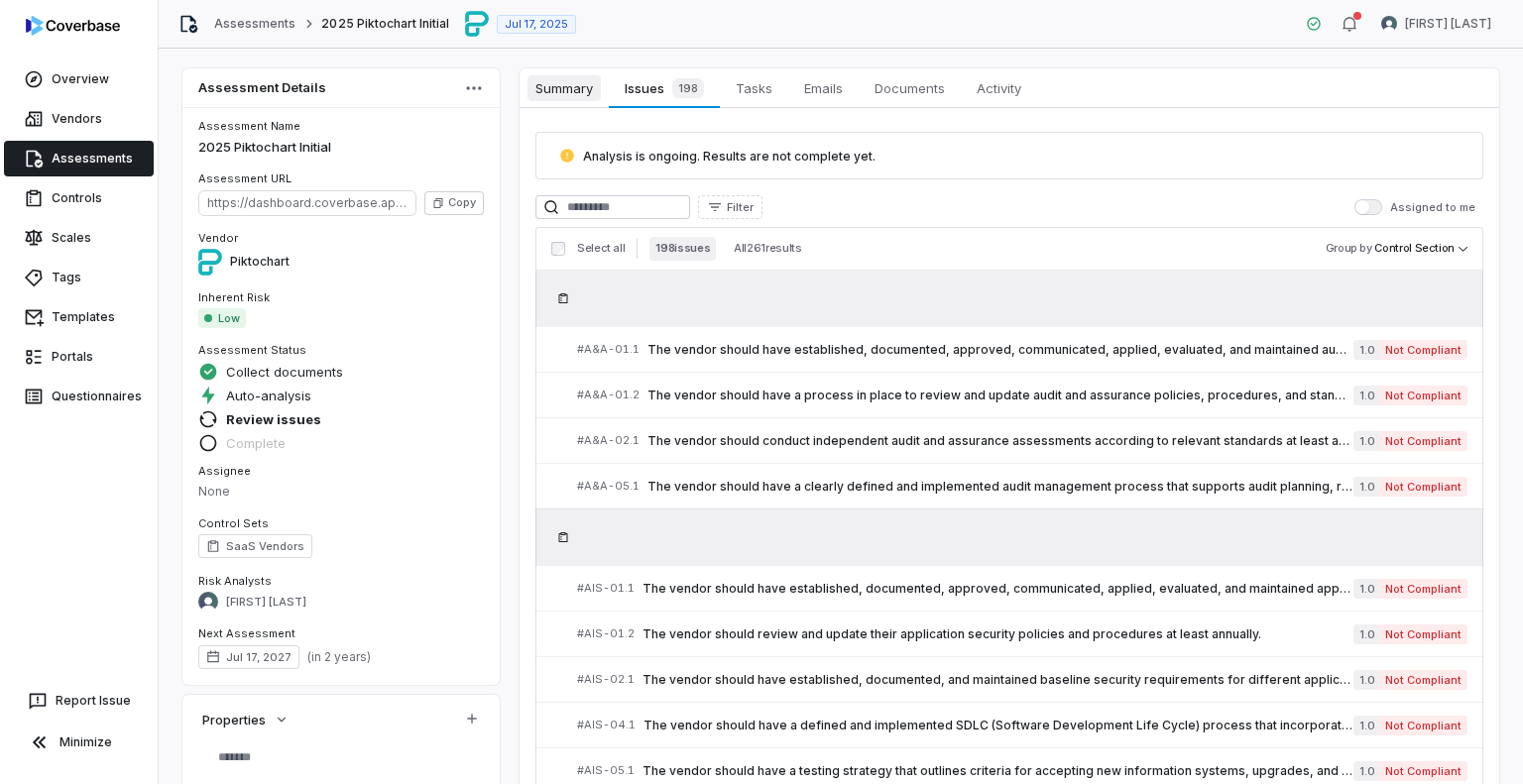 click on "Summary" at bounding box center [564, 88] 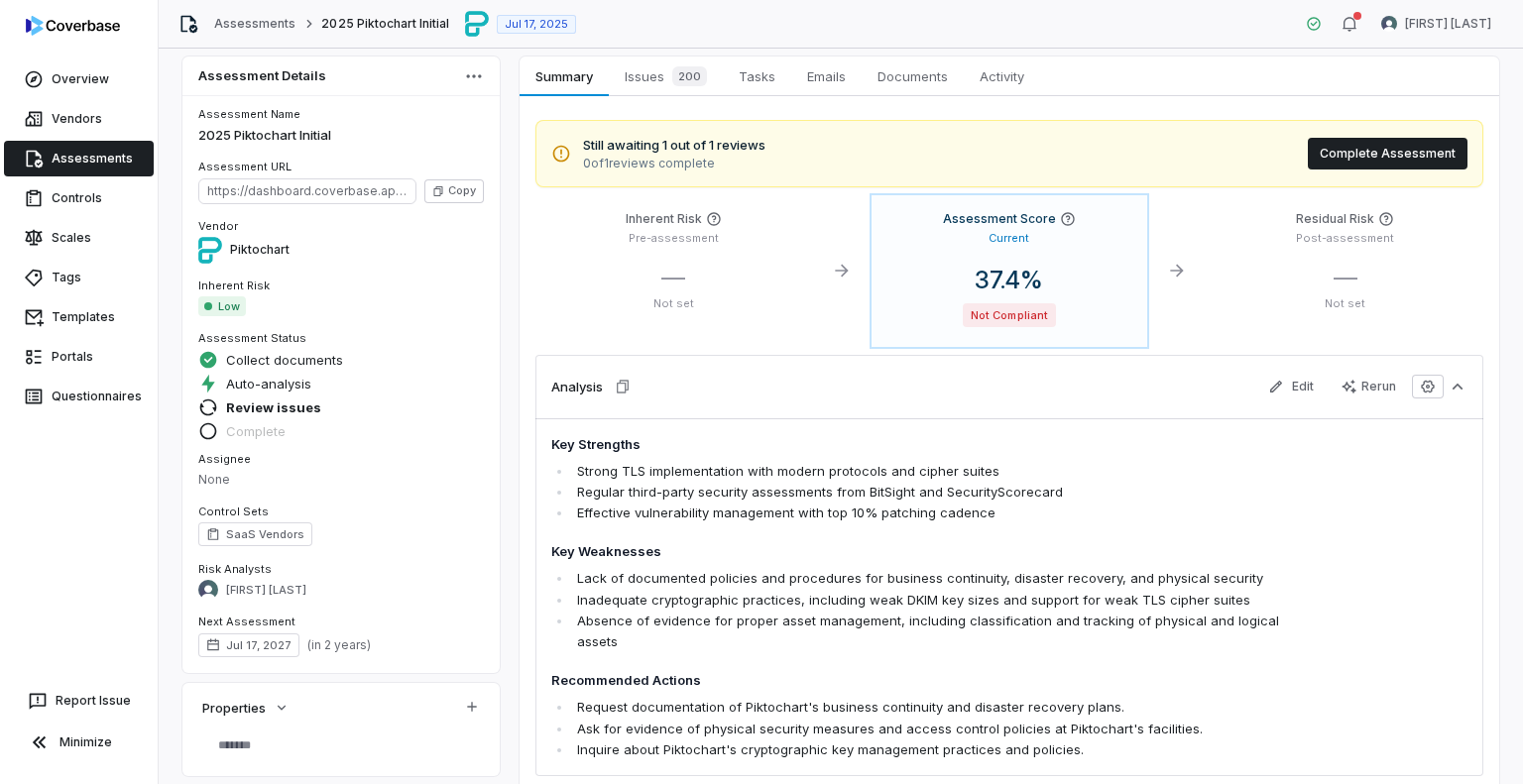 scroll, scrollTop: 0, scrollLeft: 0, axis: both 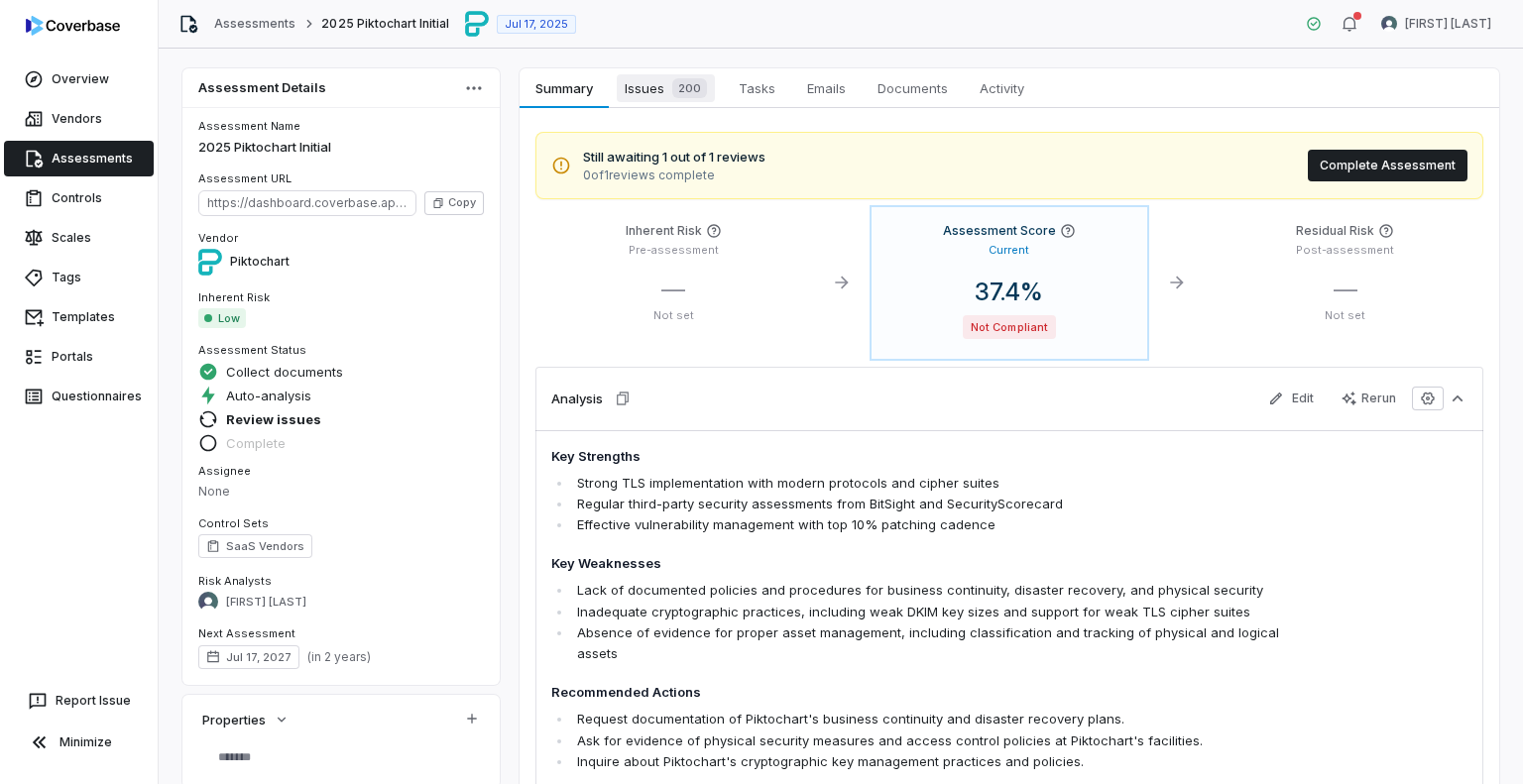 click on "Issues 200" at bounding box center [665, 88] 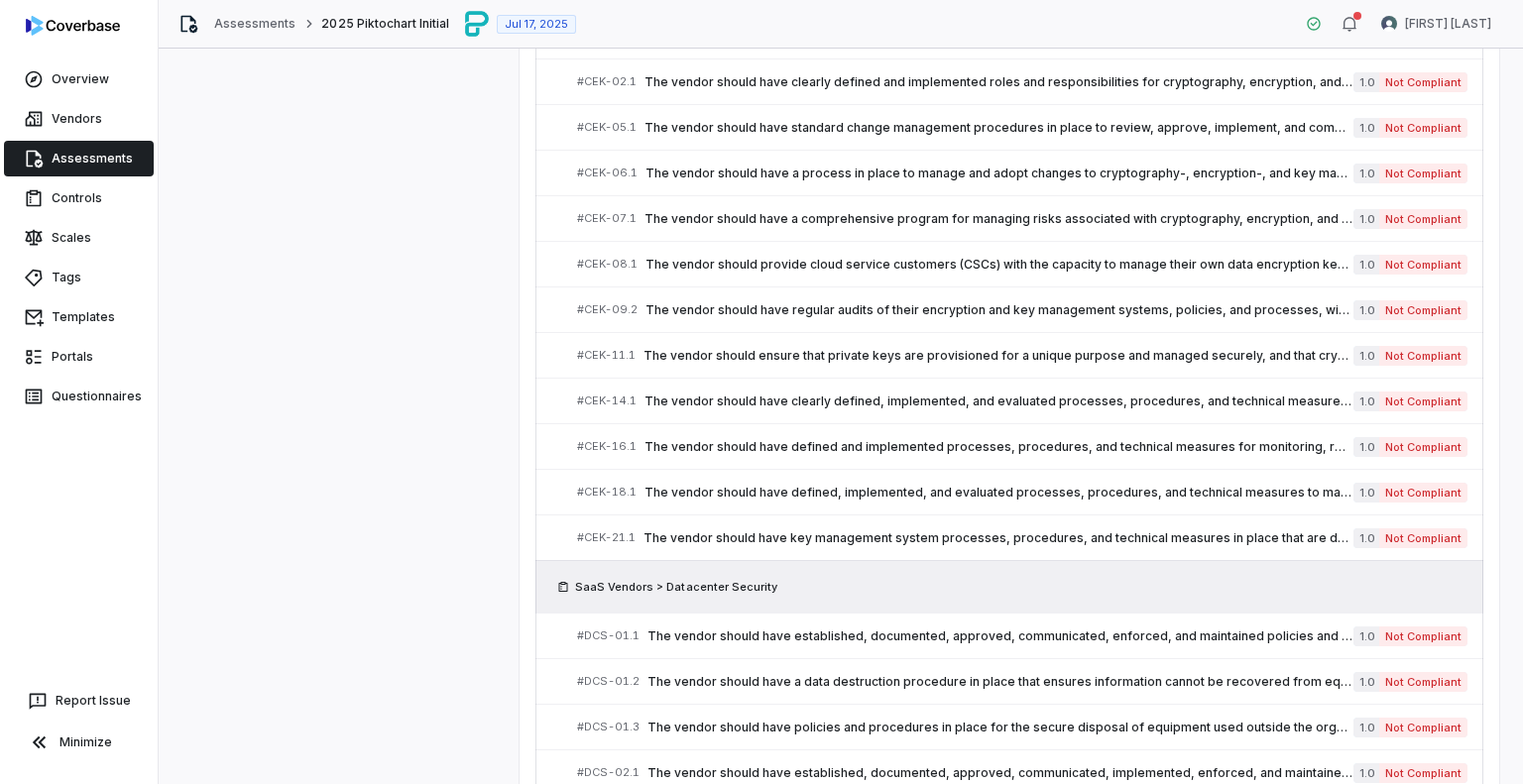 scroll, scrollTop: 2577, scrollLeft: 0, axis: vertical 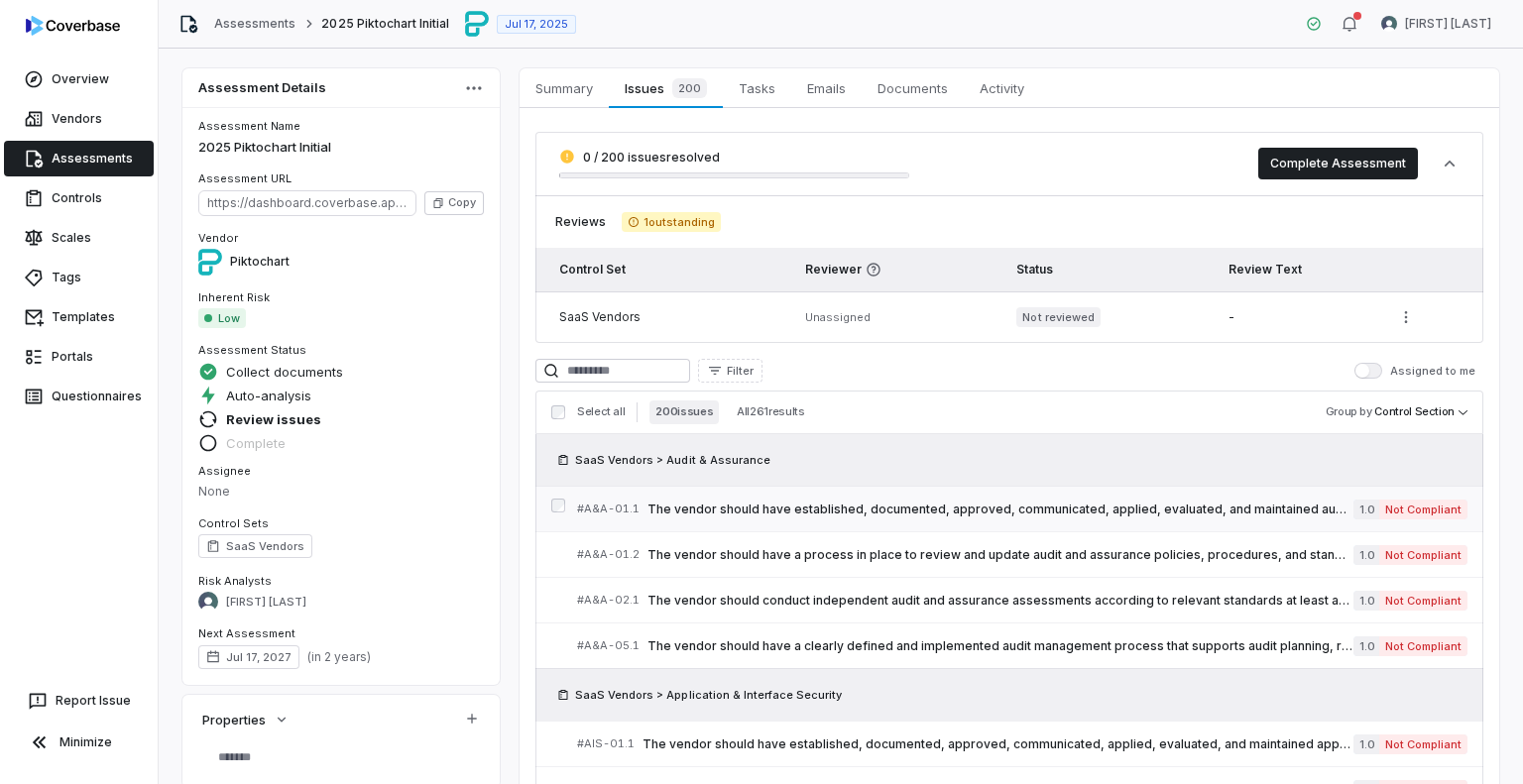 click on "Not Compliant" at bounding box center [1423, 509] 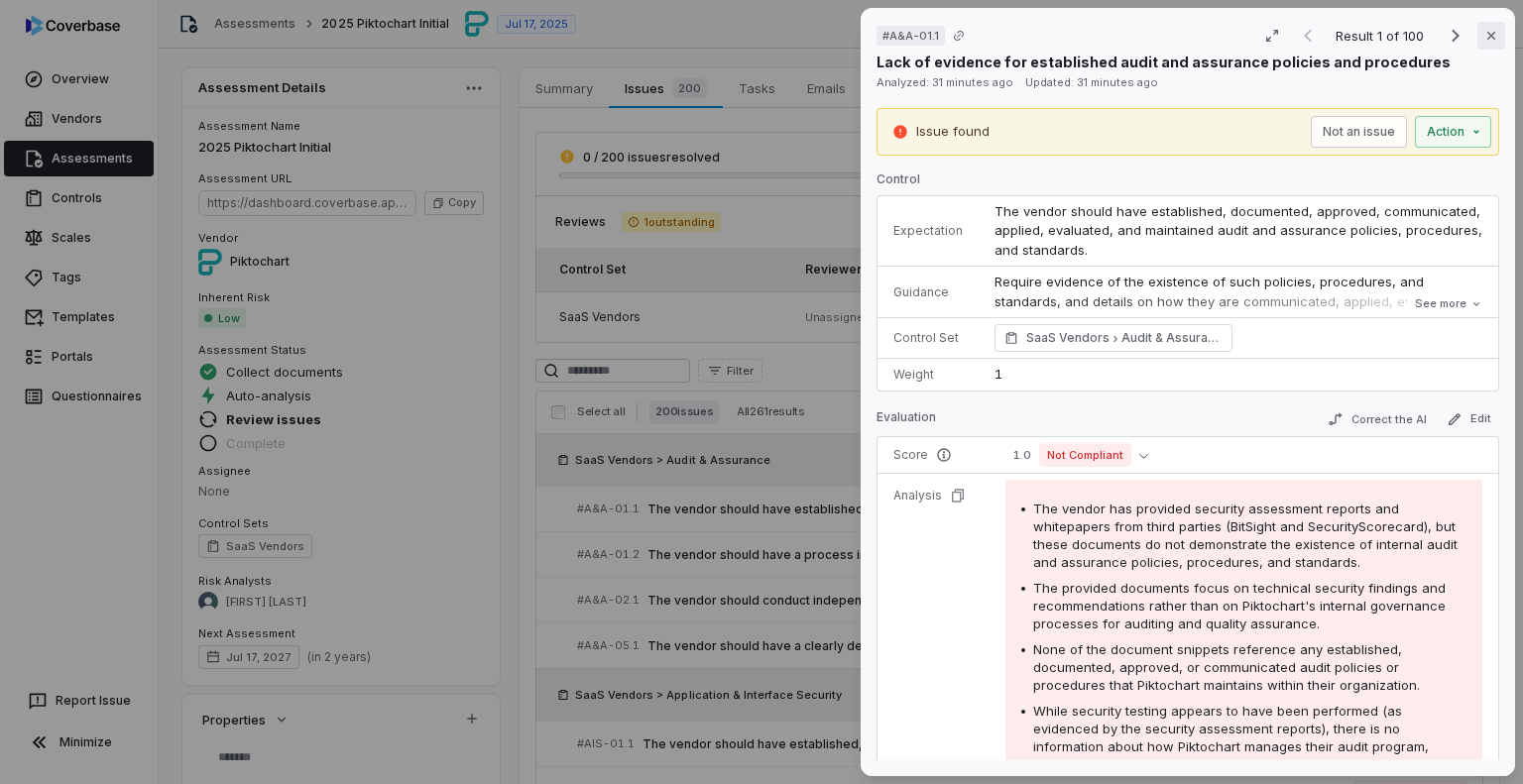 click on "Close" at bounding box center [1491, 36] 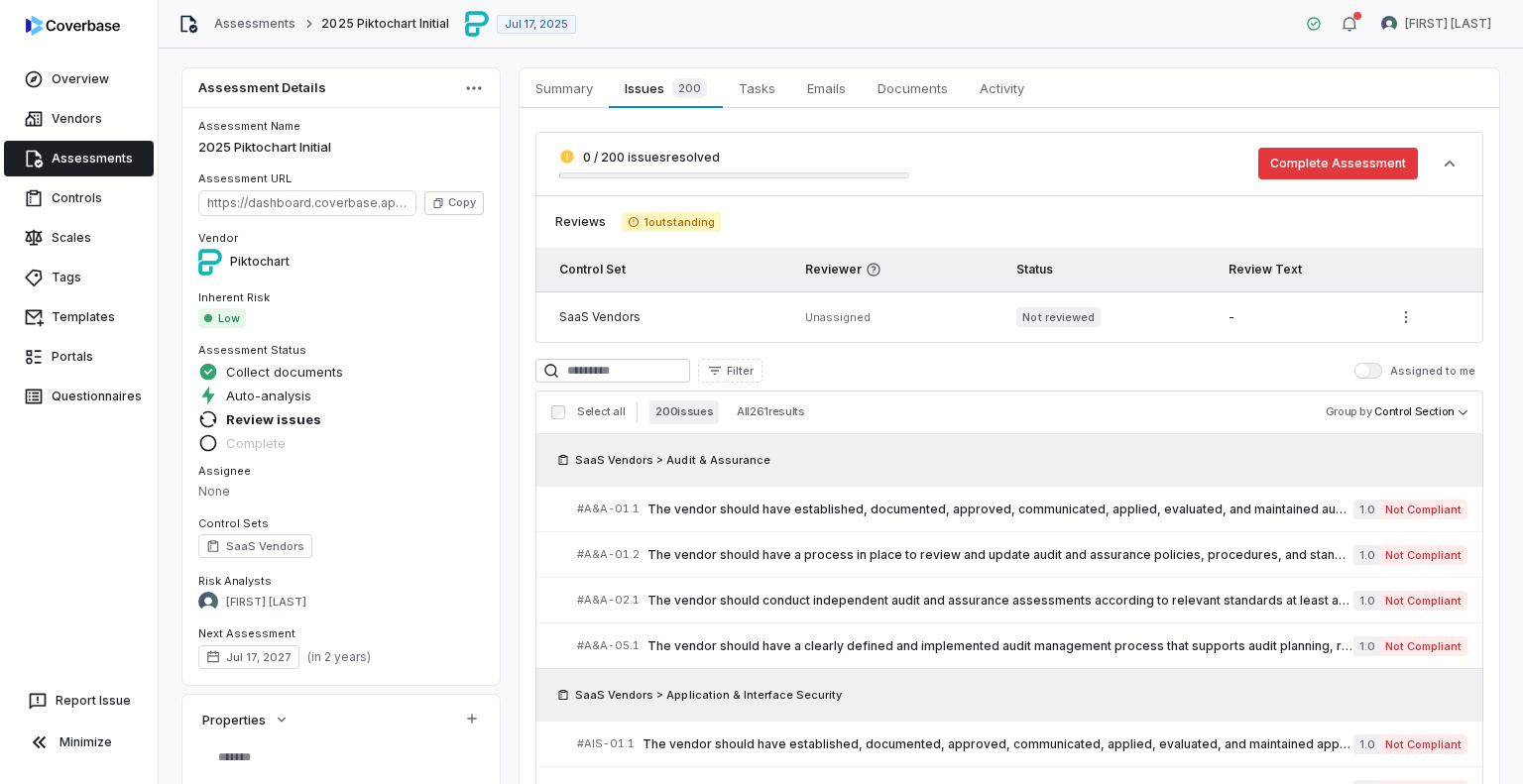 click on "Complete Assessment" at bounding box center (1338, 164) 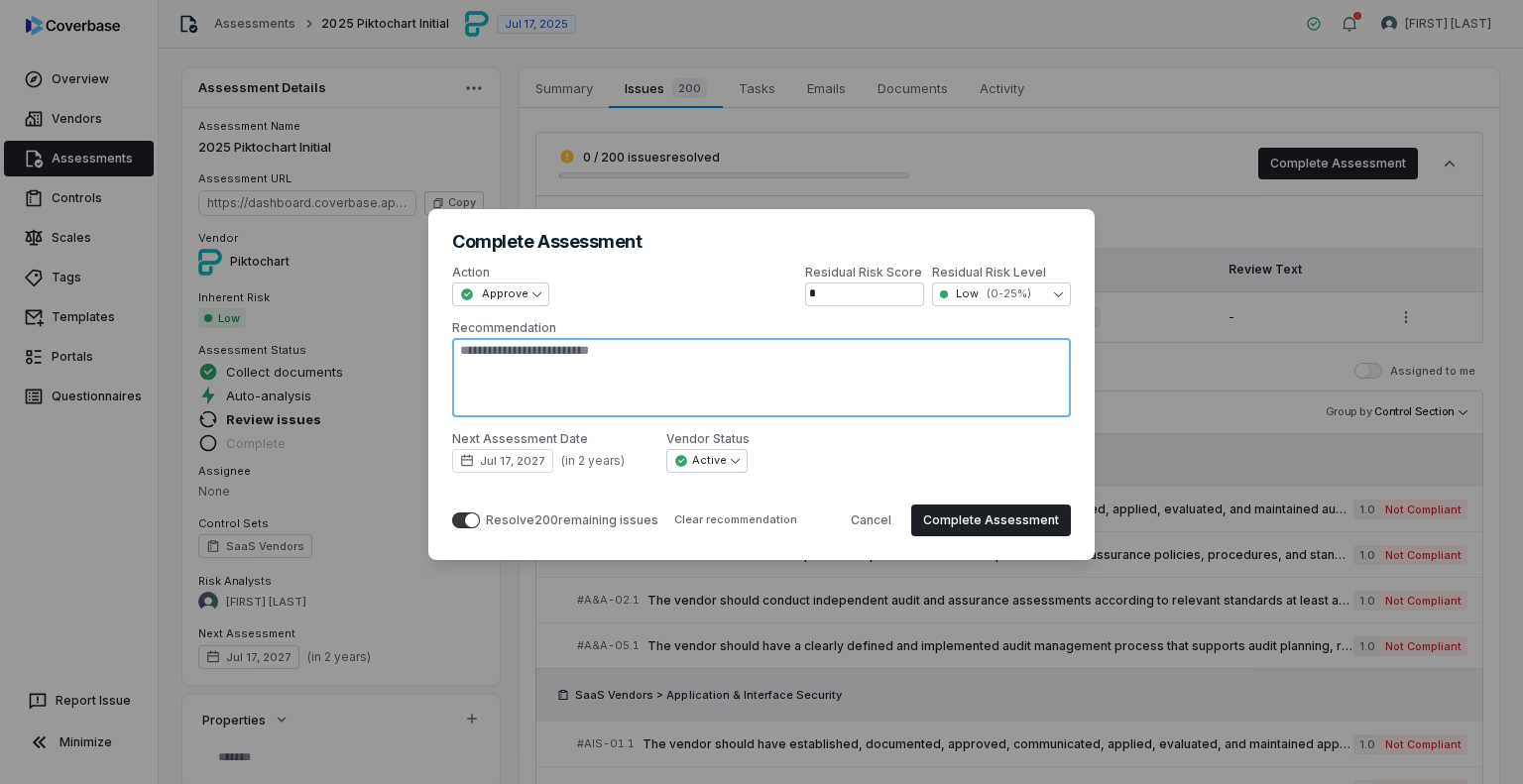 click on "Recommendation" at bounding box center [762, 378] 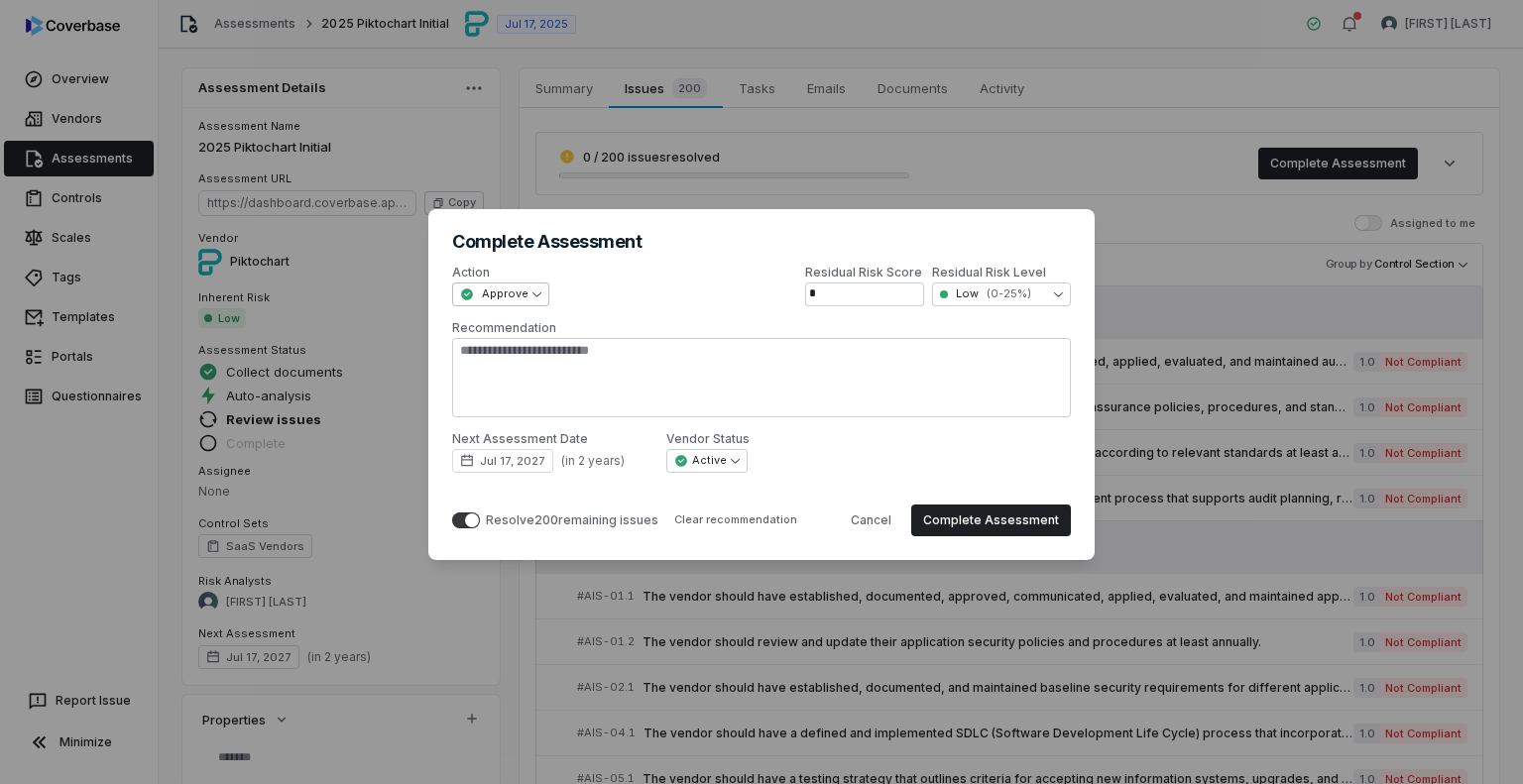 click on "**********" at bounding box center (762, 392) 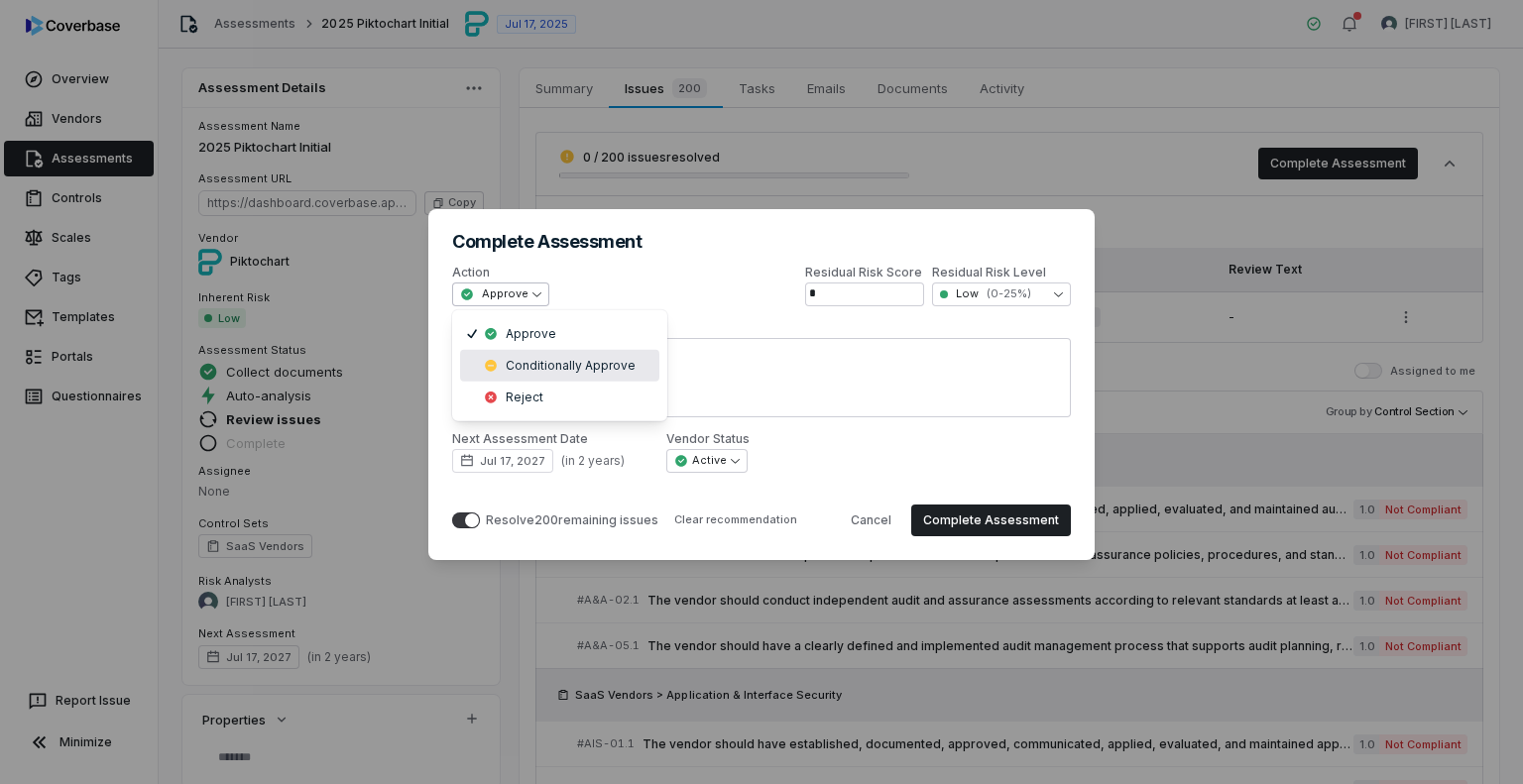 select on "**********" 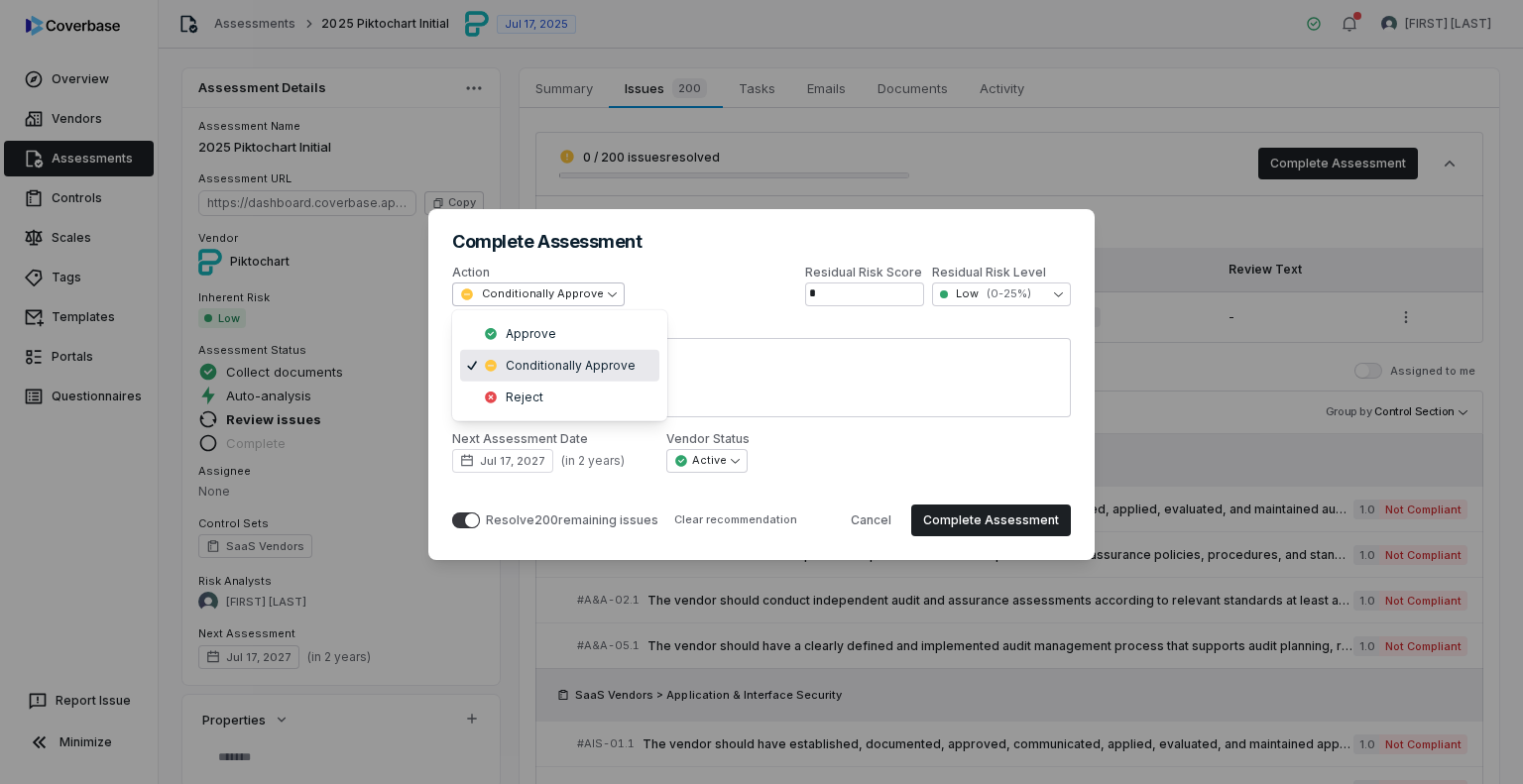 click on "**********" at bounding box center [762, 392] 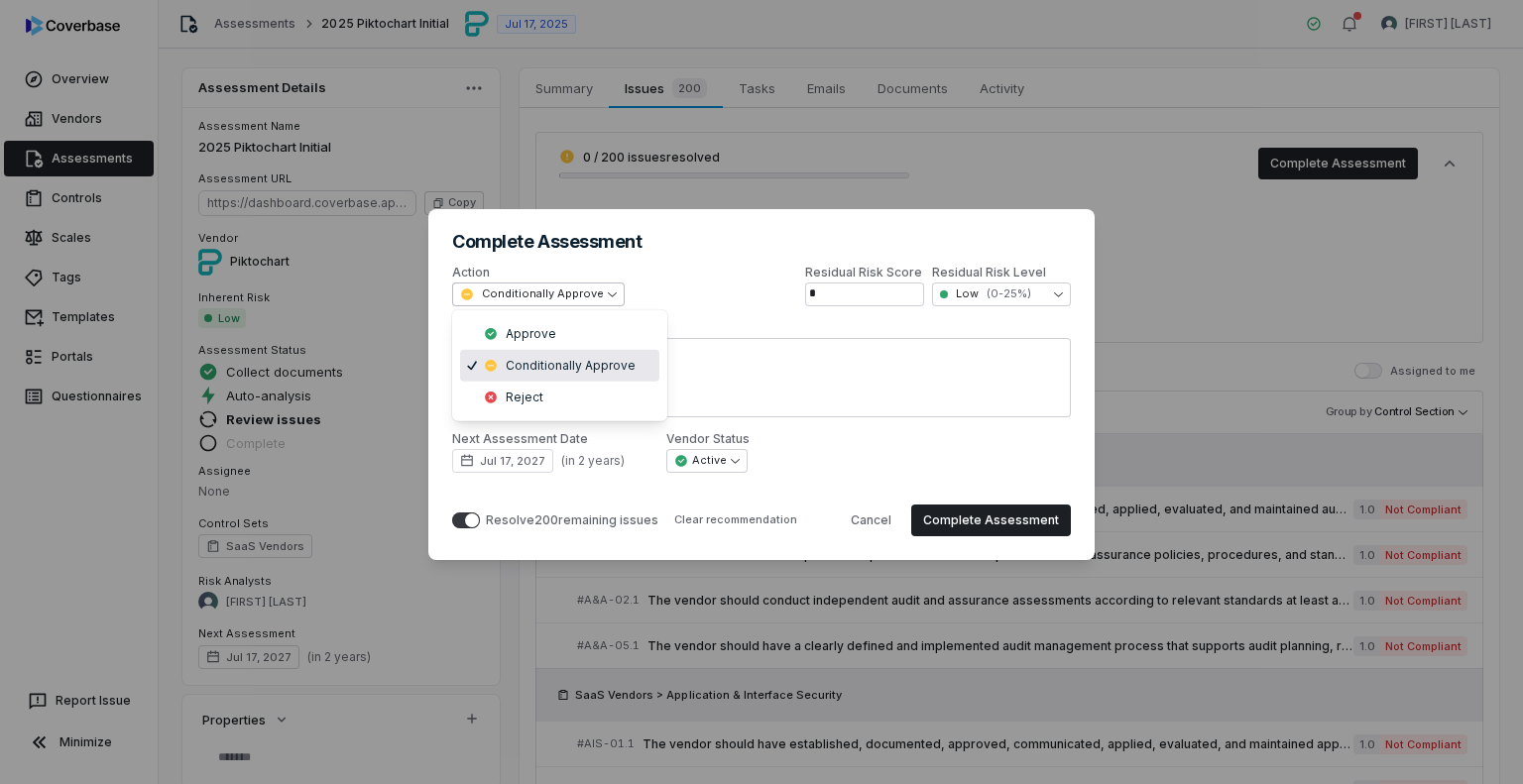 type on "*" 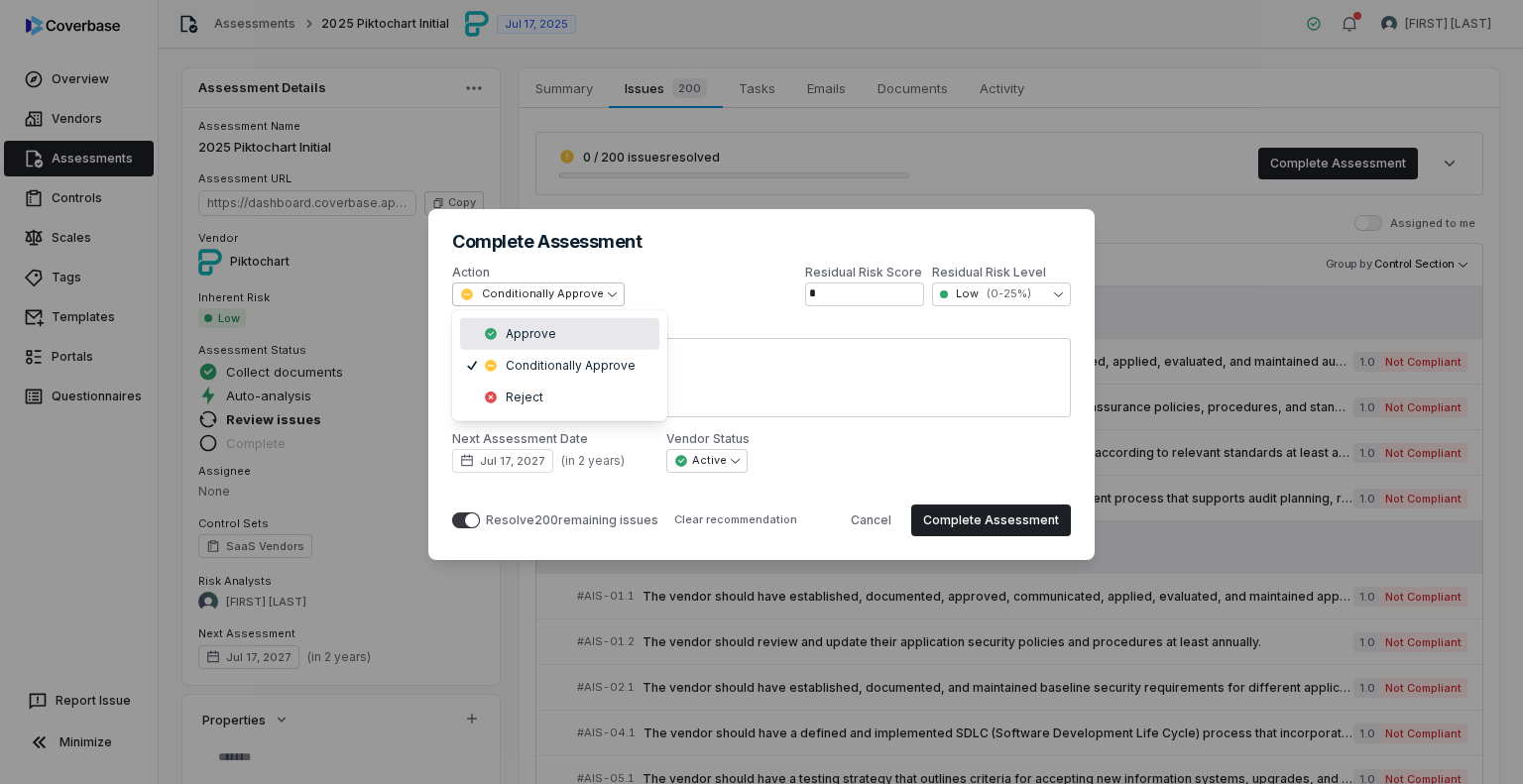 select on "*******" 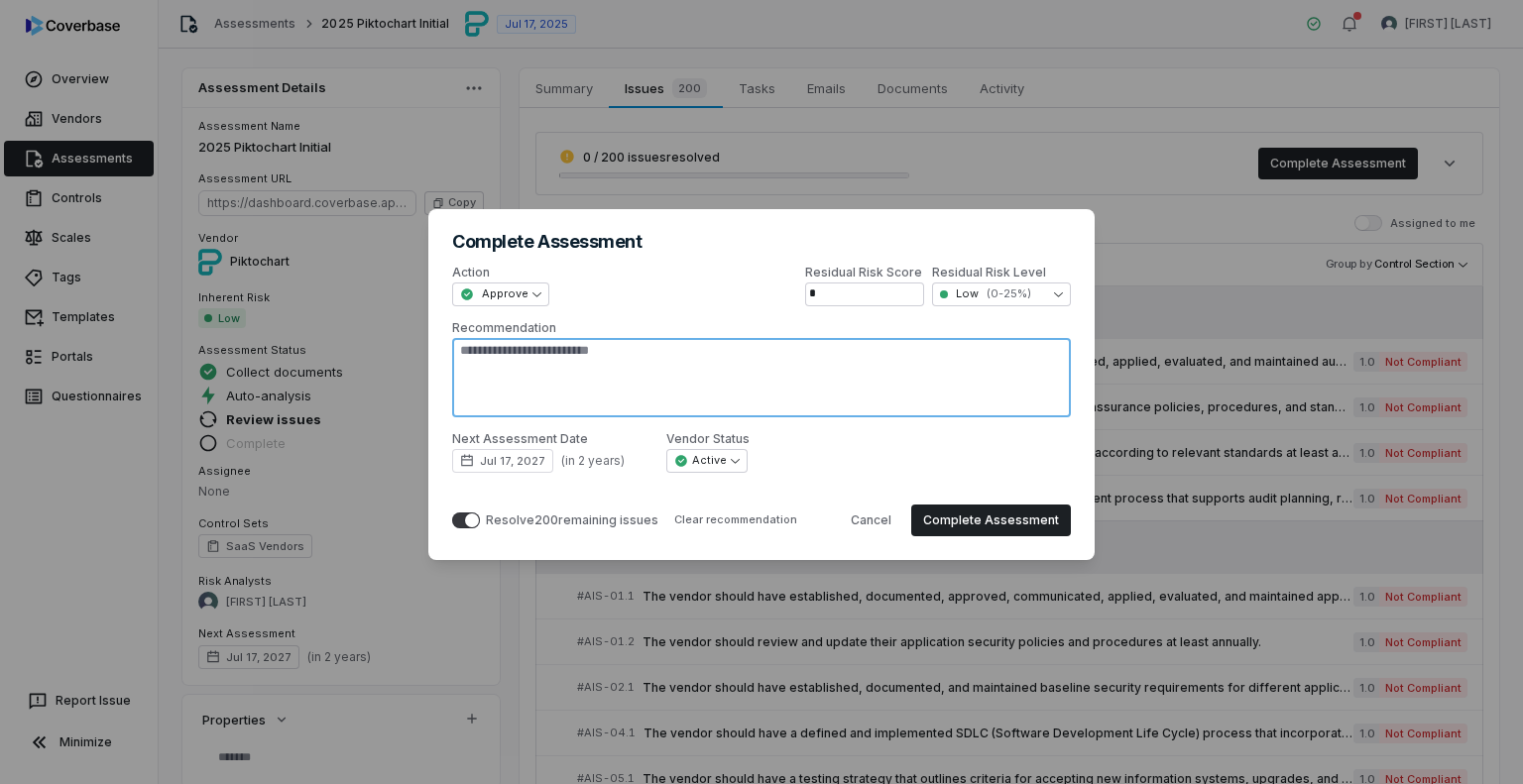 click on "Recommendation" at bounding box center (762, 378) 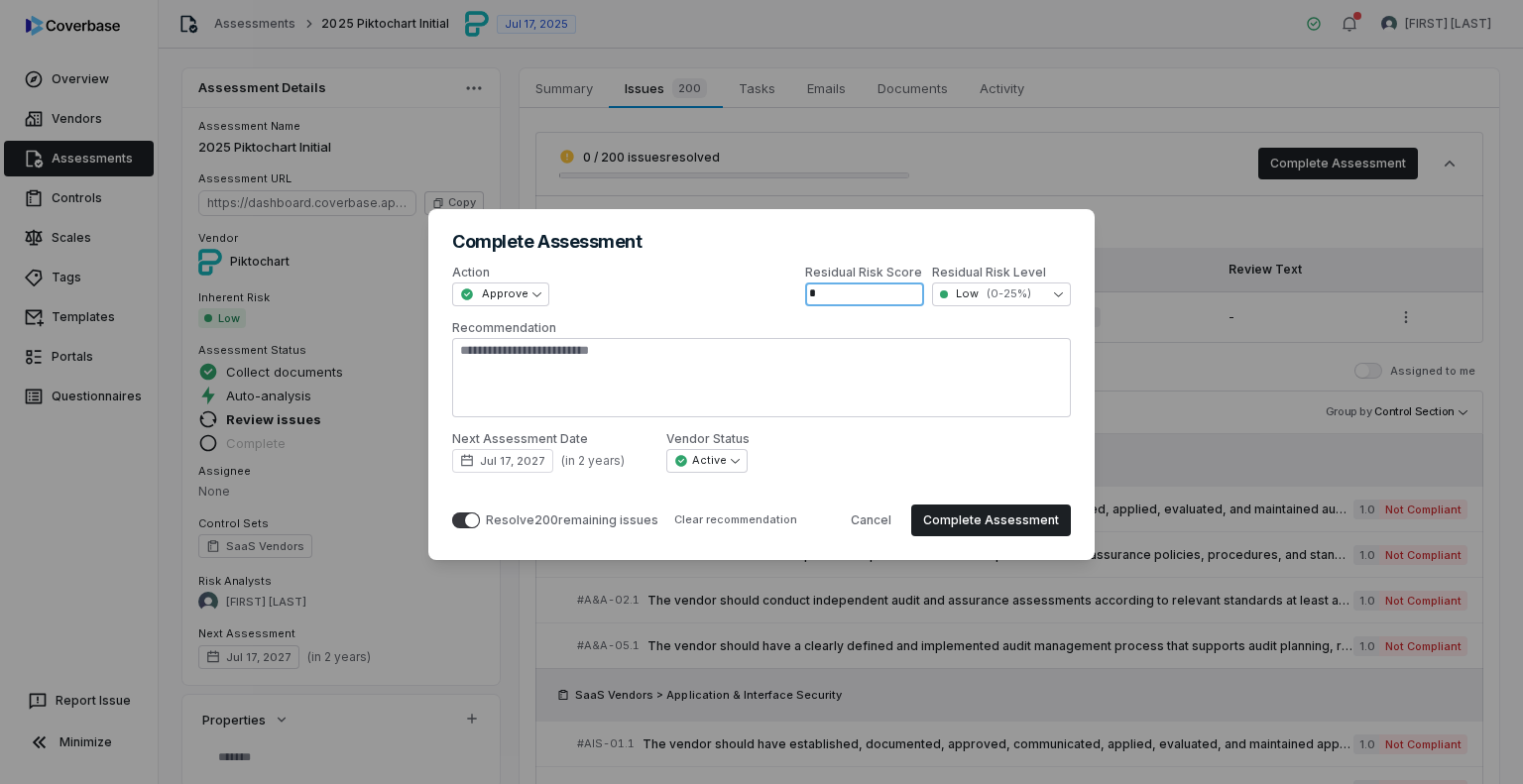 click on "*" at bounding box center [865, 294] 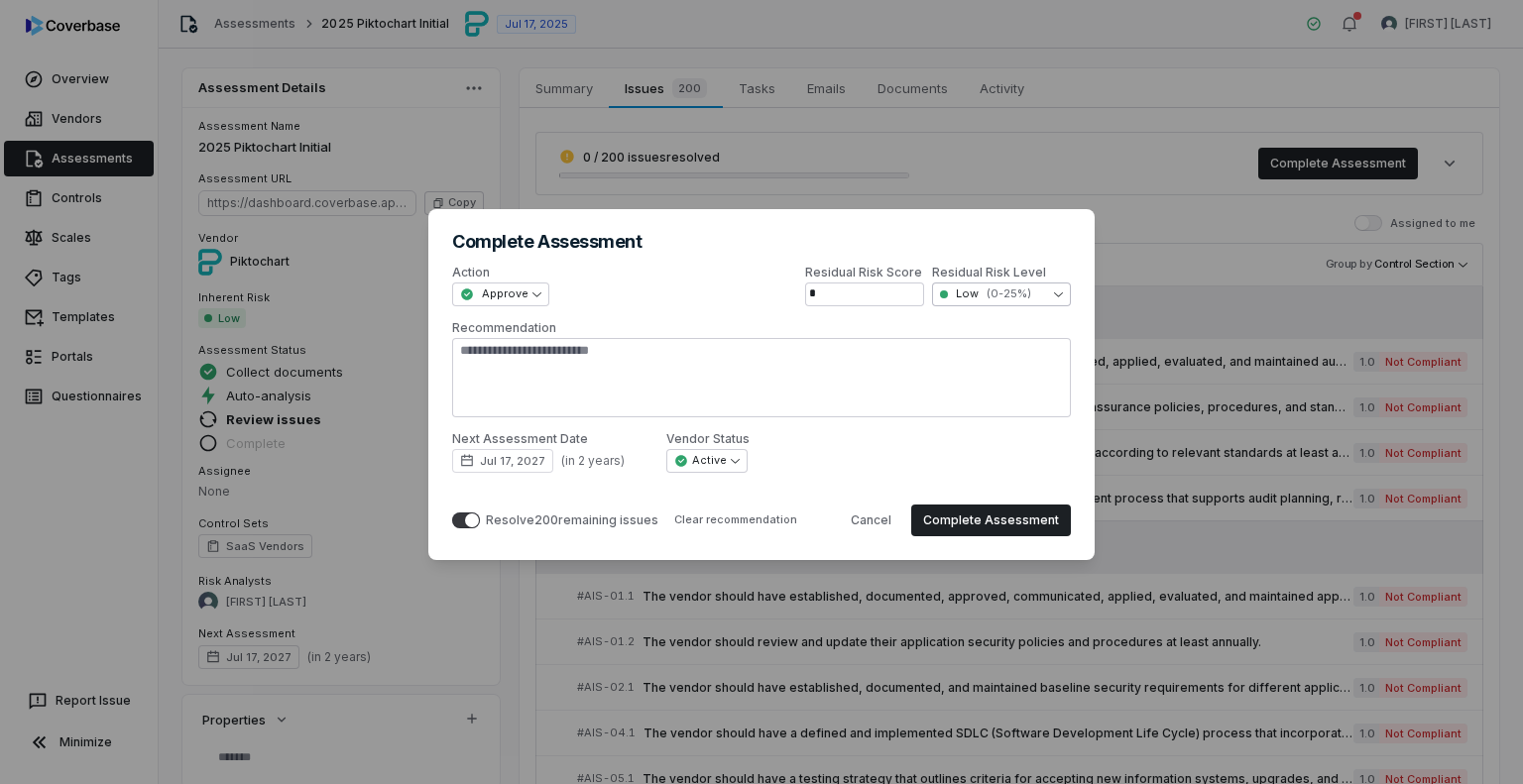 click on "**********" at bounding box center (762, 392) 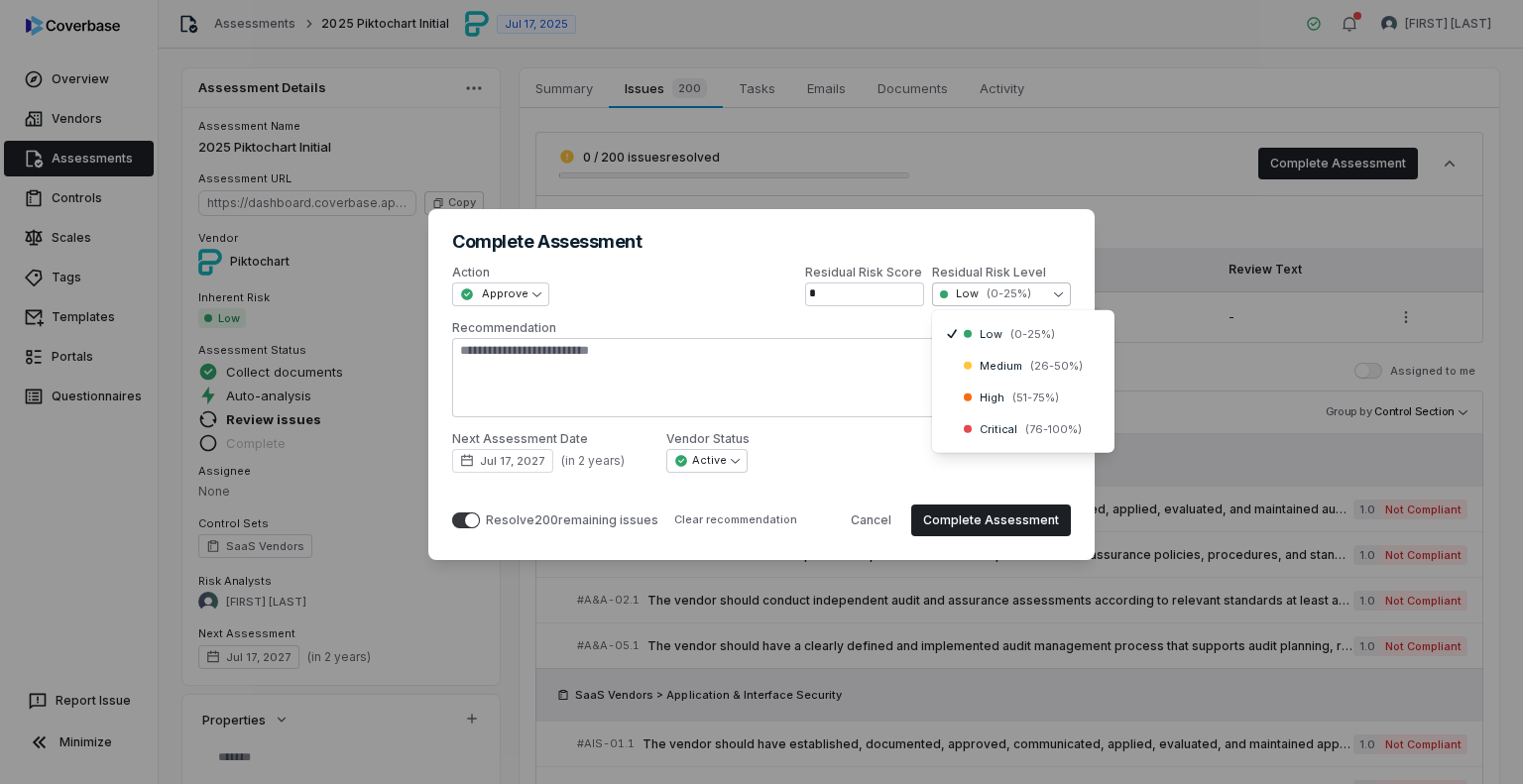 click on "**********" at bounding box center [762, 392] 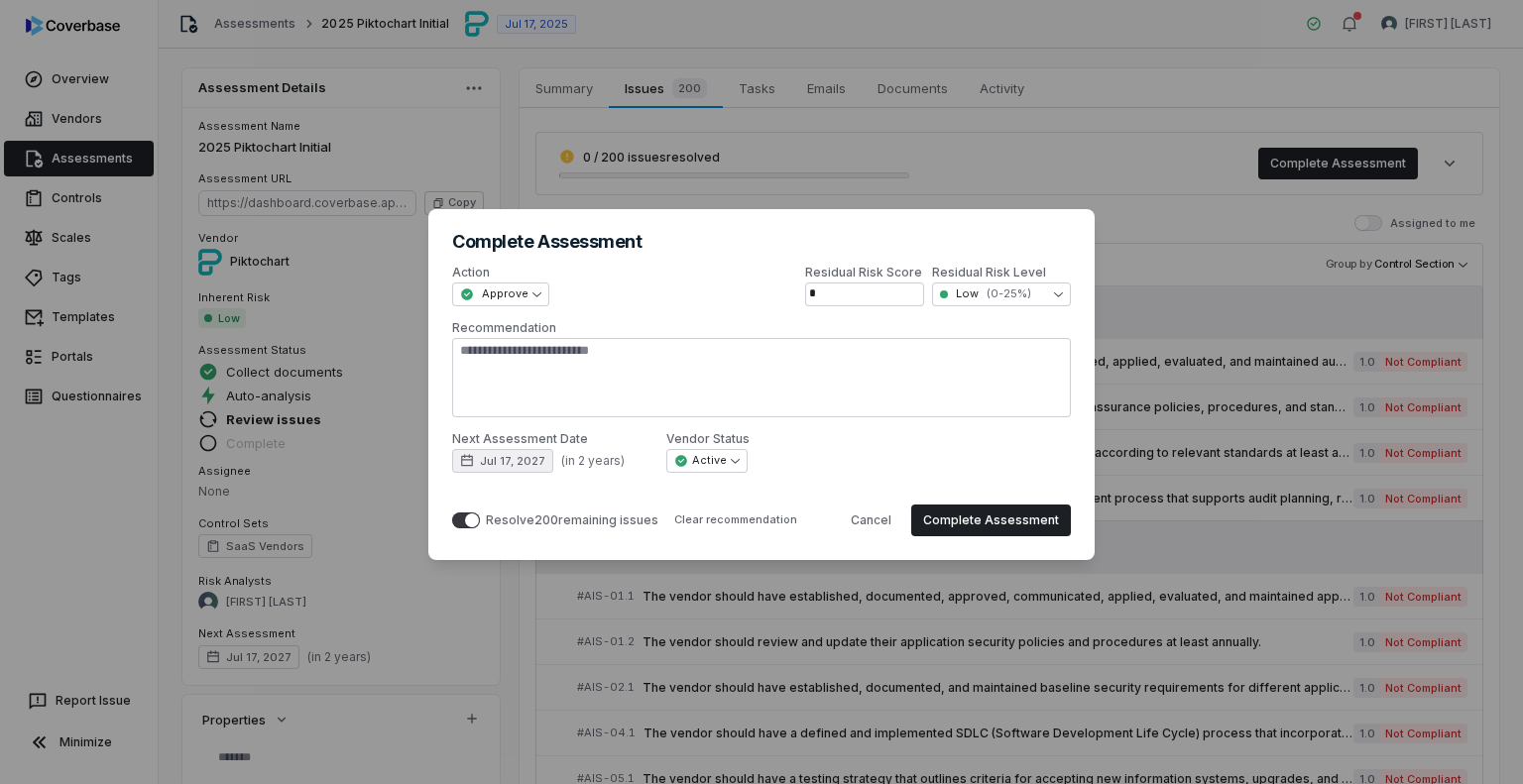 click on "Jul 17, 2027" at bounding box center (503, 461) 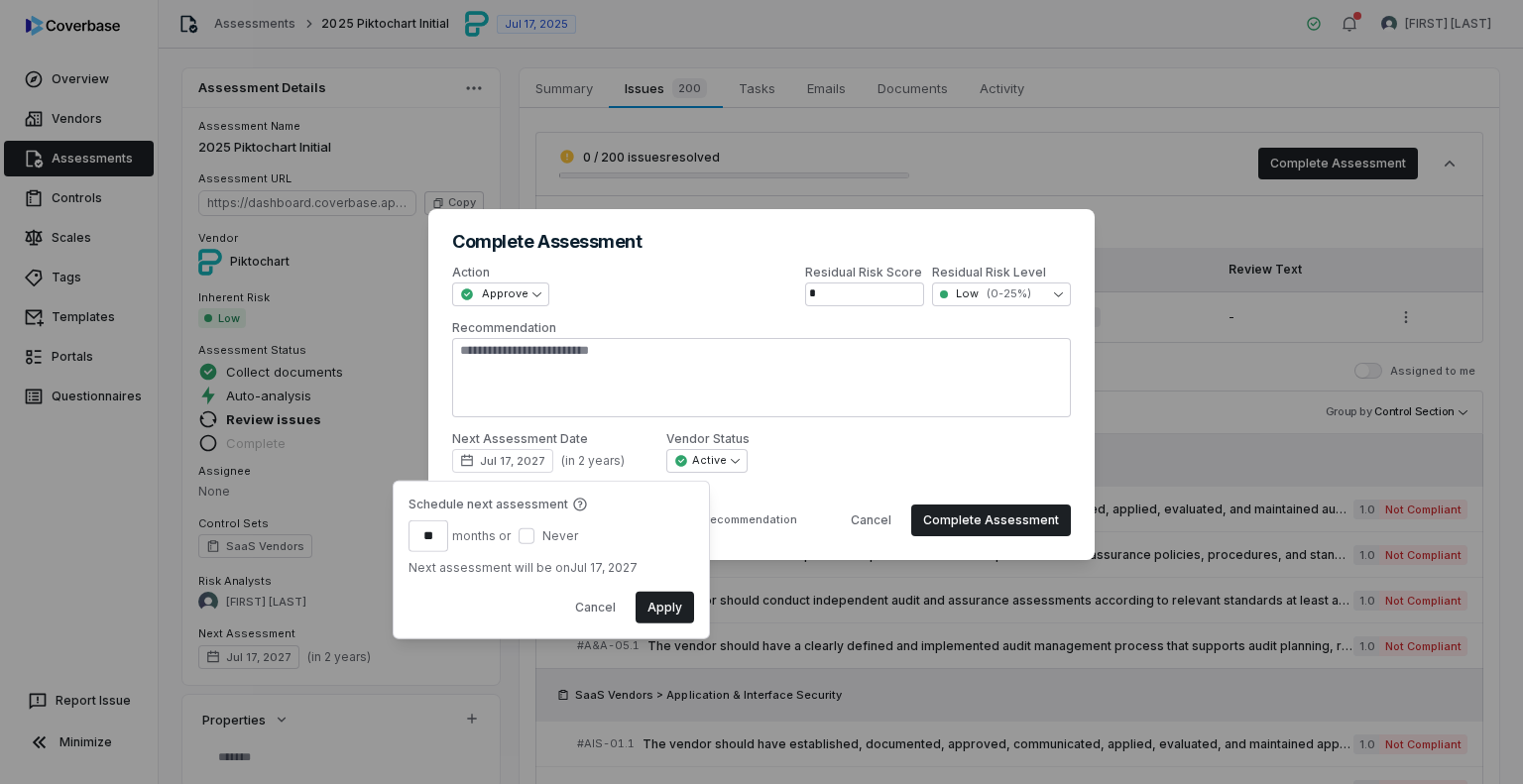 click on "**" at bounding box center (428, 536) 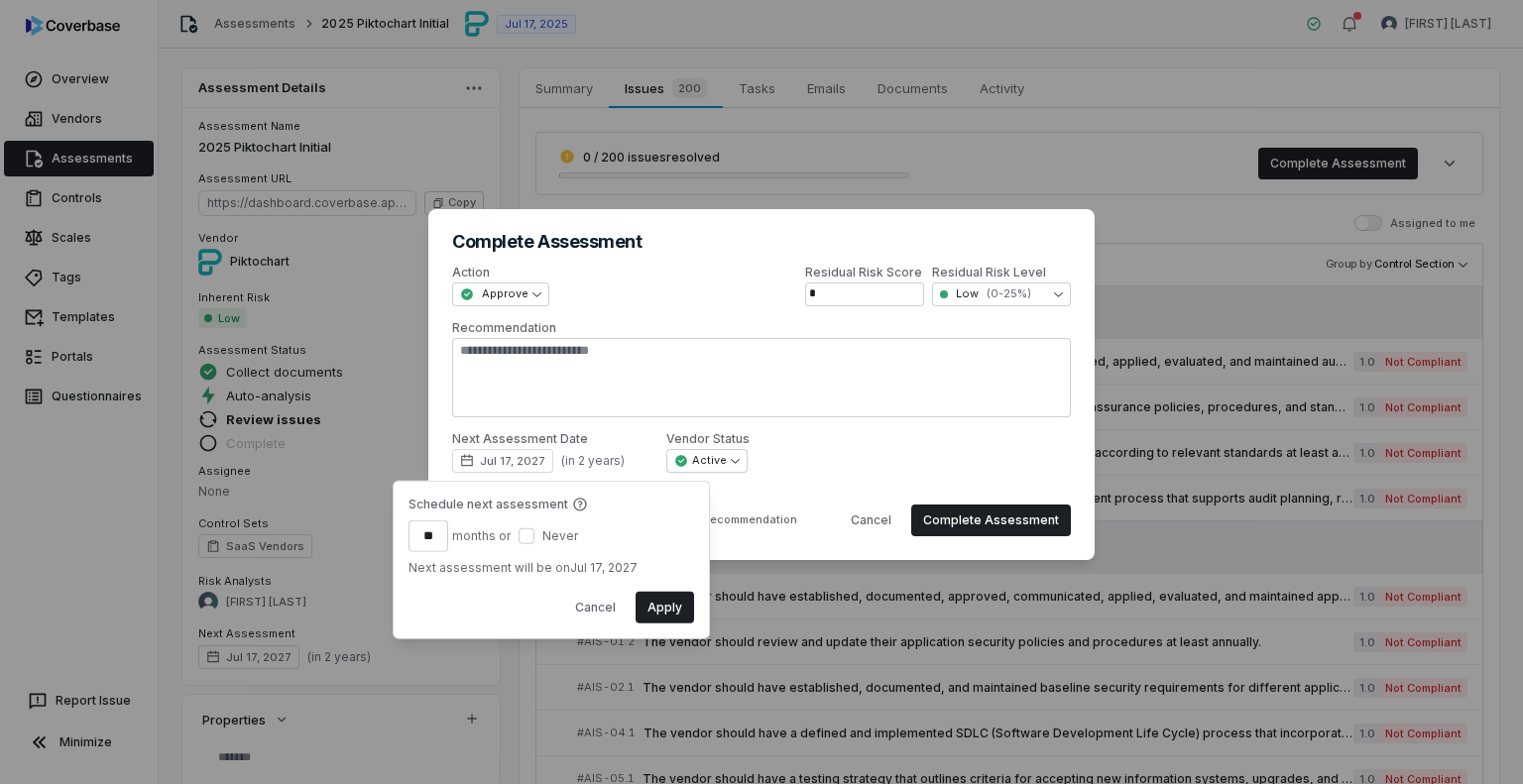 drag, startPoint x: 438, startPoint y: 538, endPoint x: 405, endPoint y: 538, distance: 33 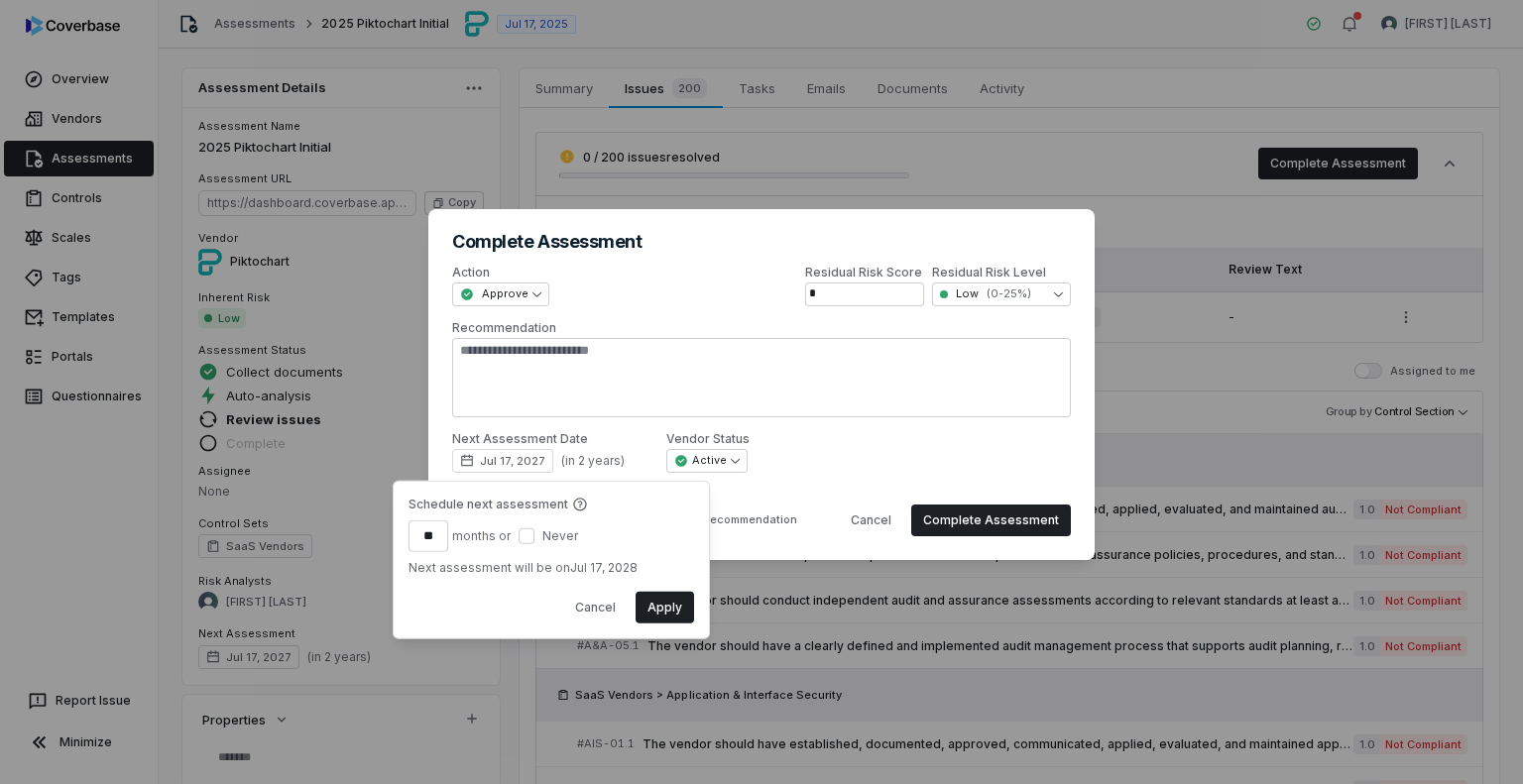 type on "**" 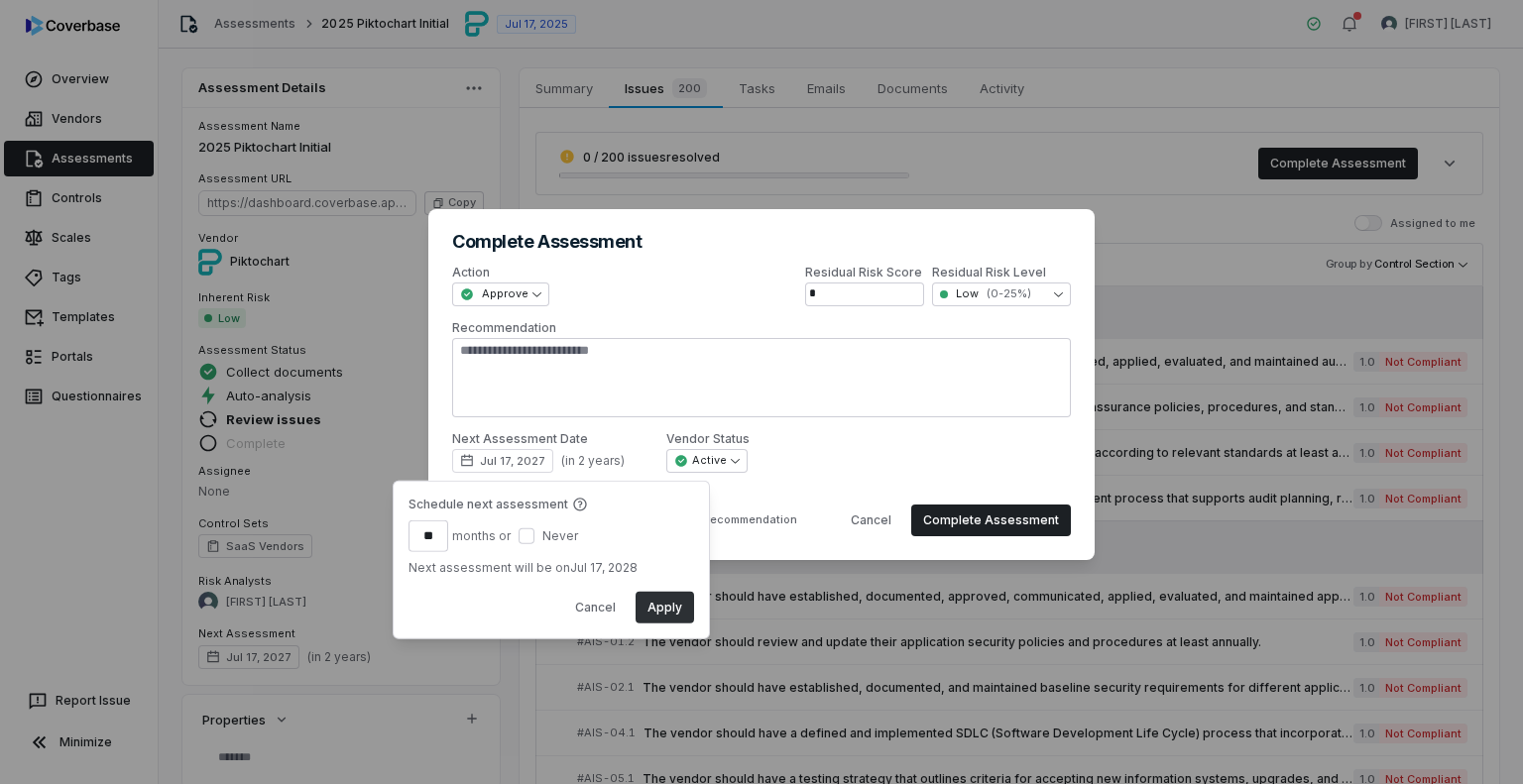 click on "Apply" at bounding box center [664, 608] 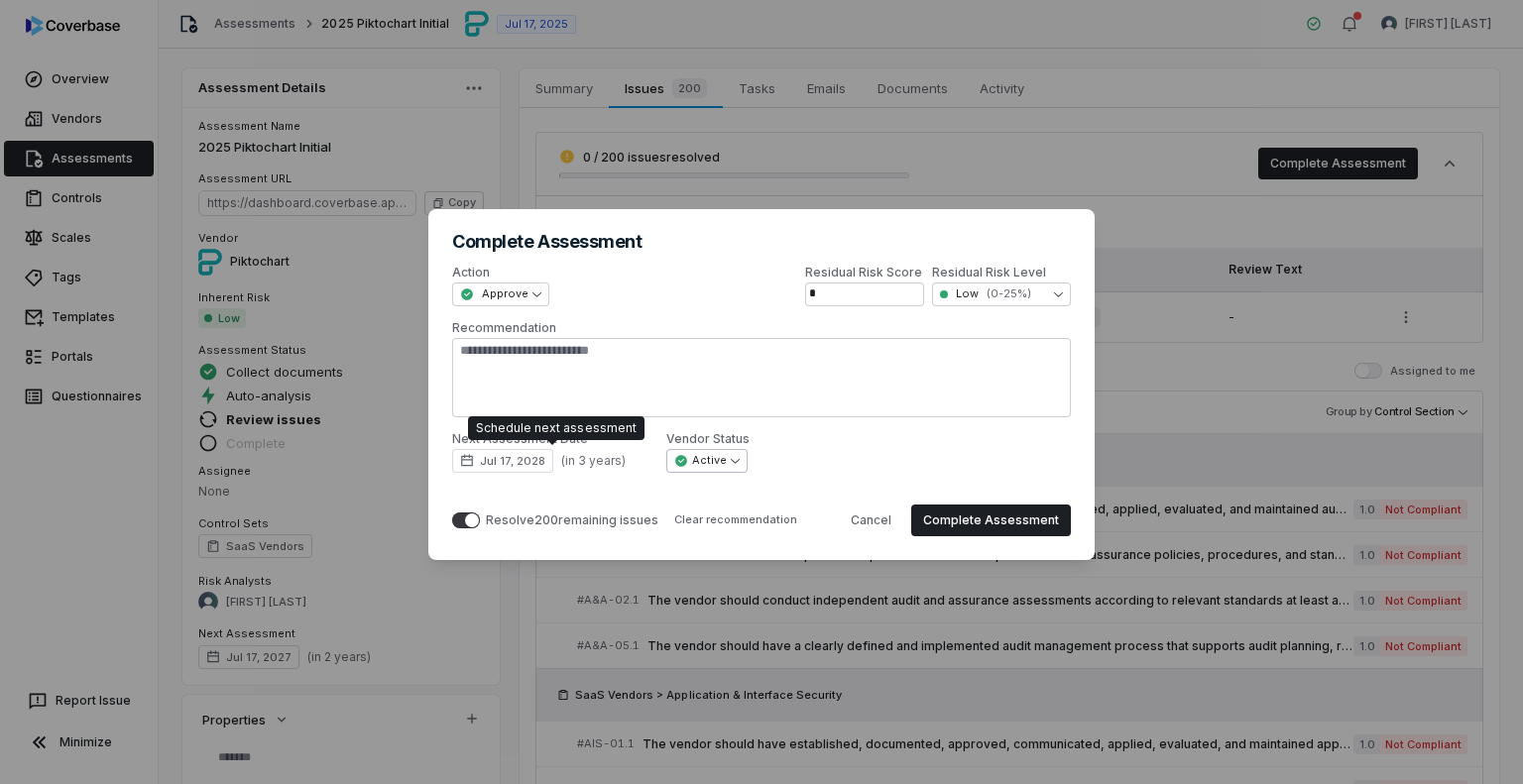 click on "Active" at bounding box center [707, 461] 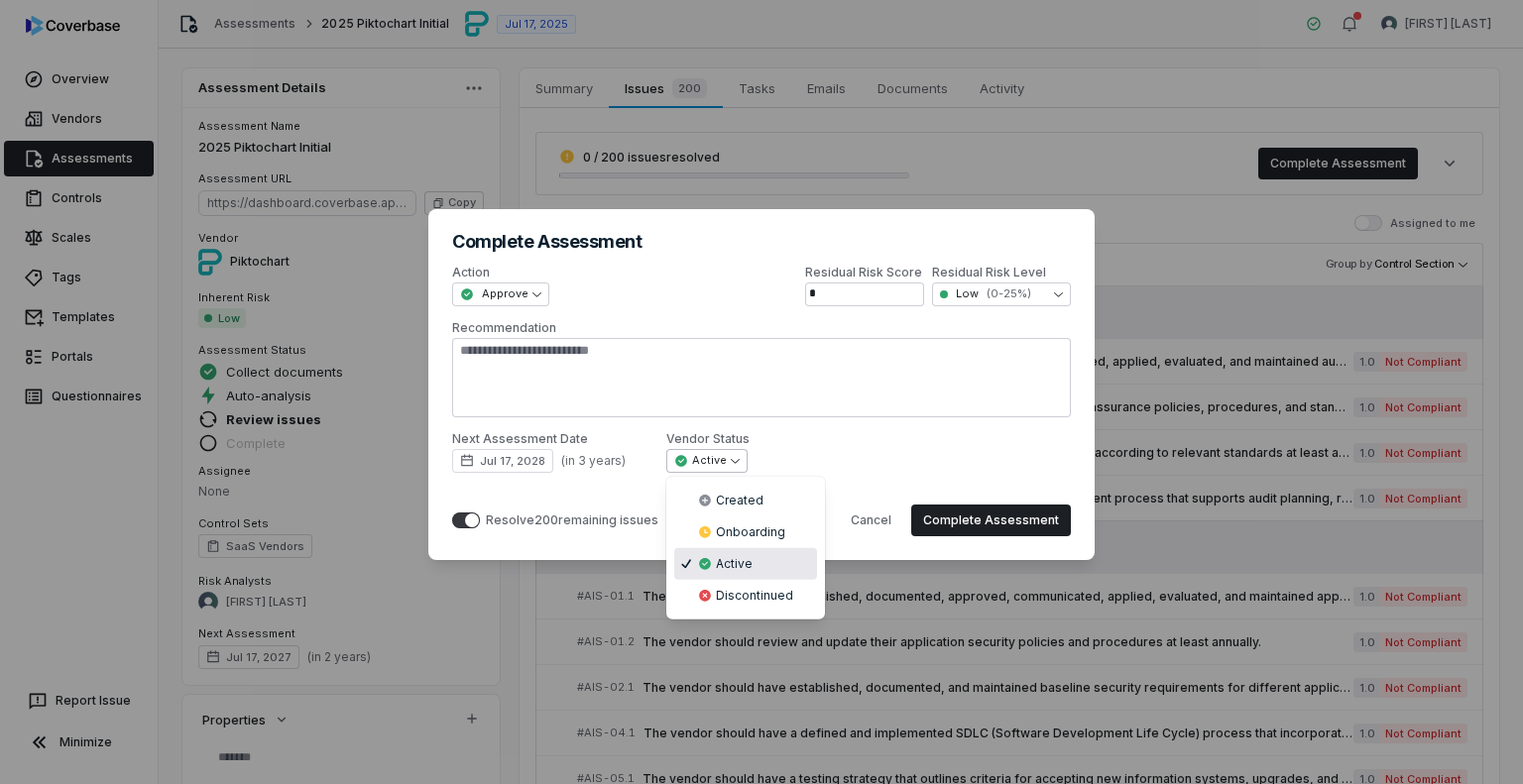 click on "**********" at bounding box center (762, 392) 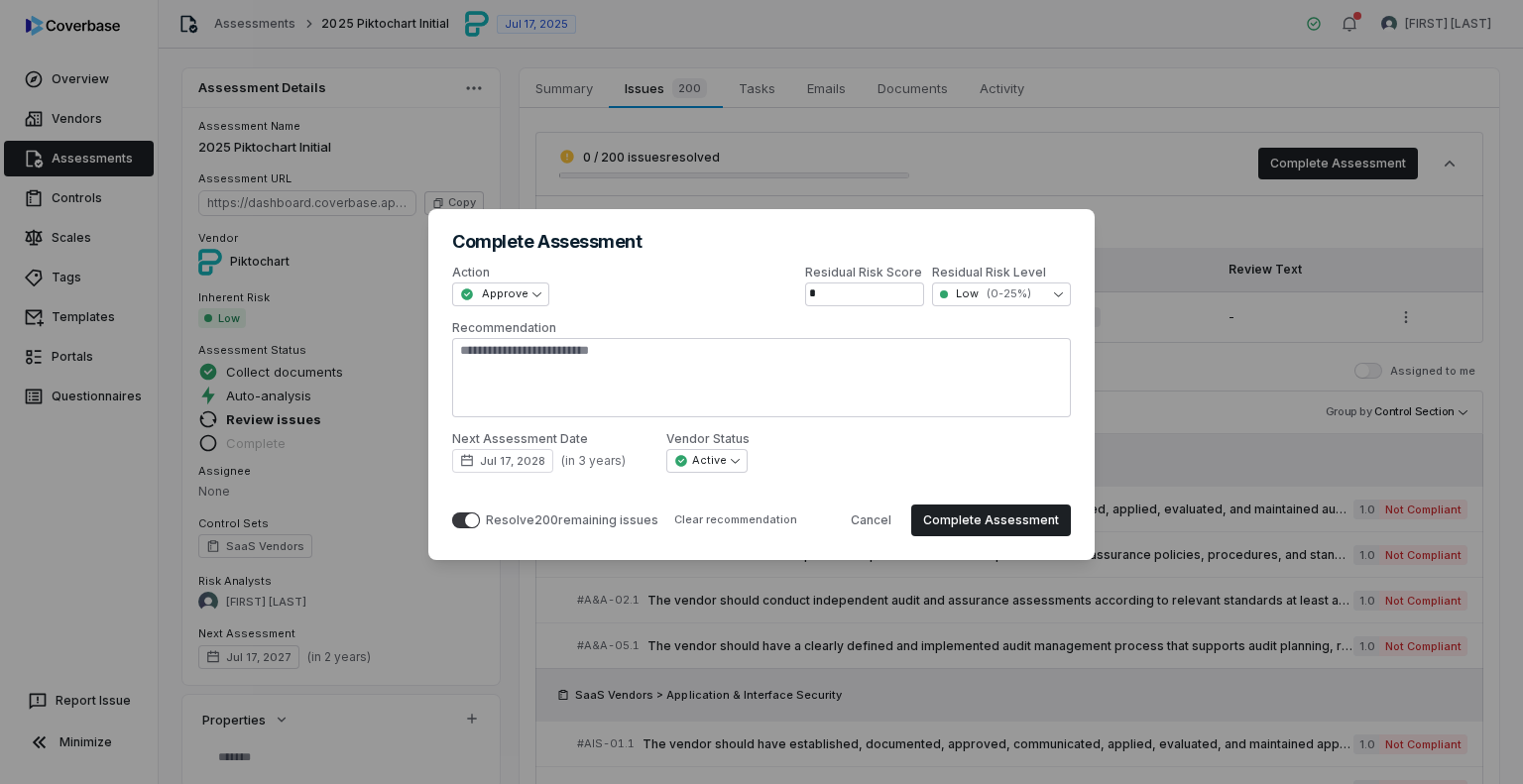 click at bounding box center [472, 520] 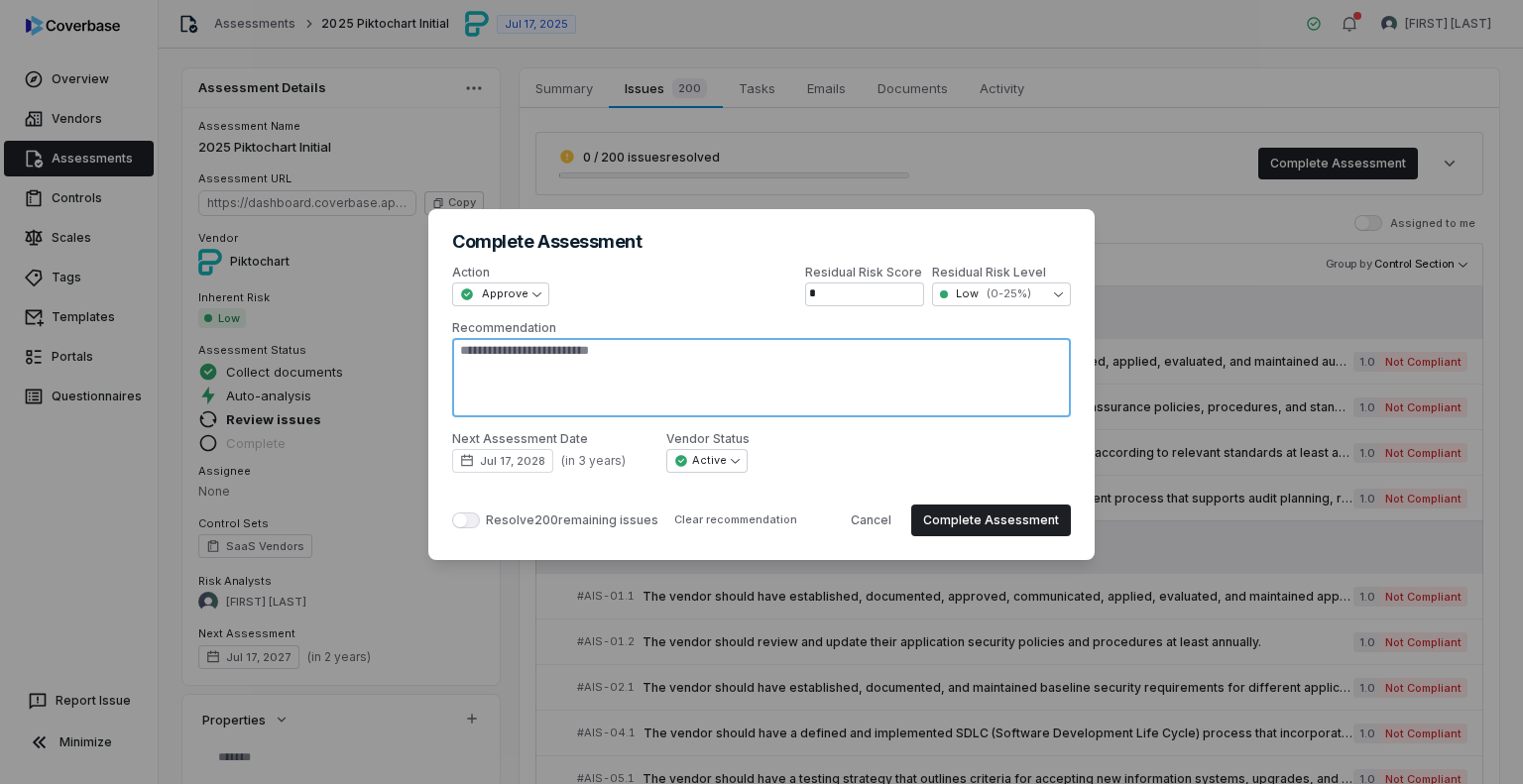 click on "Recommendation" at bounding box center (762, 378) 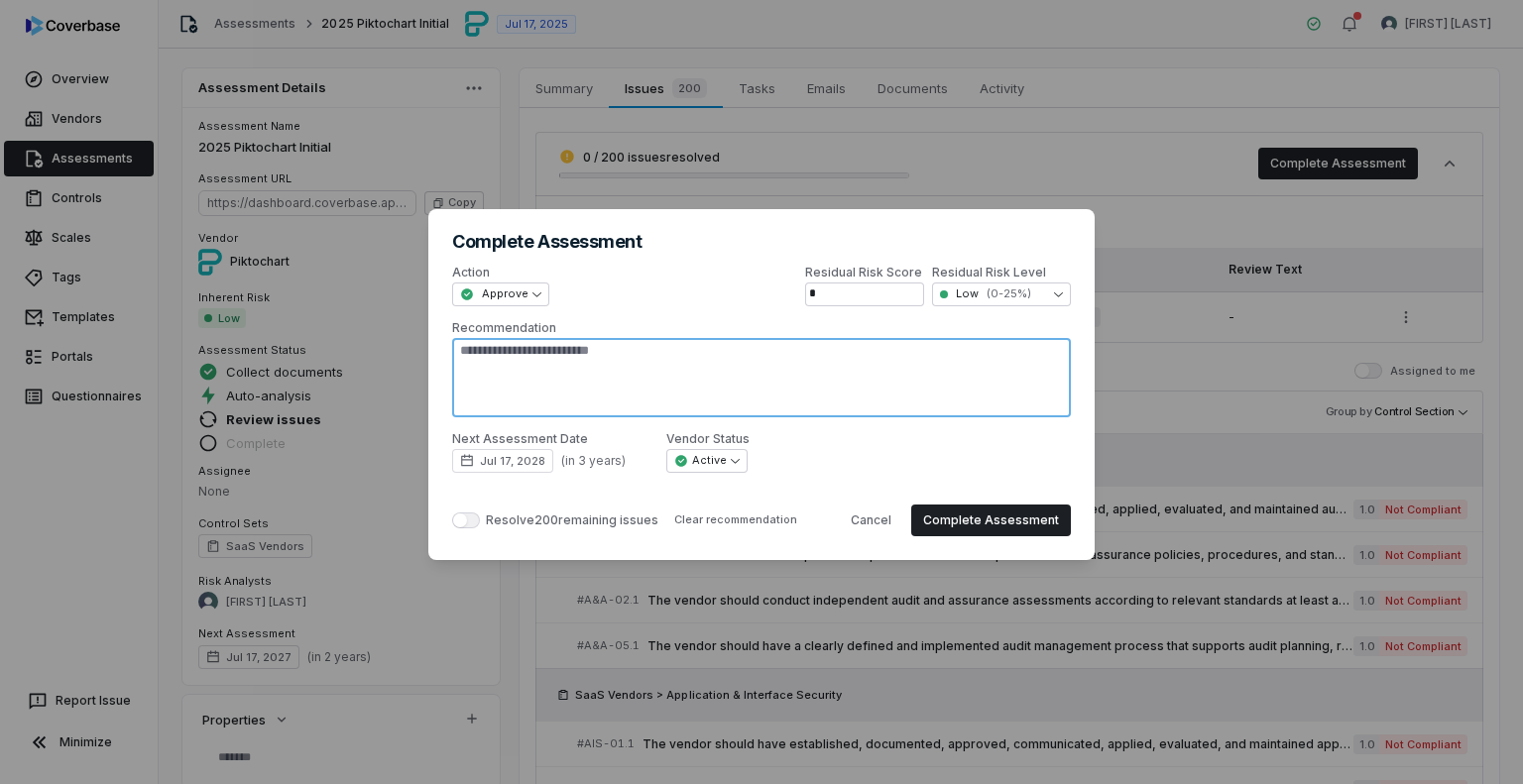 type on "*" 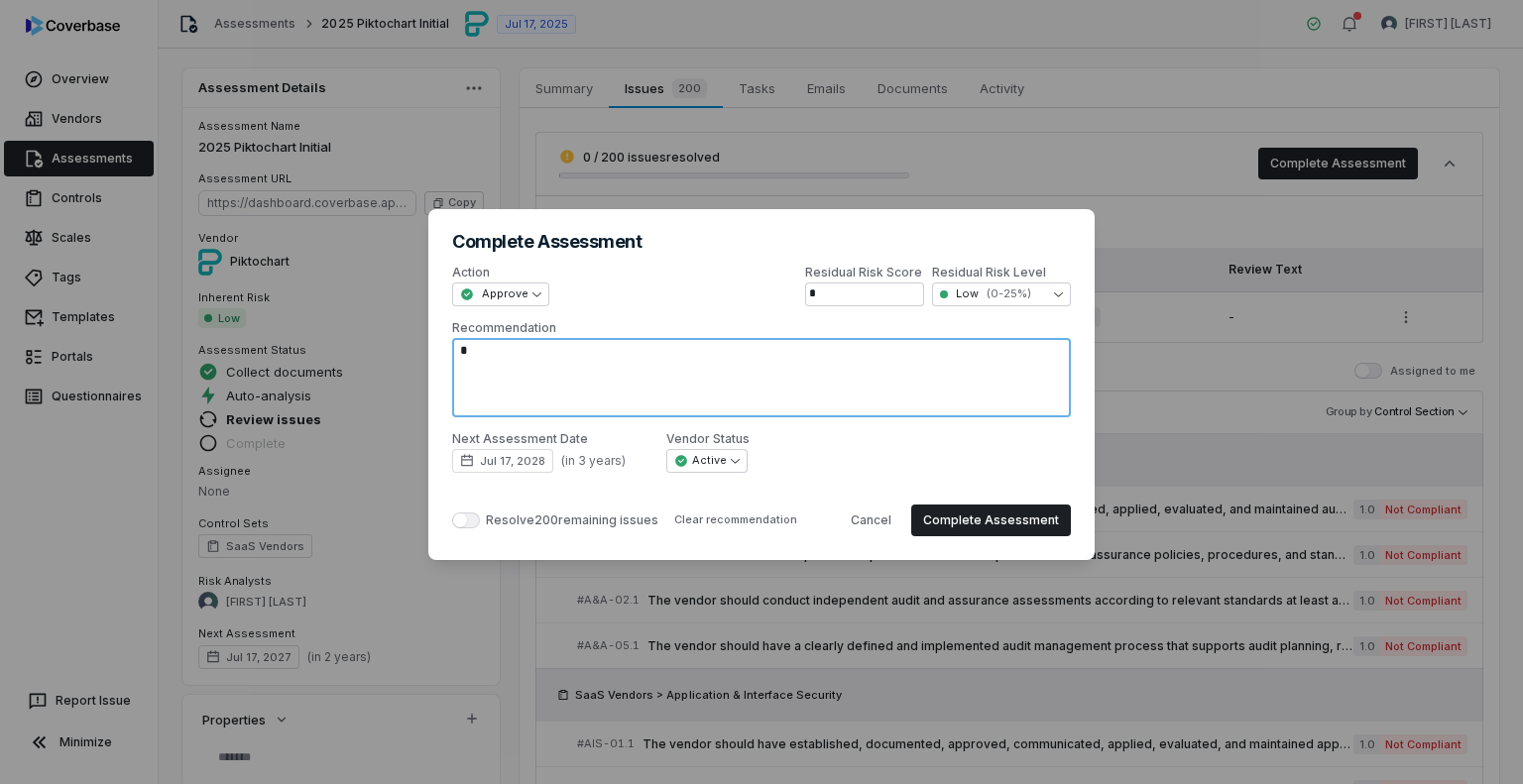 type on "*" 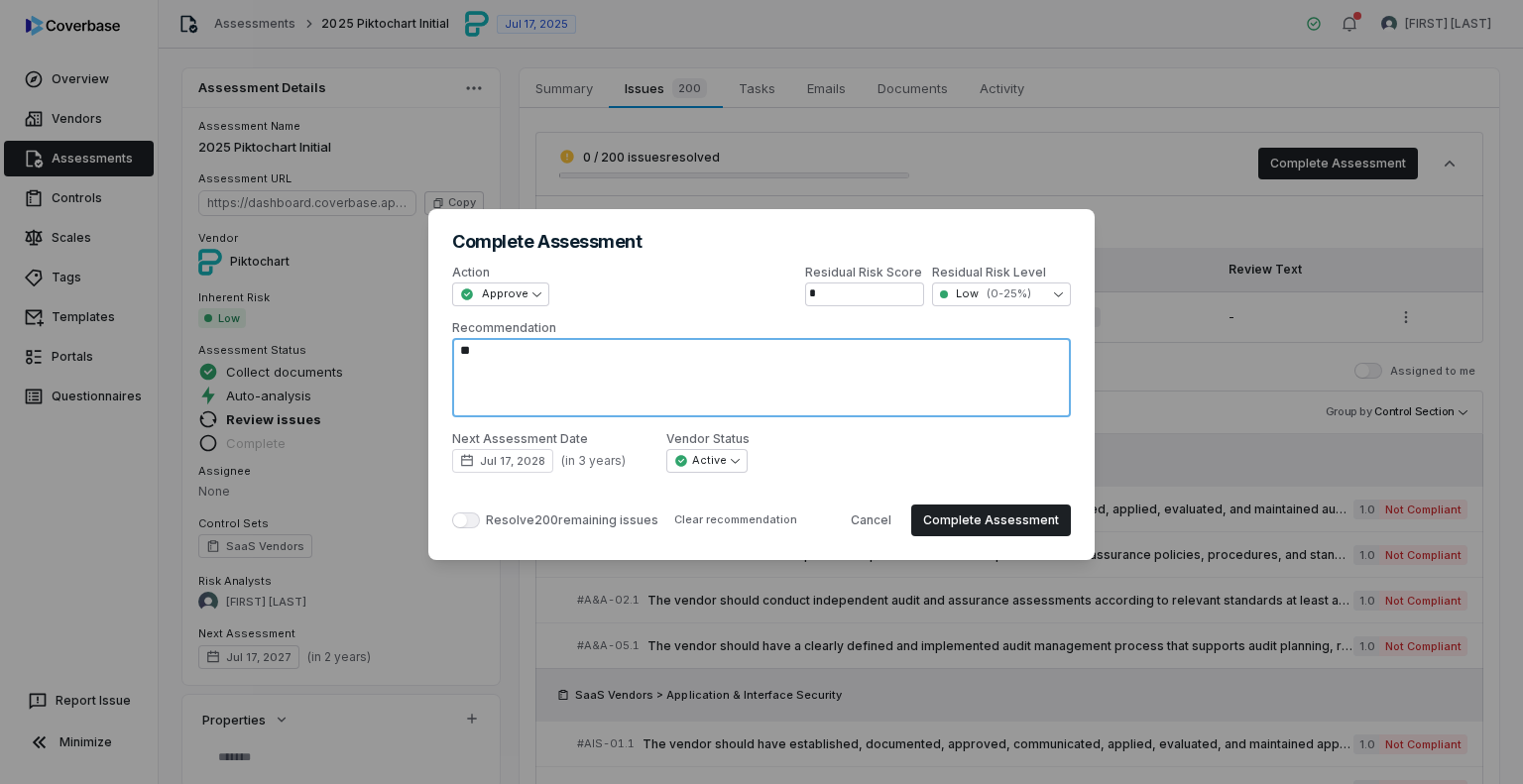 type on "*" 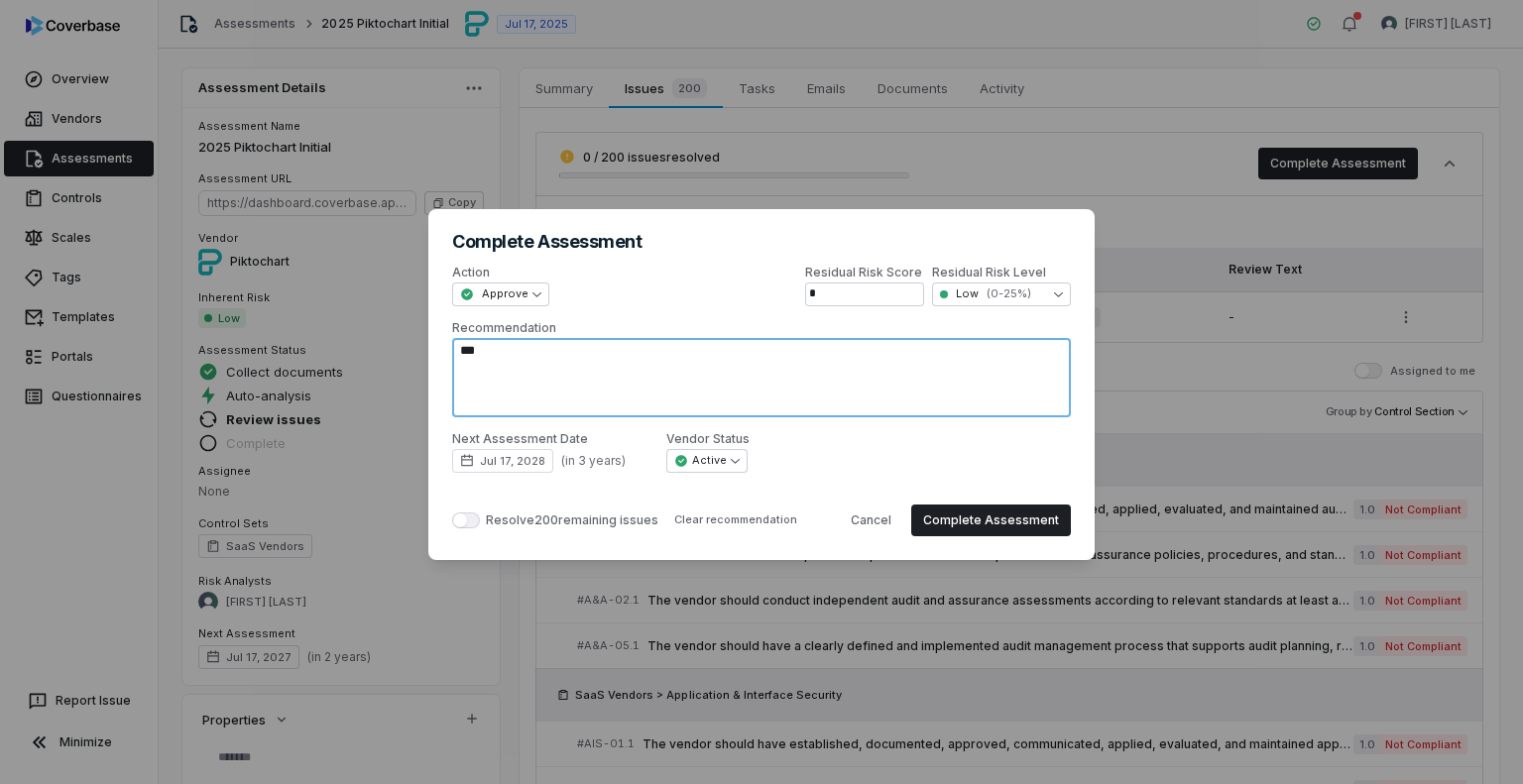 type on "*" 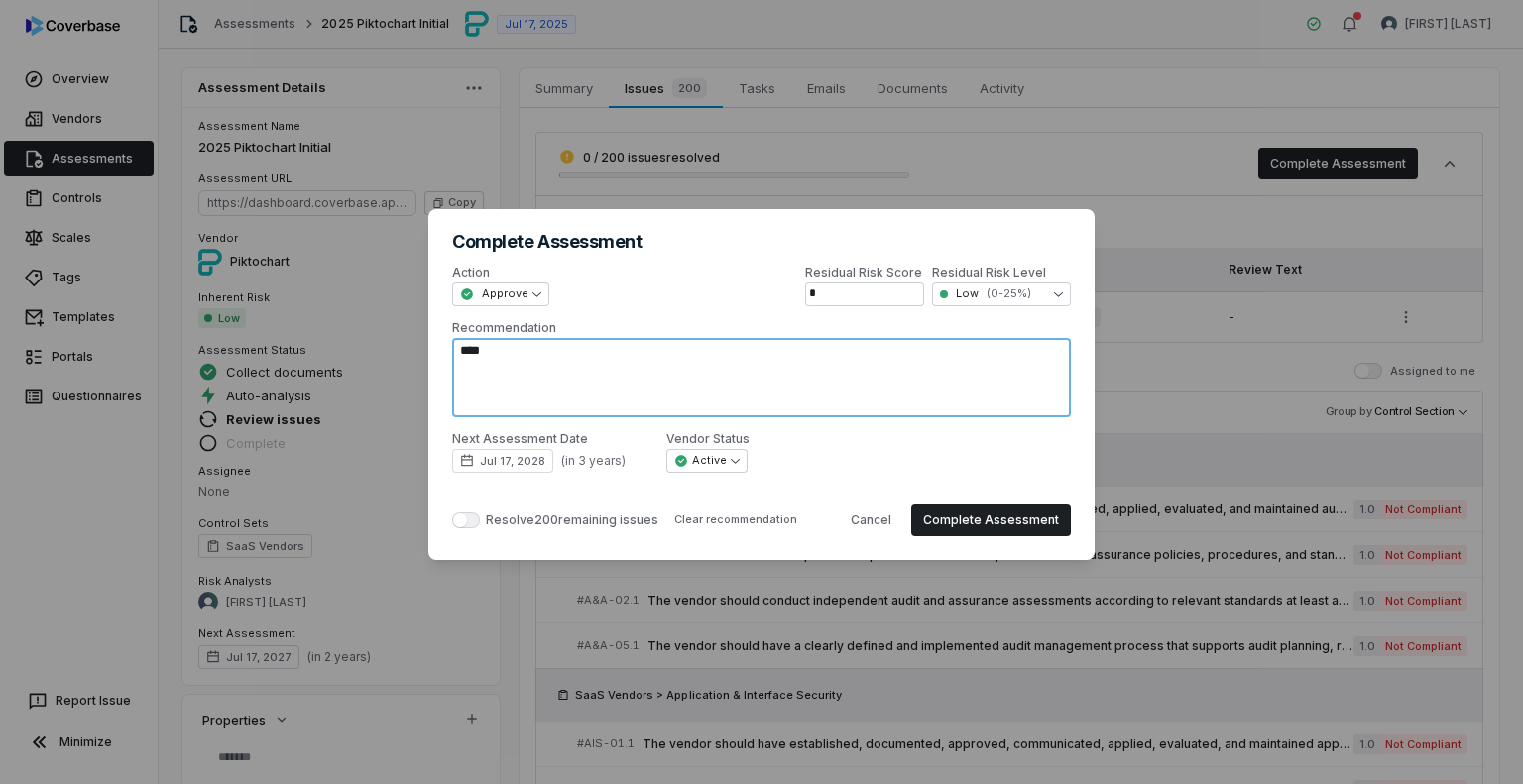type on "*" 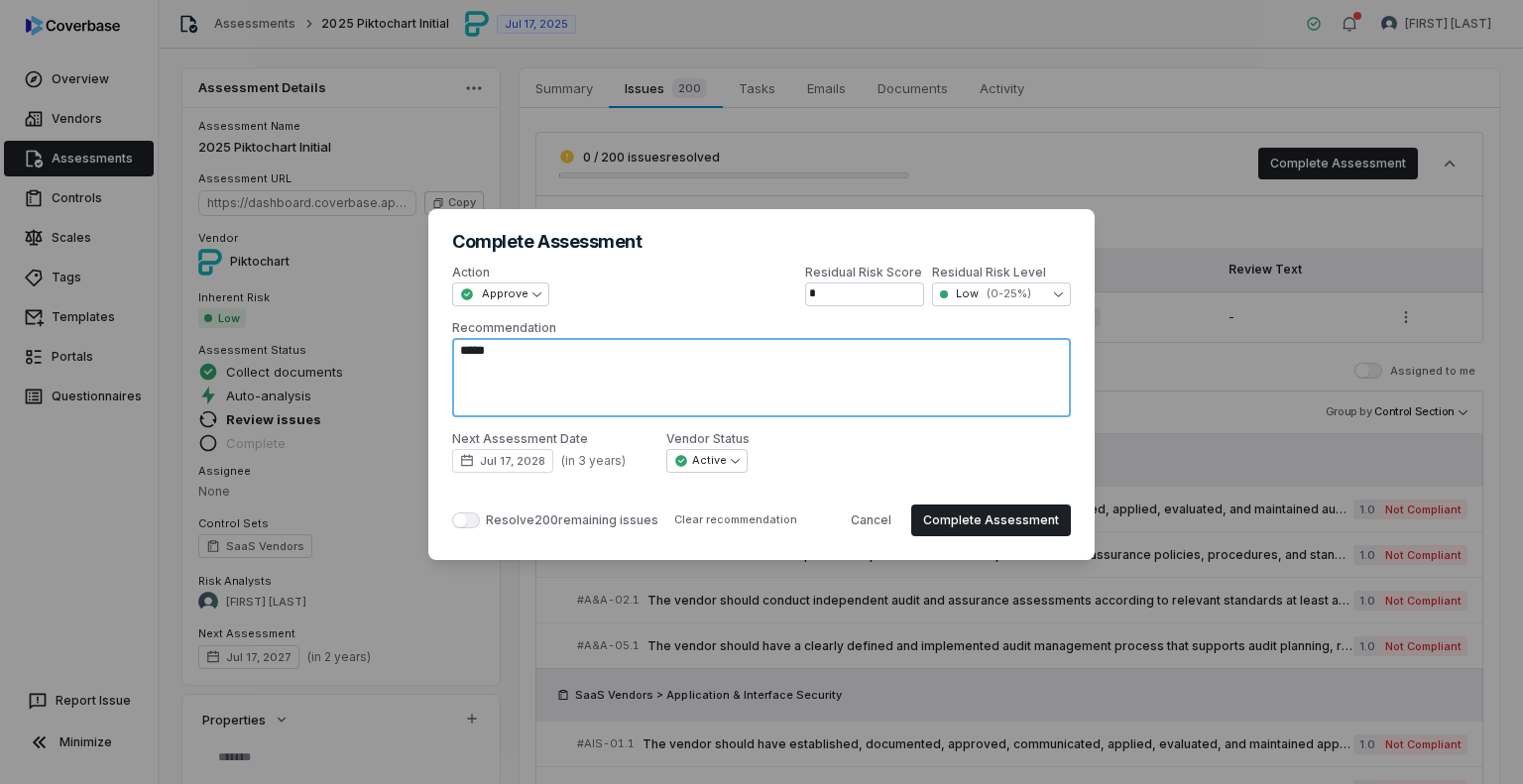 type on "*" 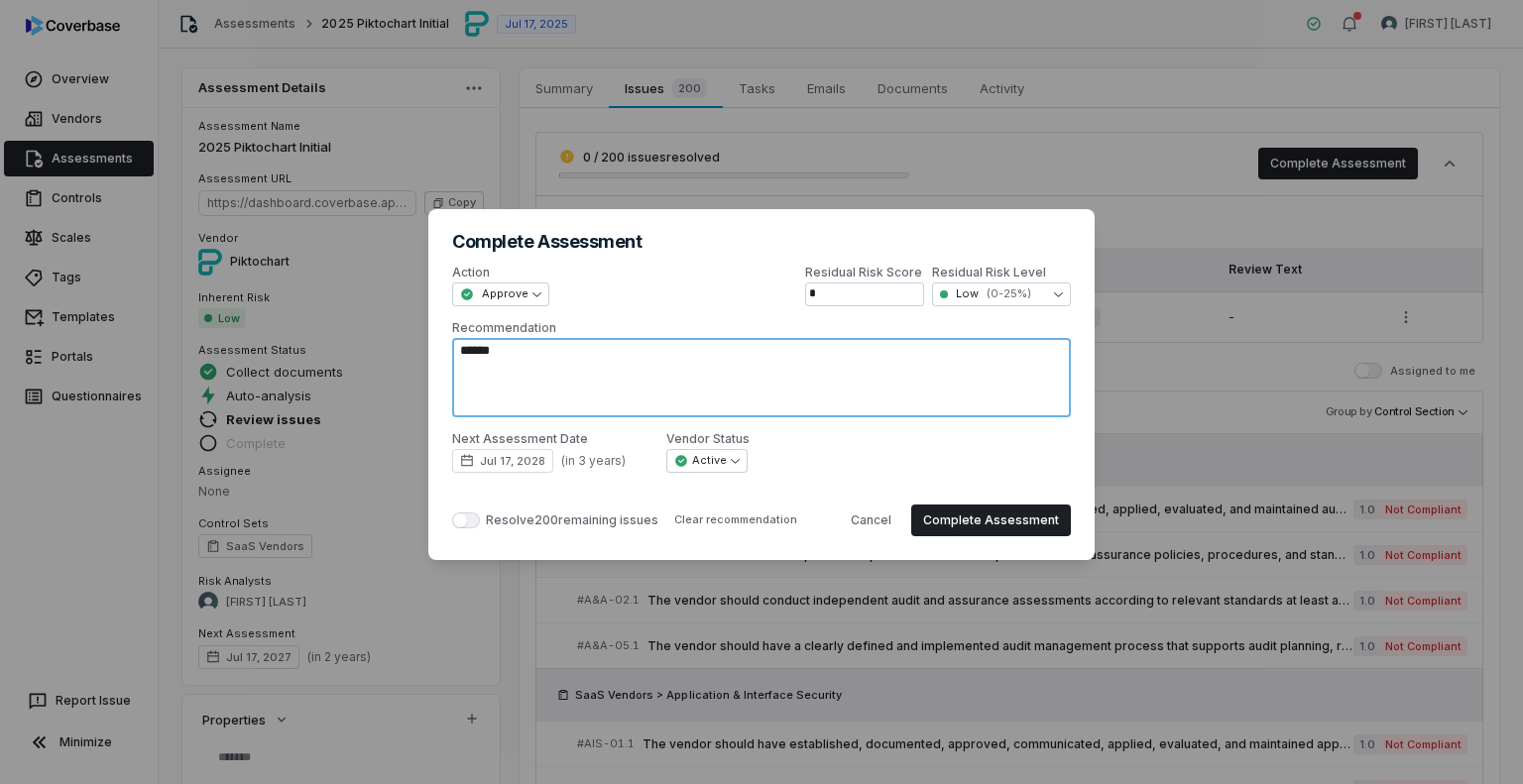 type on "*" 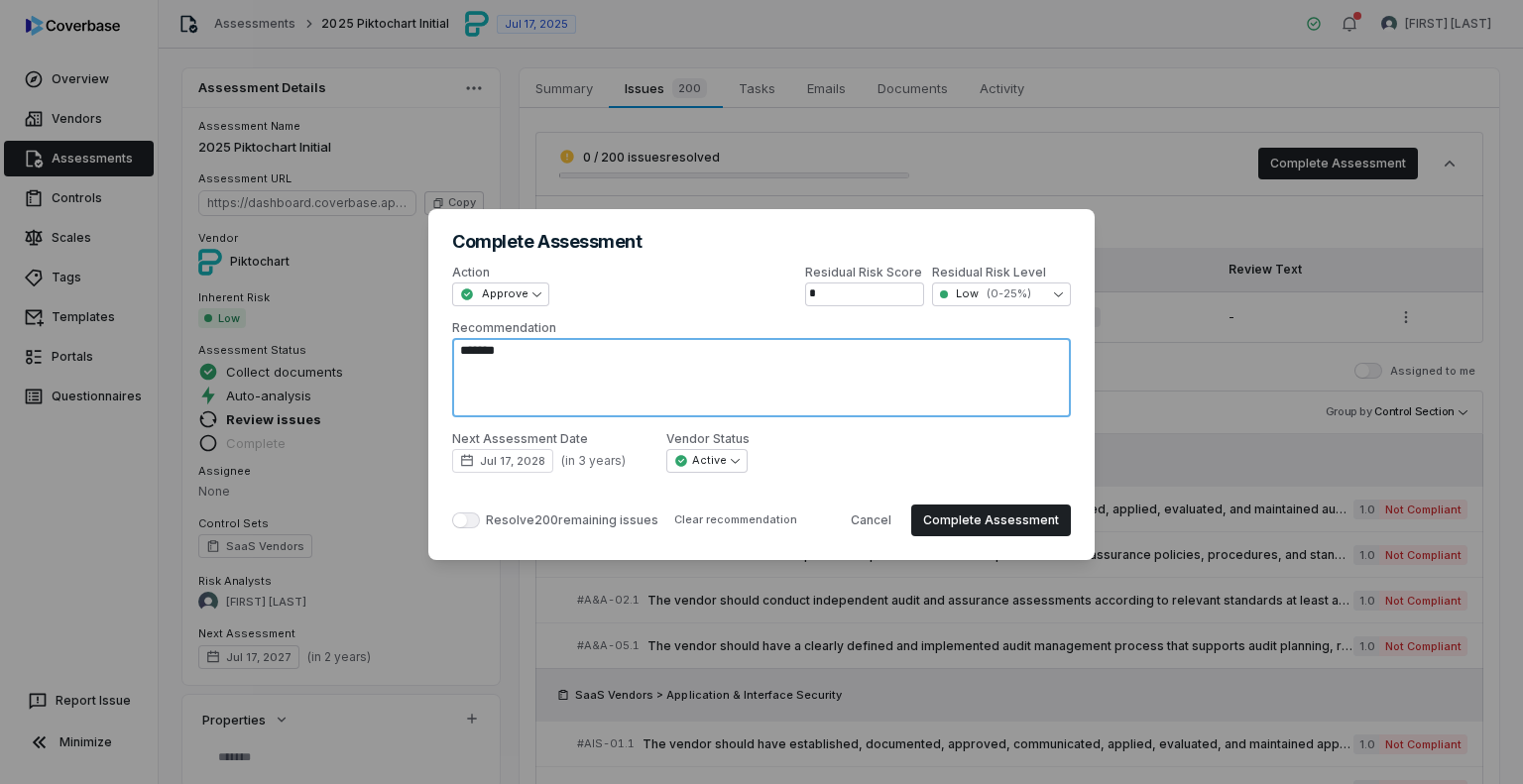 type on "*" 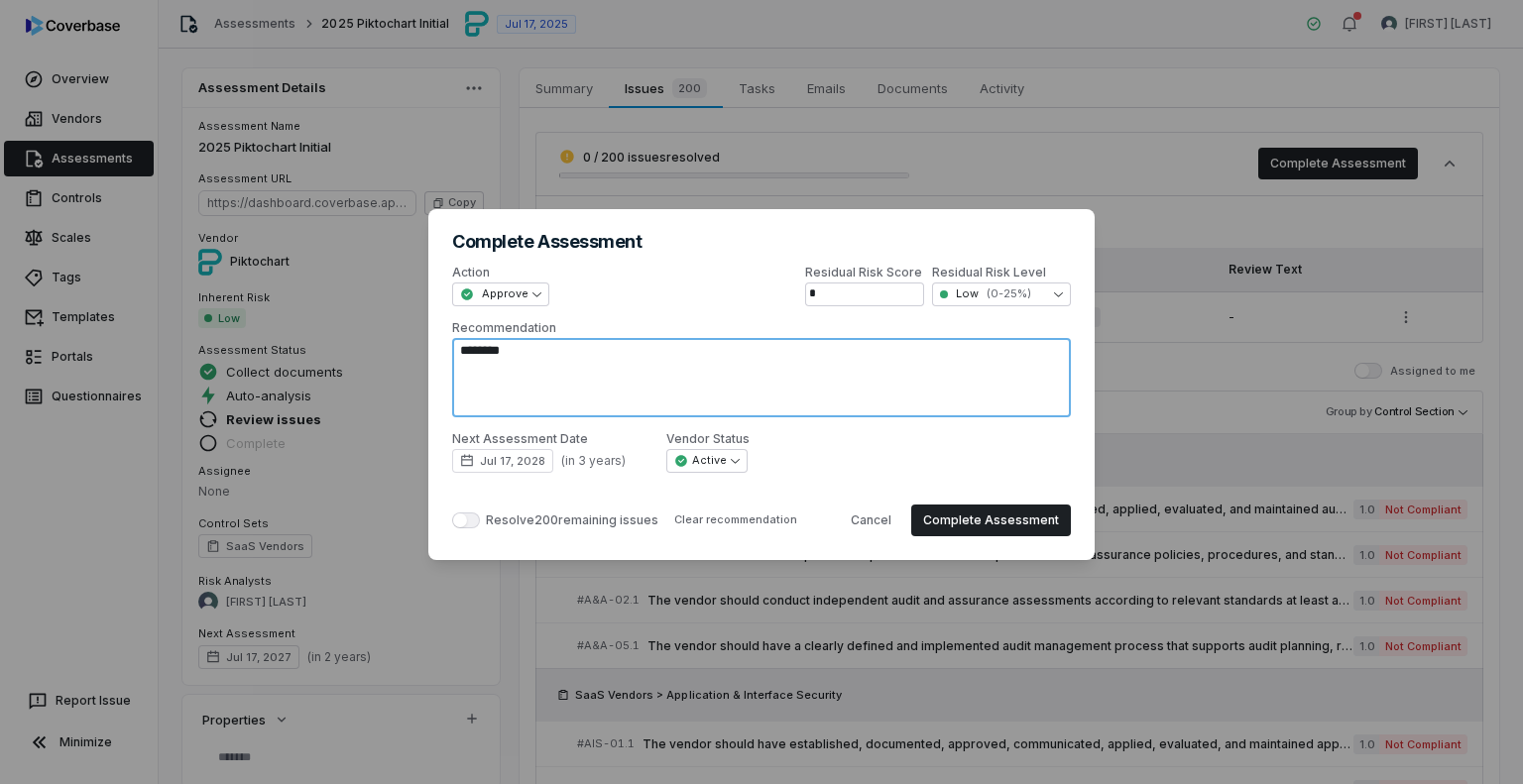 type on "*" 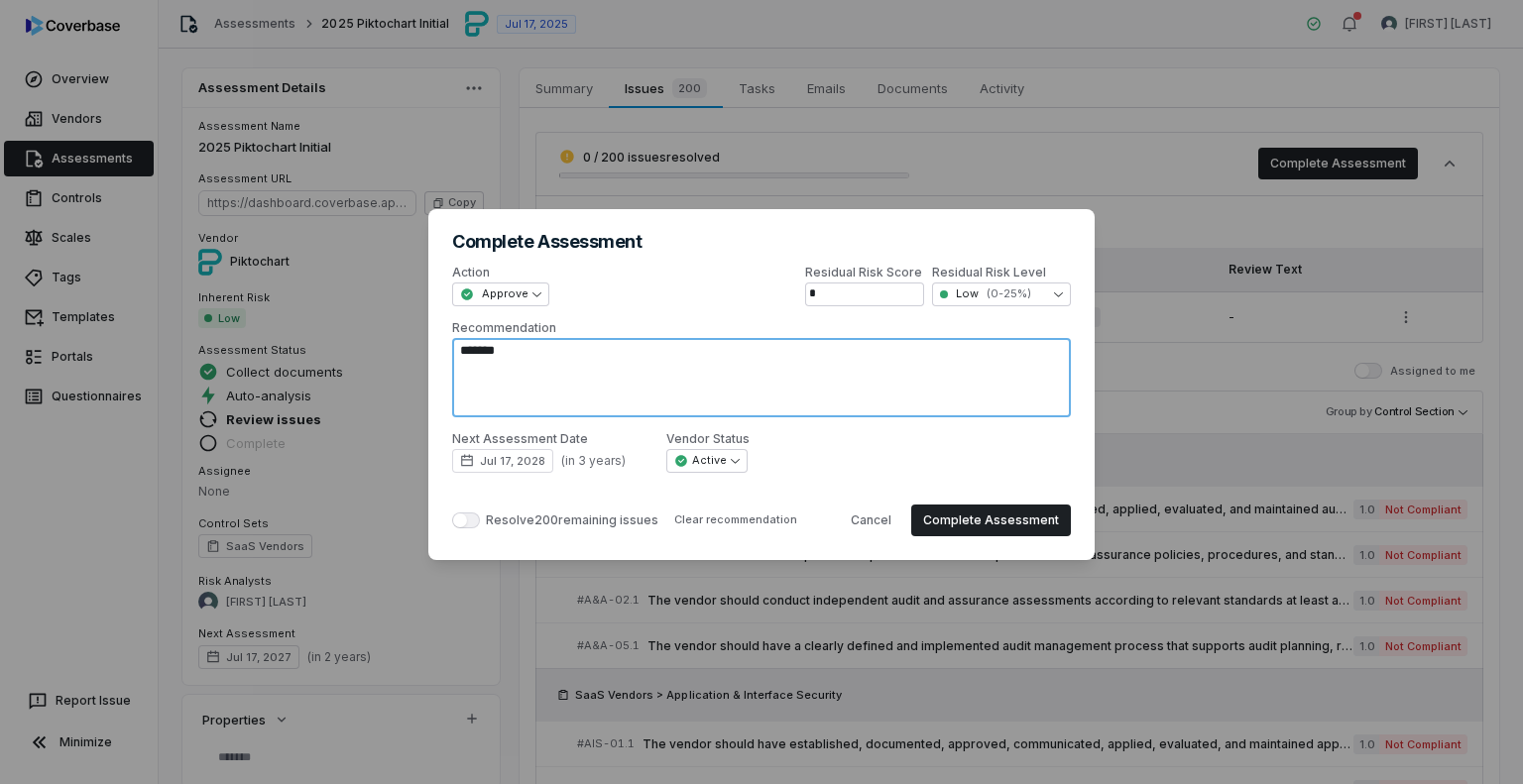 type on "*" 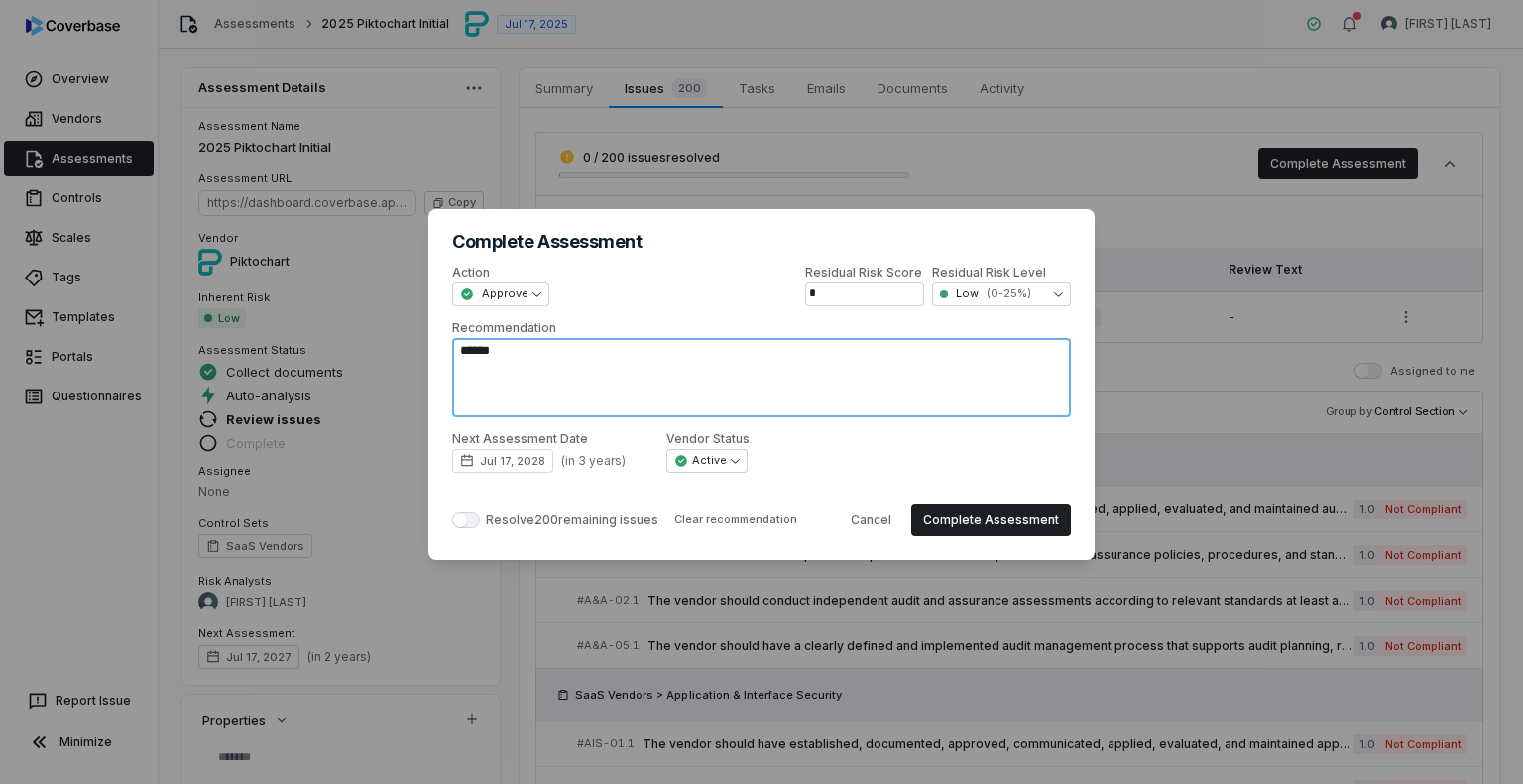 type on "*******" 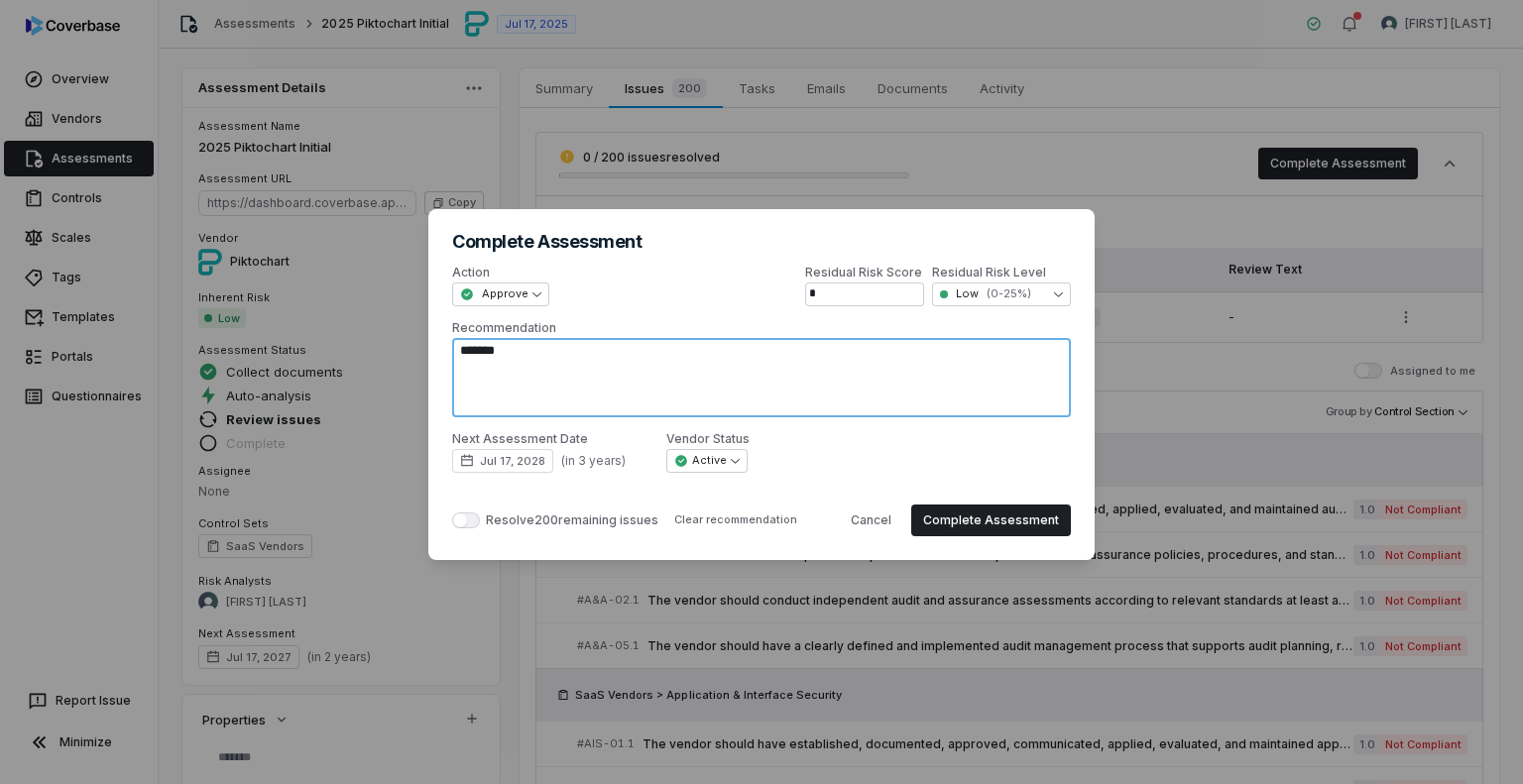 type on "*" 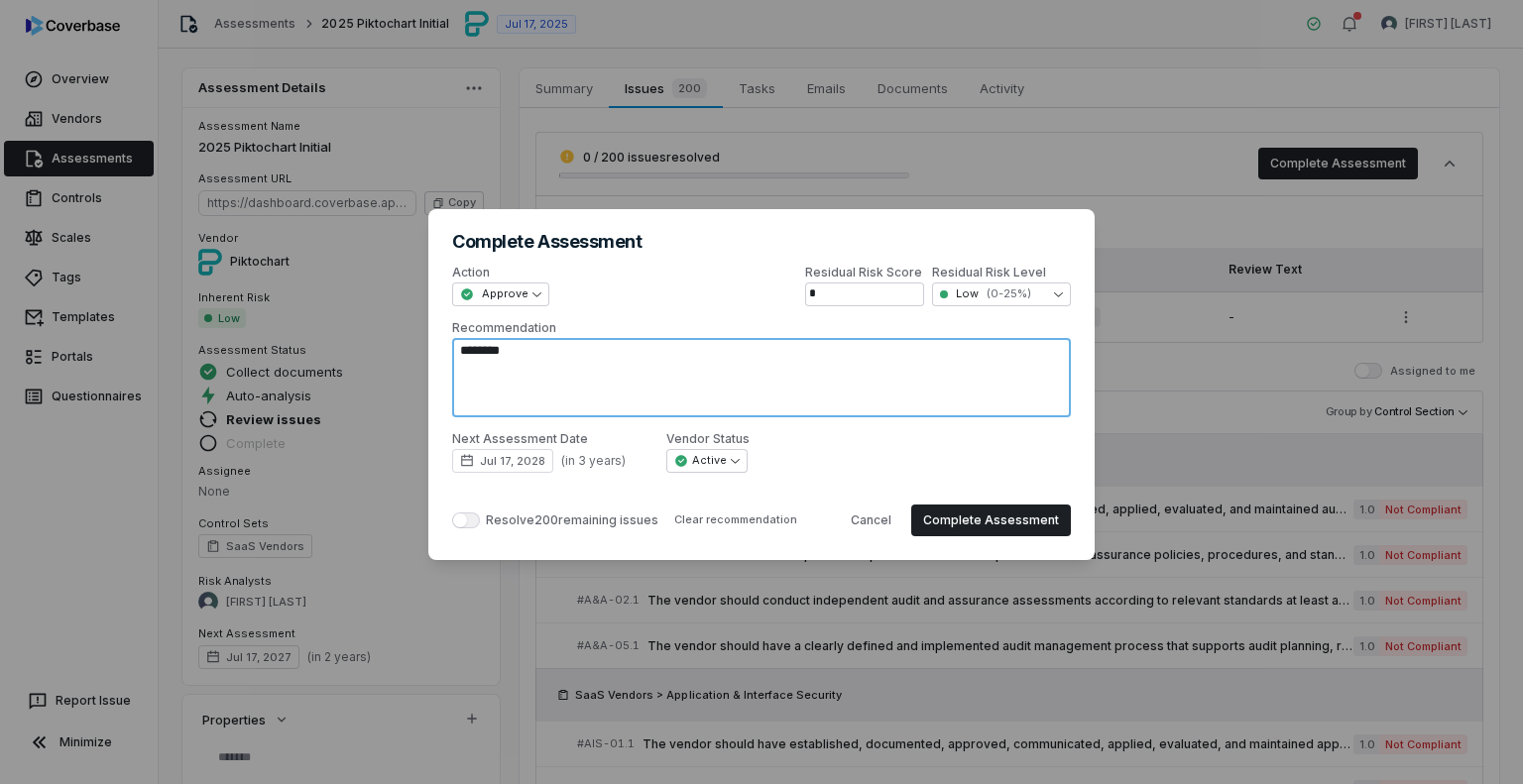 type on "*" 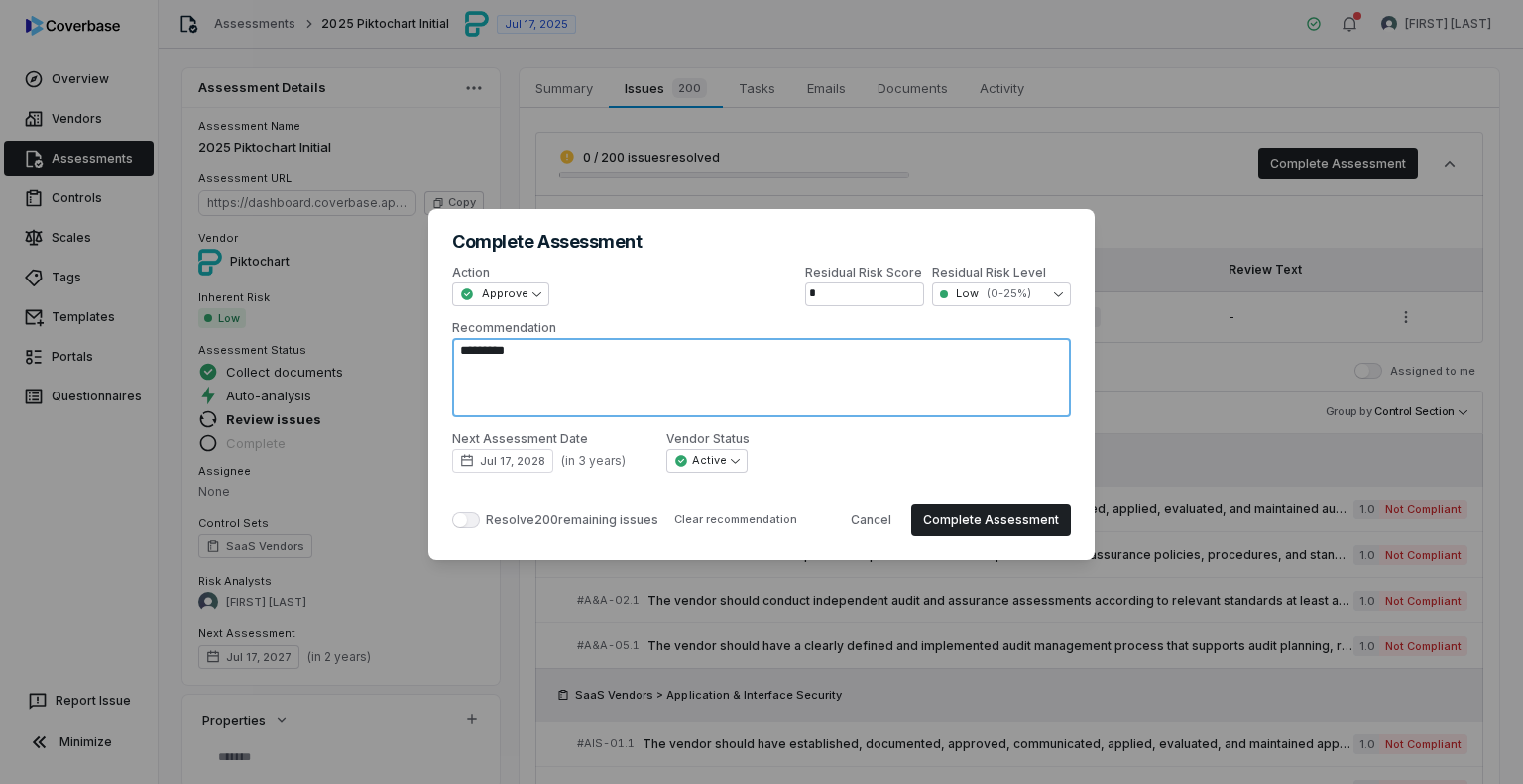 type on "*" 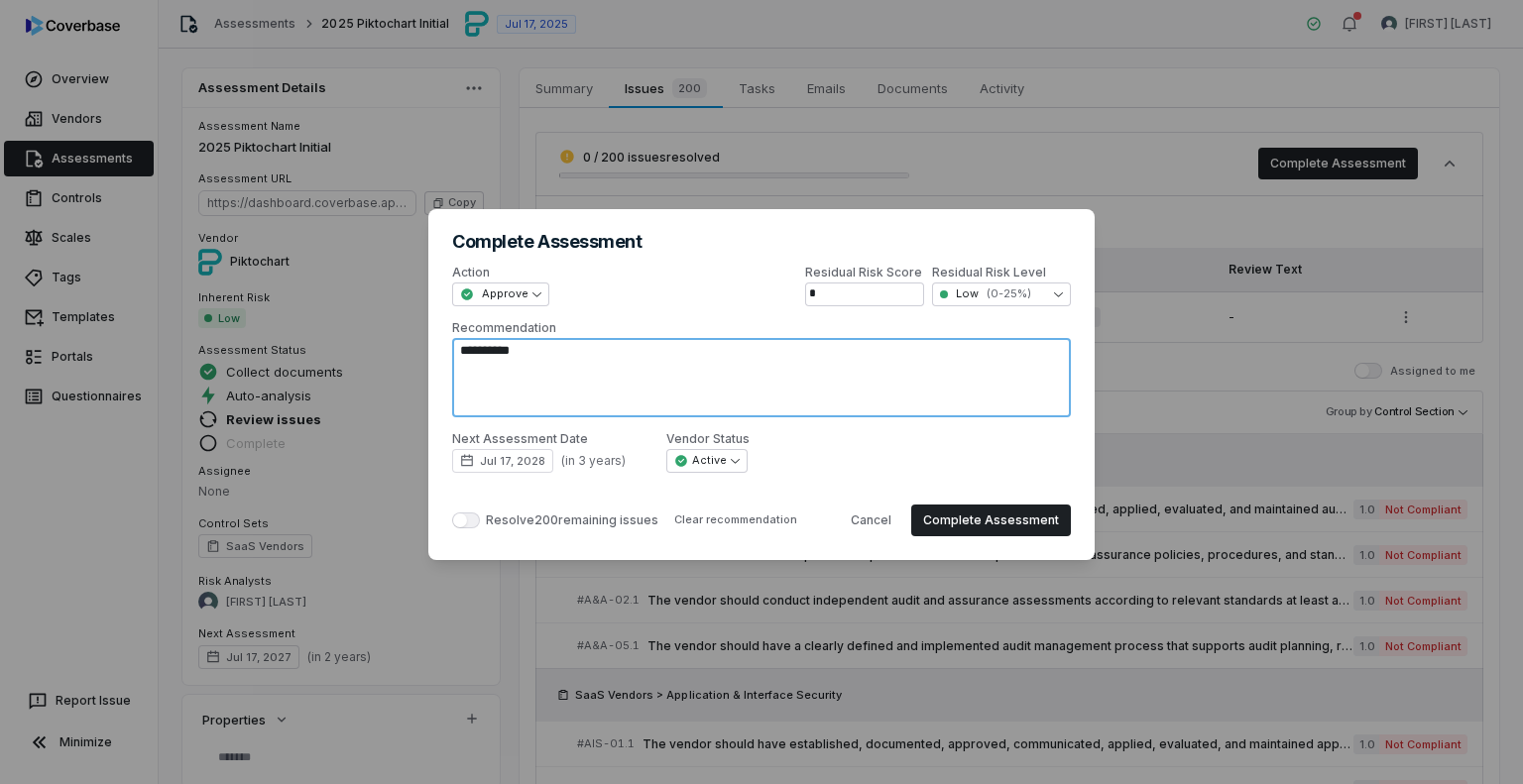type on "*" 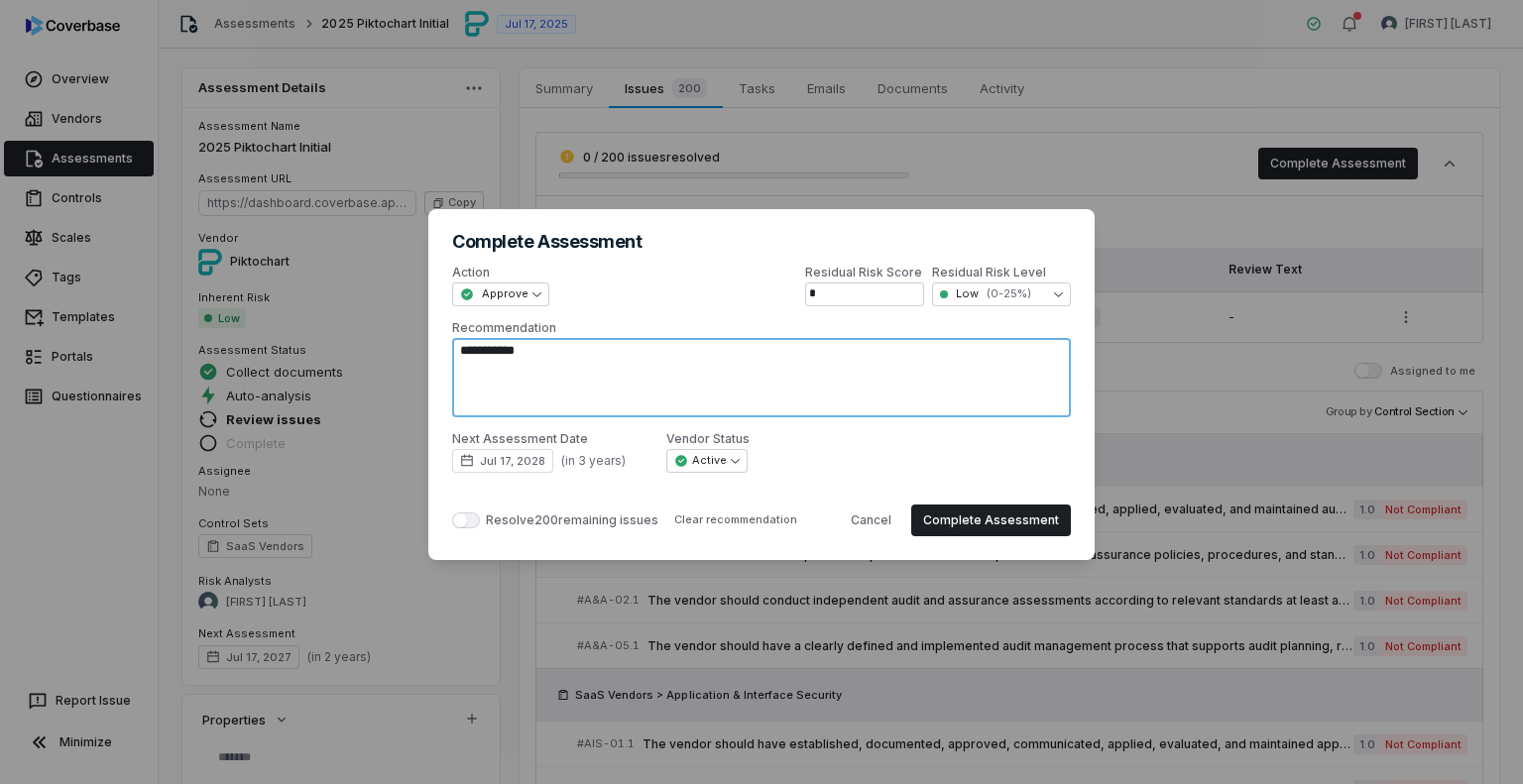 type on "*" 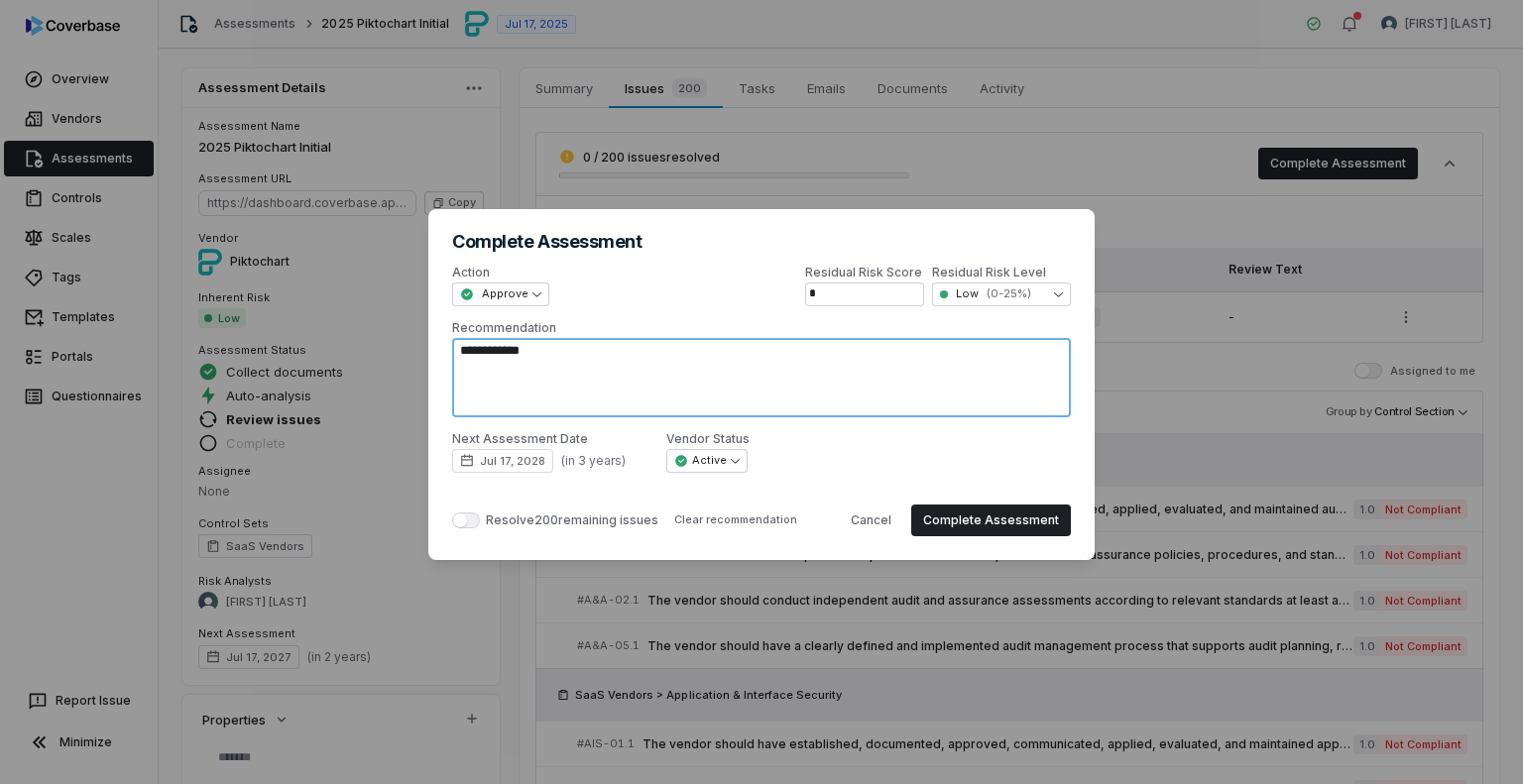 type on "*" 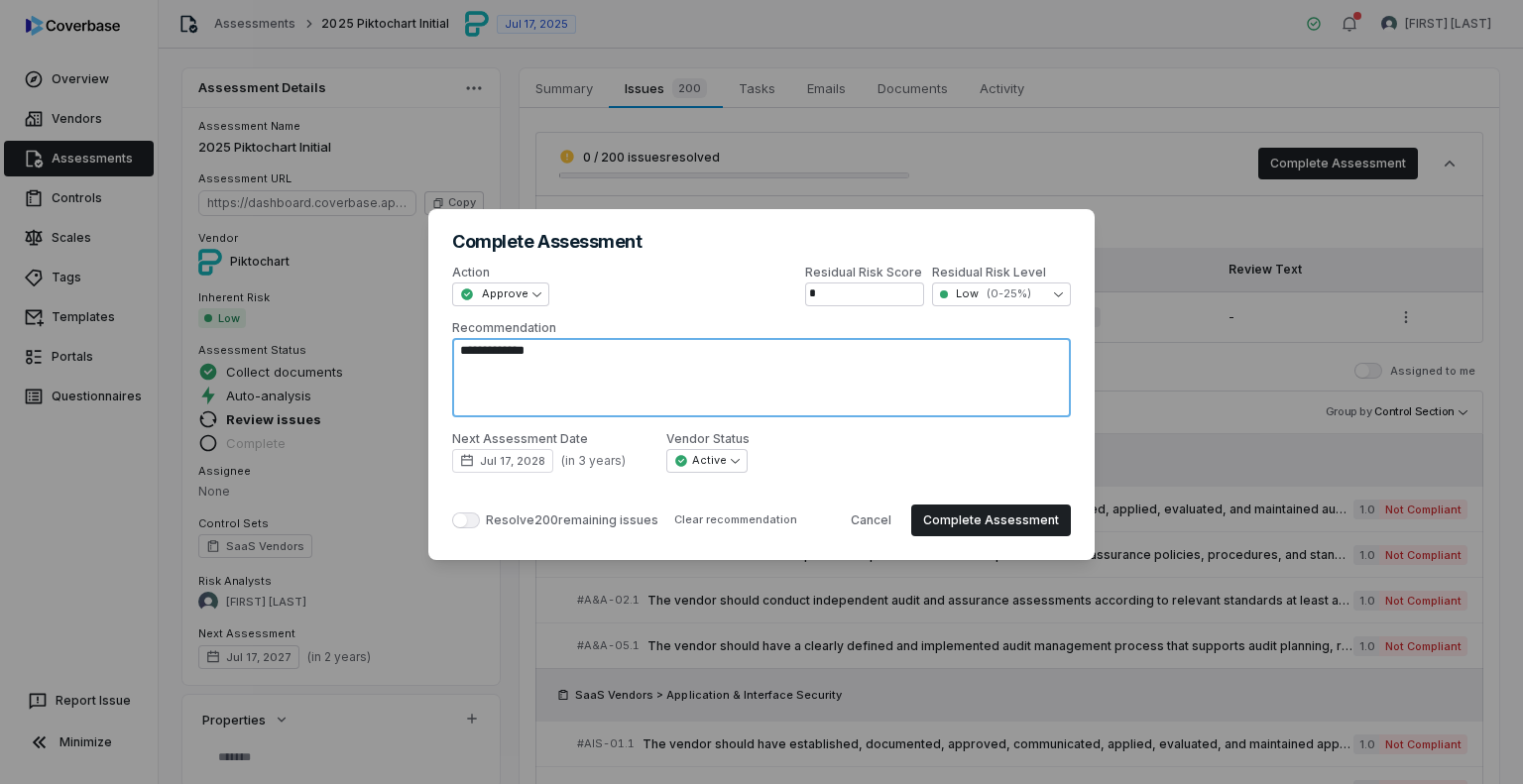 type on "*" 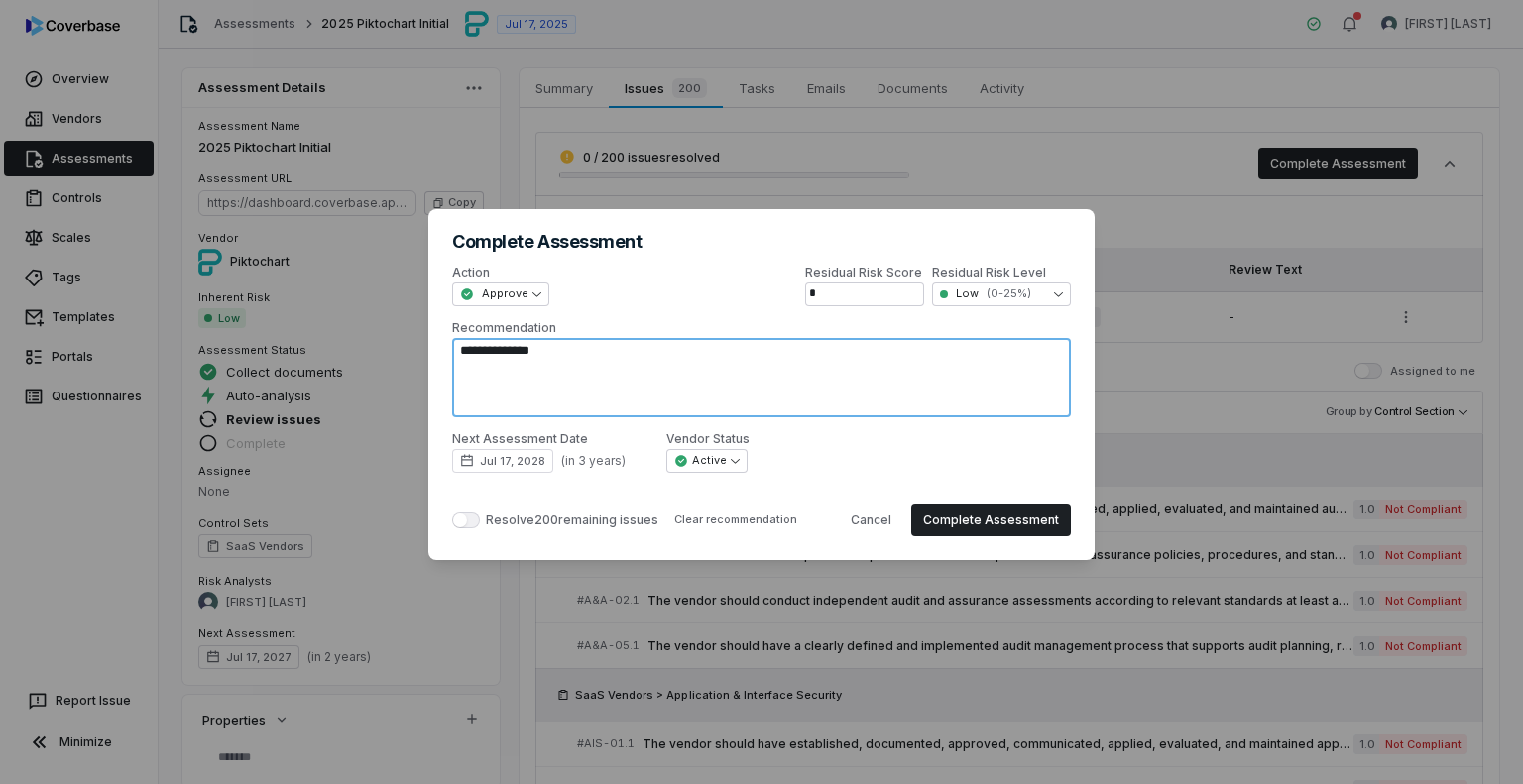 type on "*" 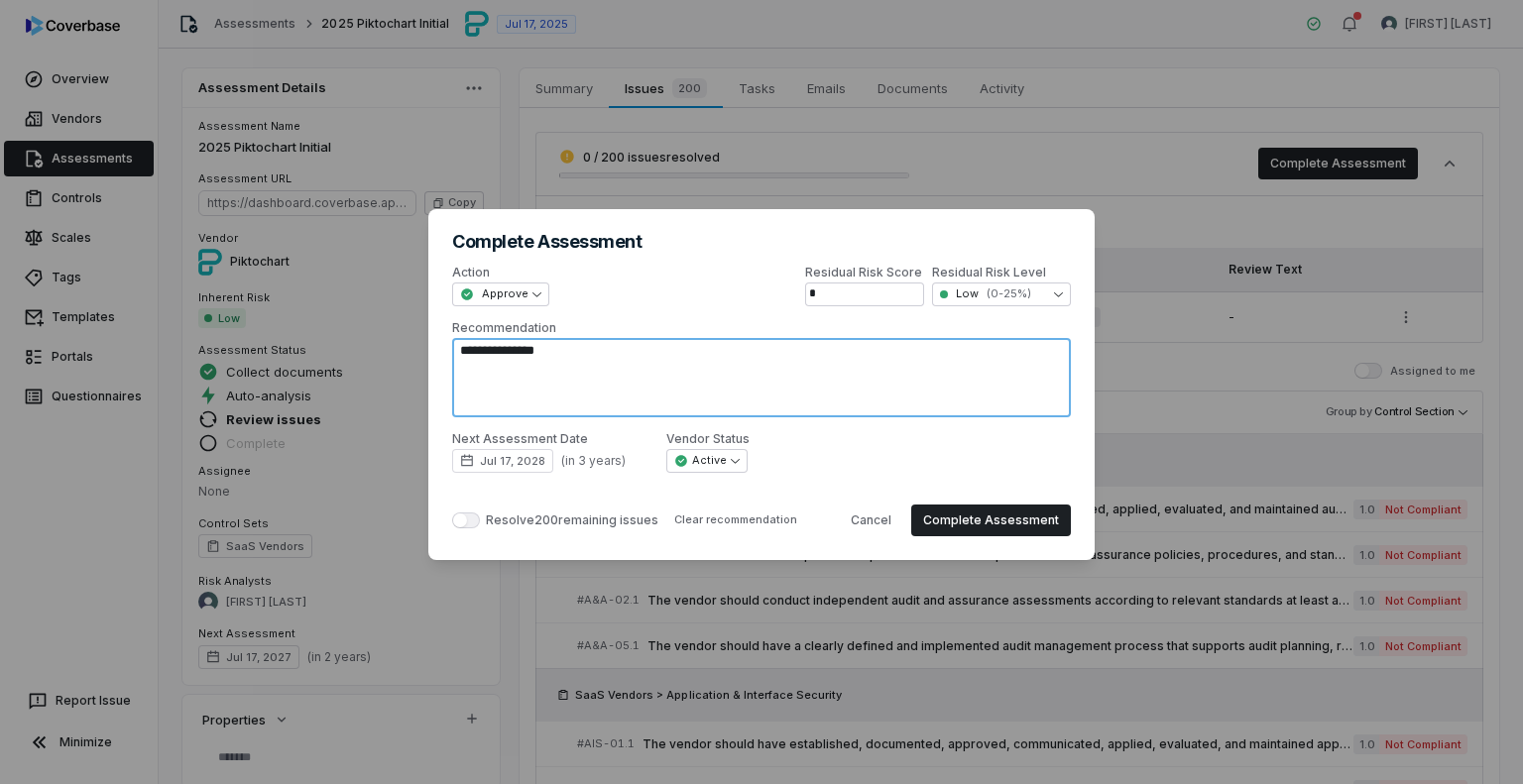 type on "*" 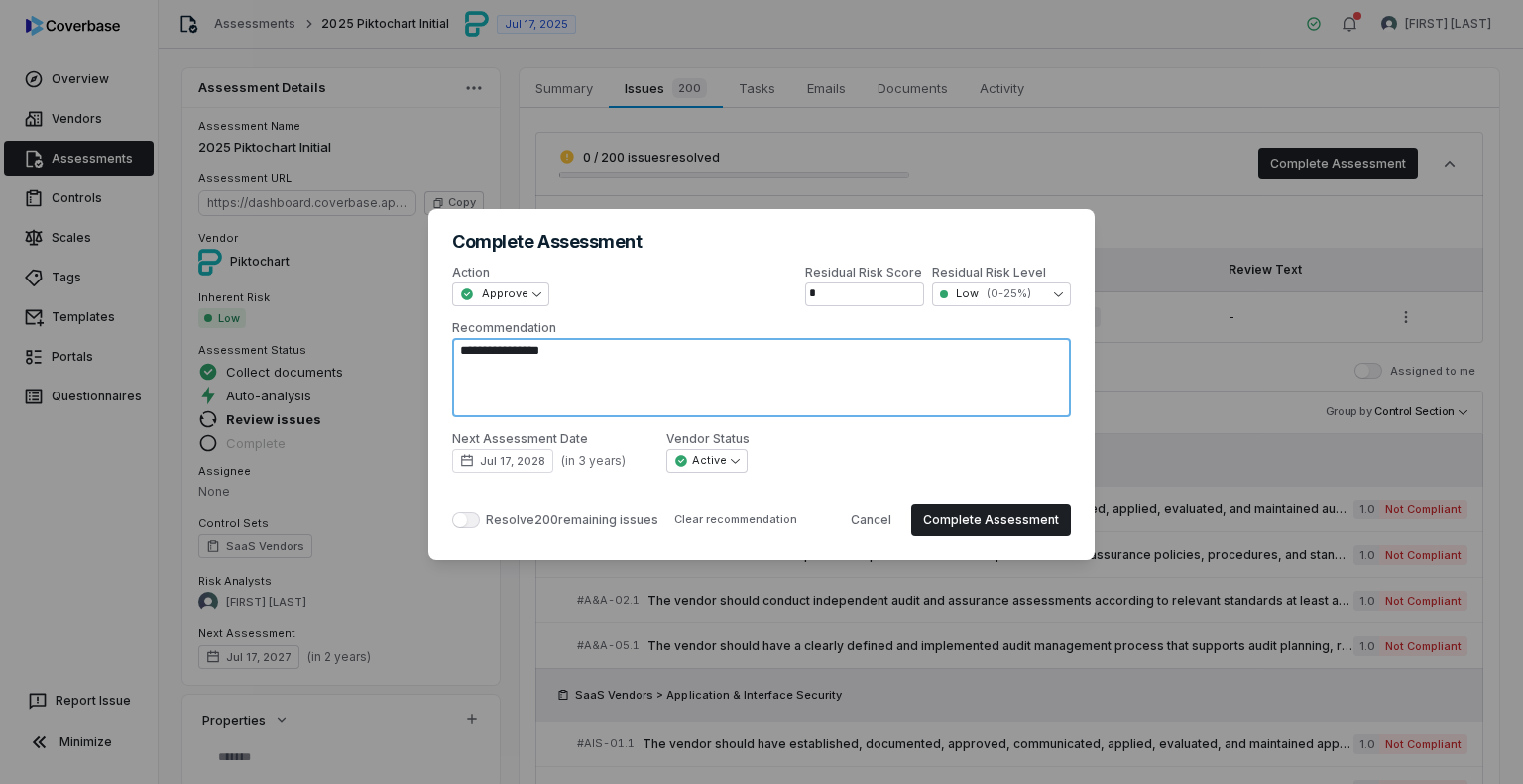 type on "*" 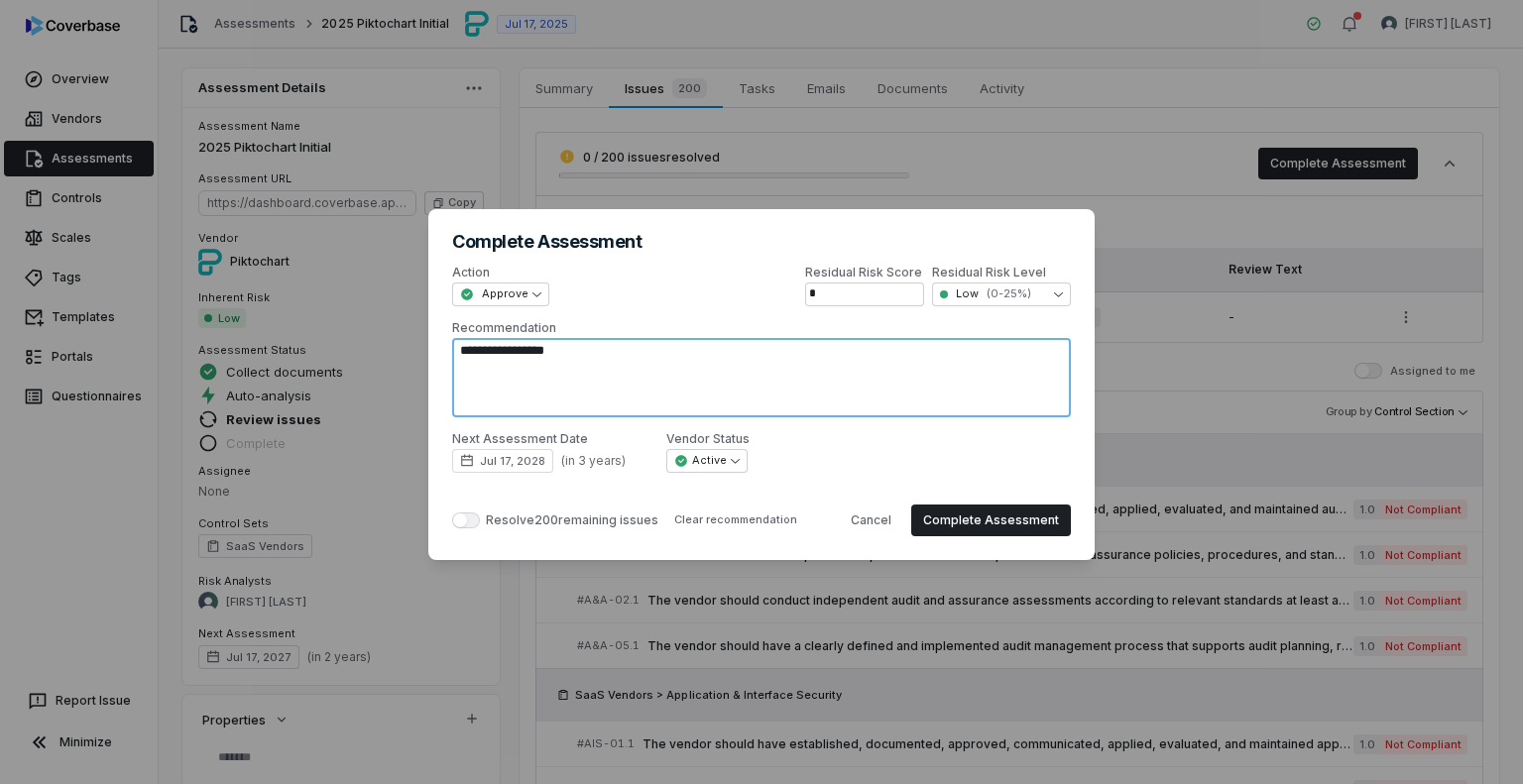 type on "*" 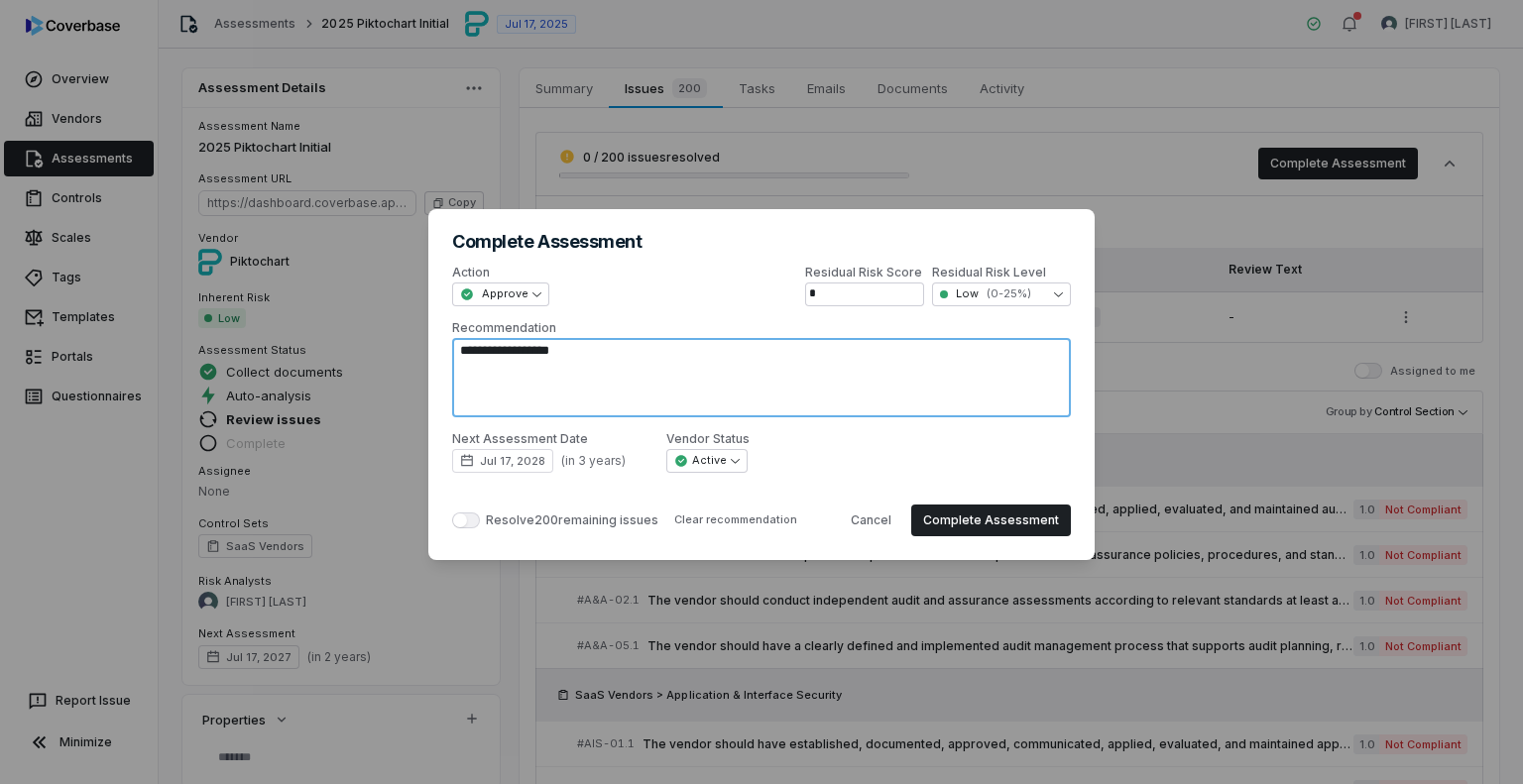 type on "*" 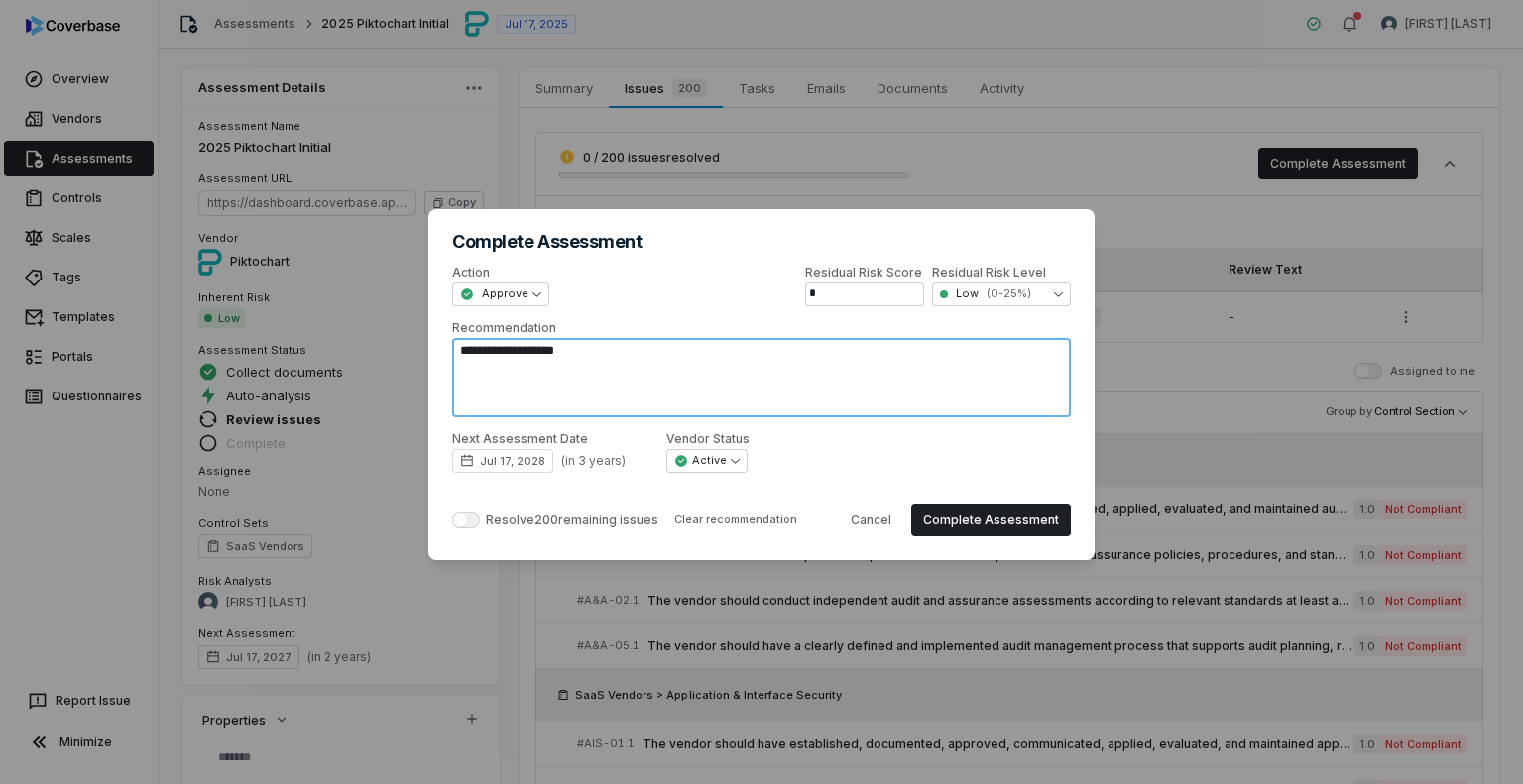 type on "*" 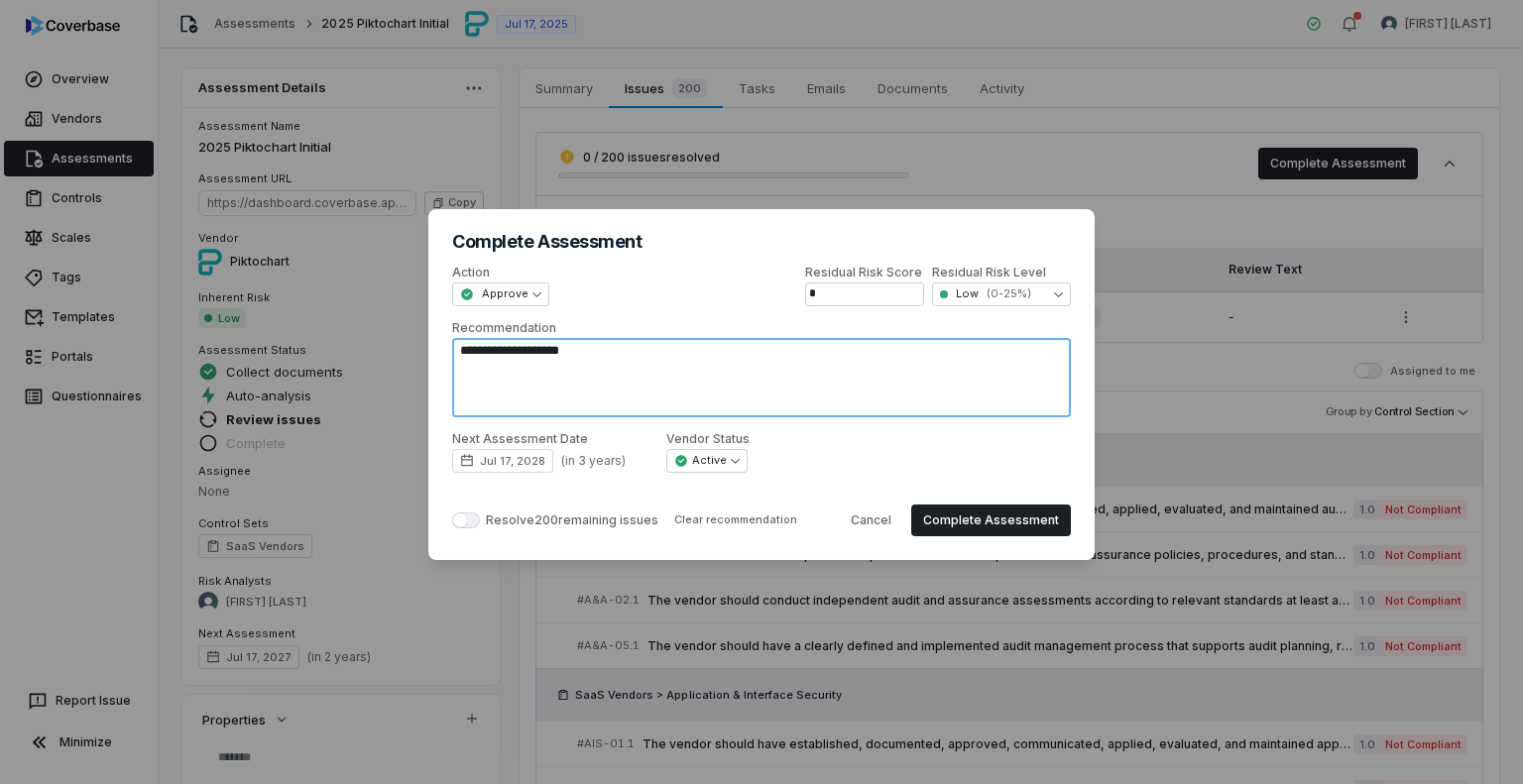type on "*" 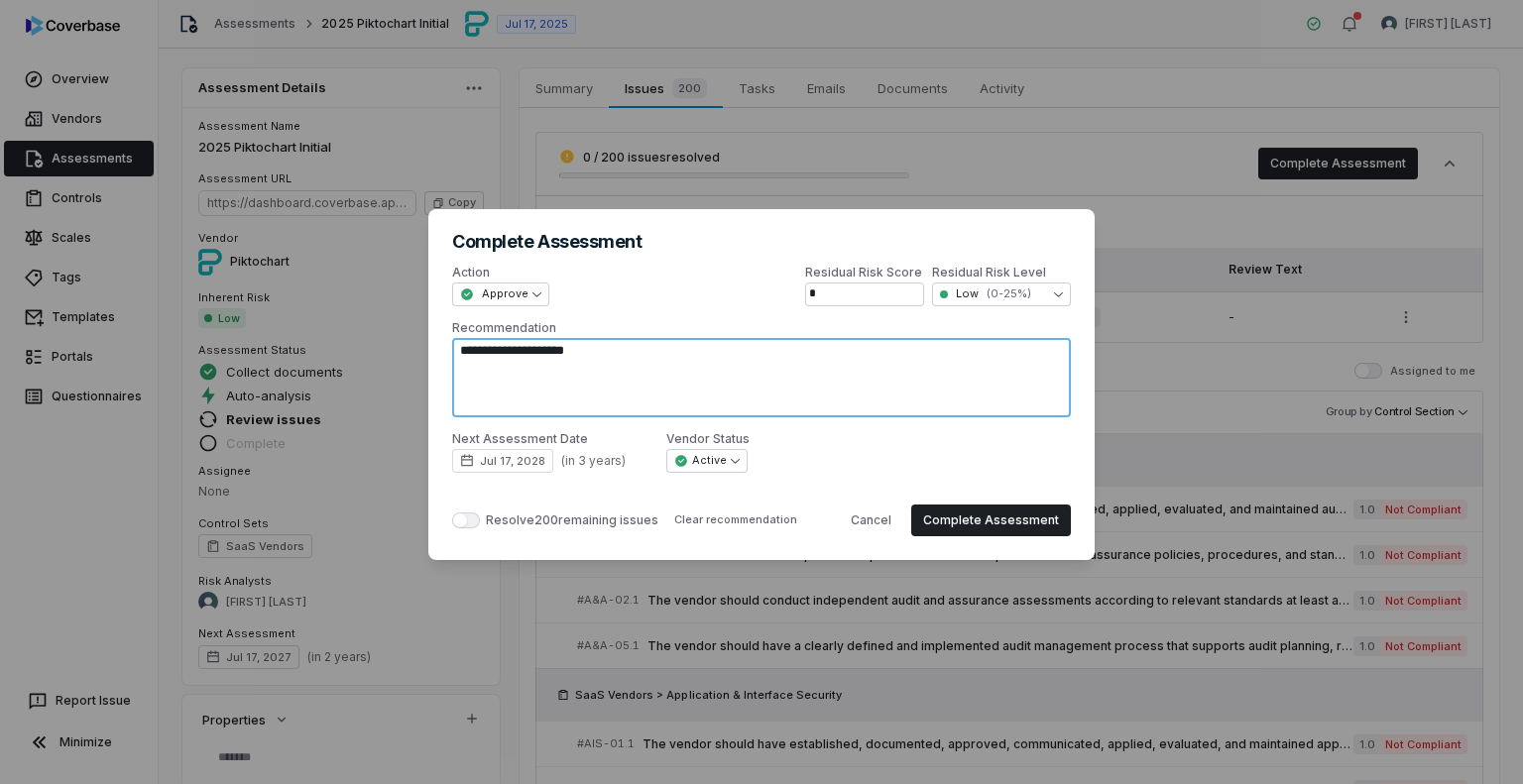 type on "*" 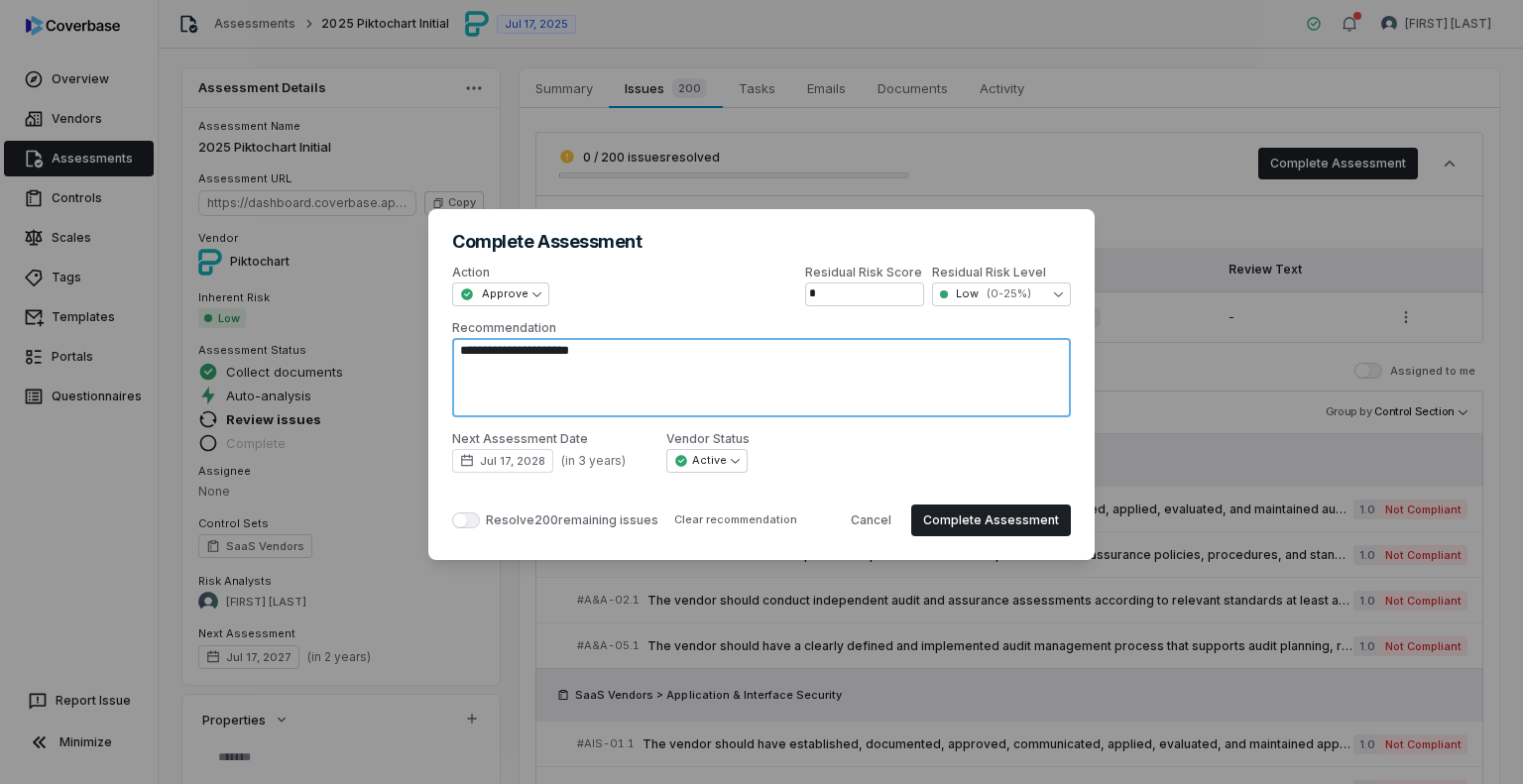 type on "*" 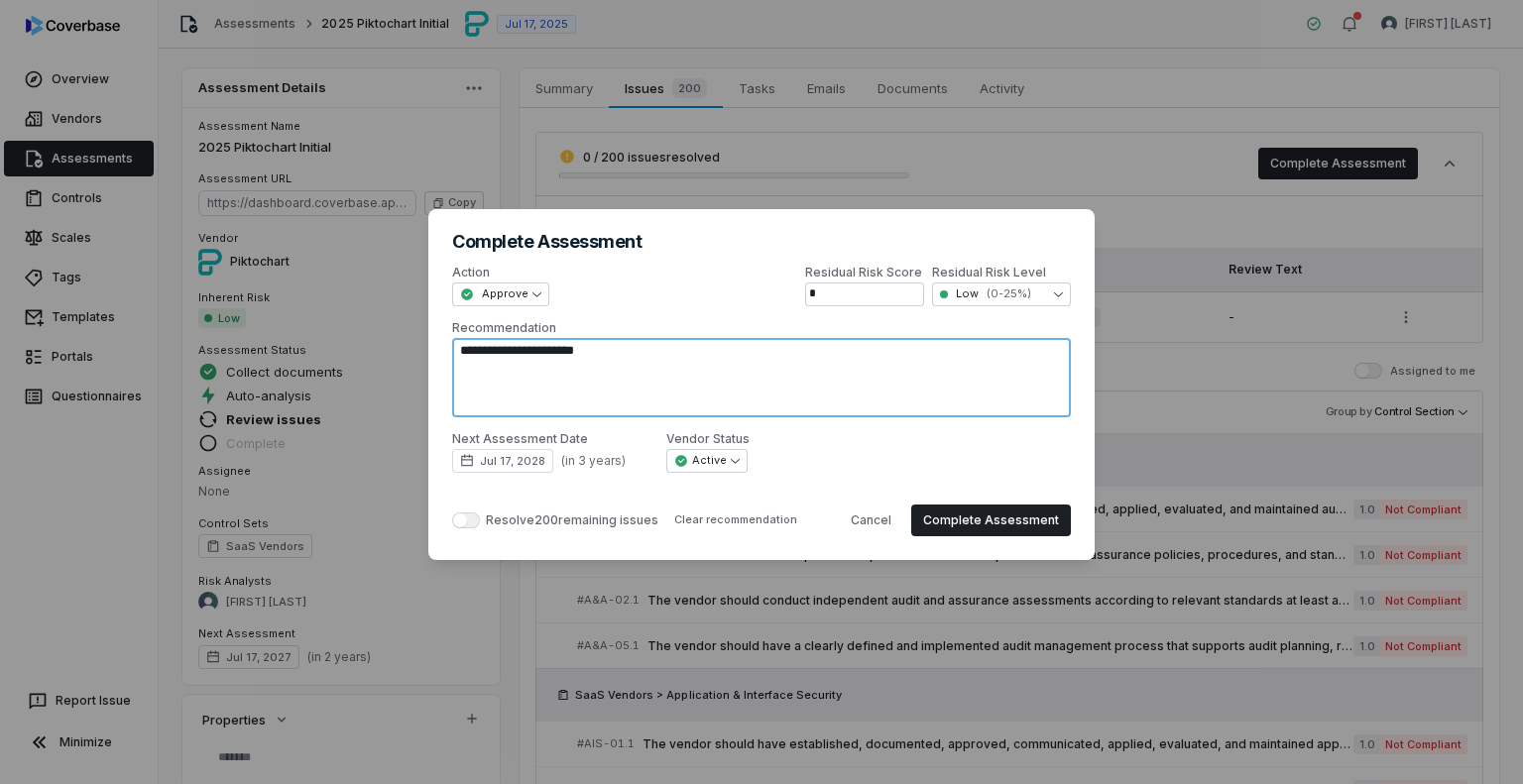 type on "*" 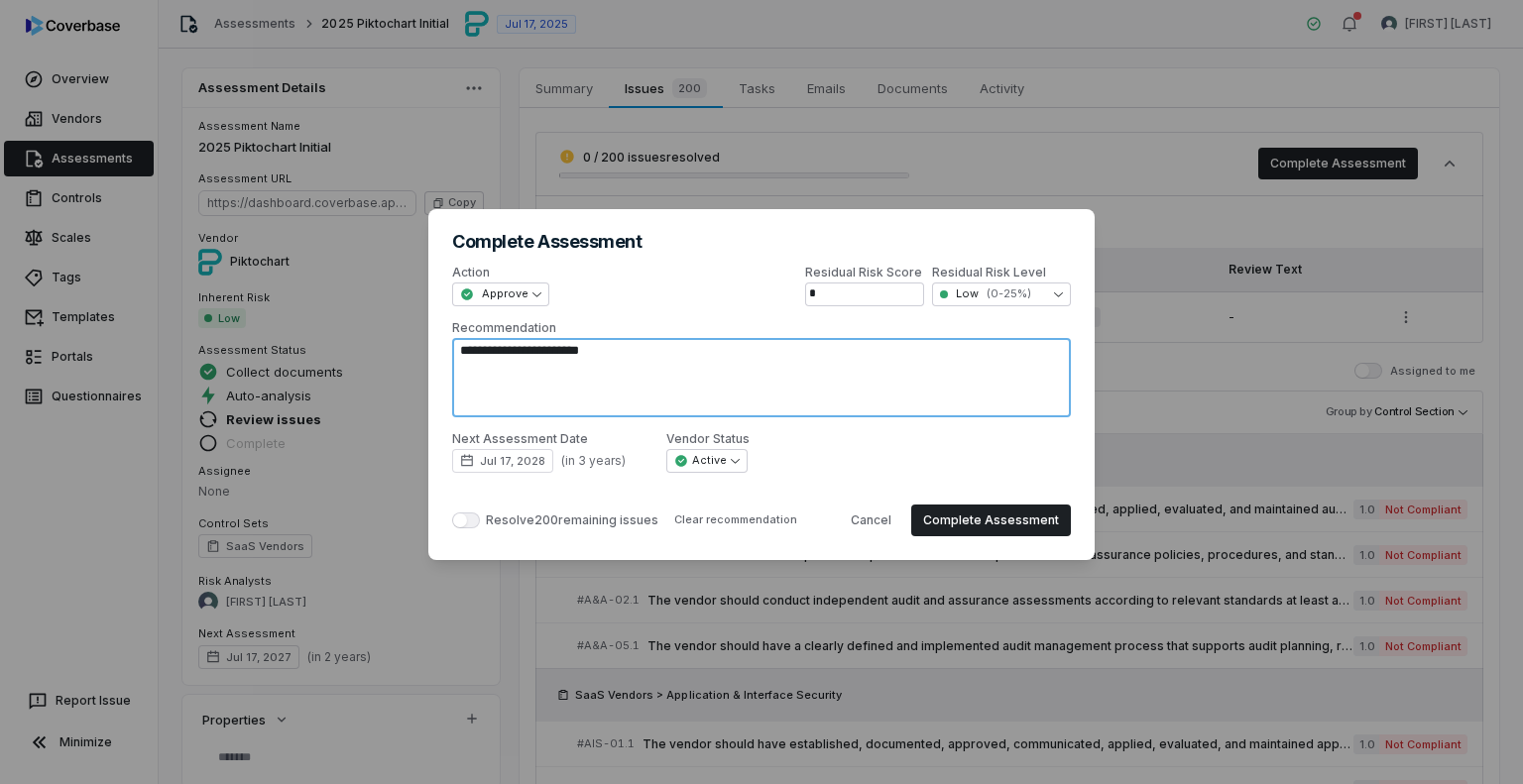 type on "*" 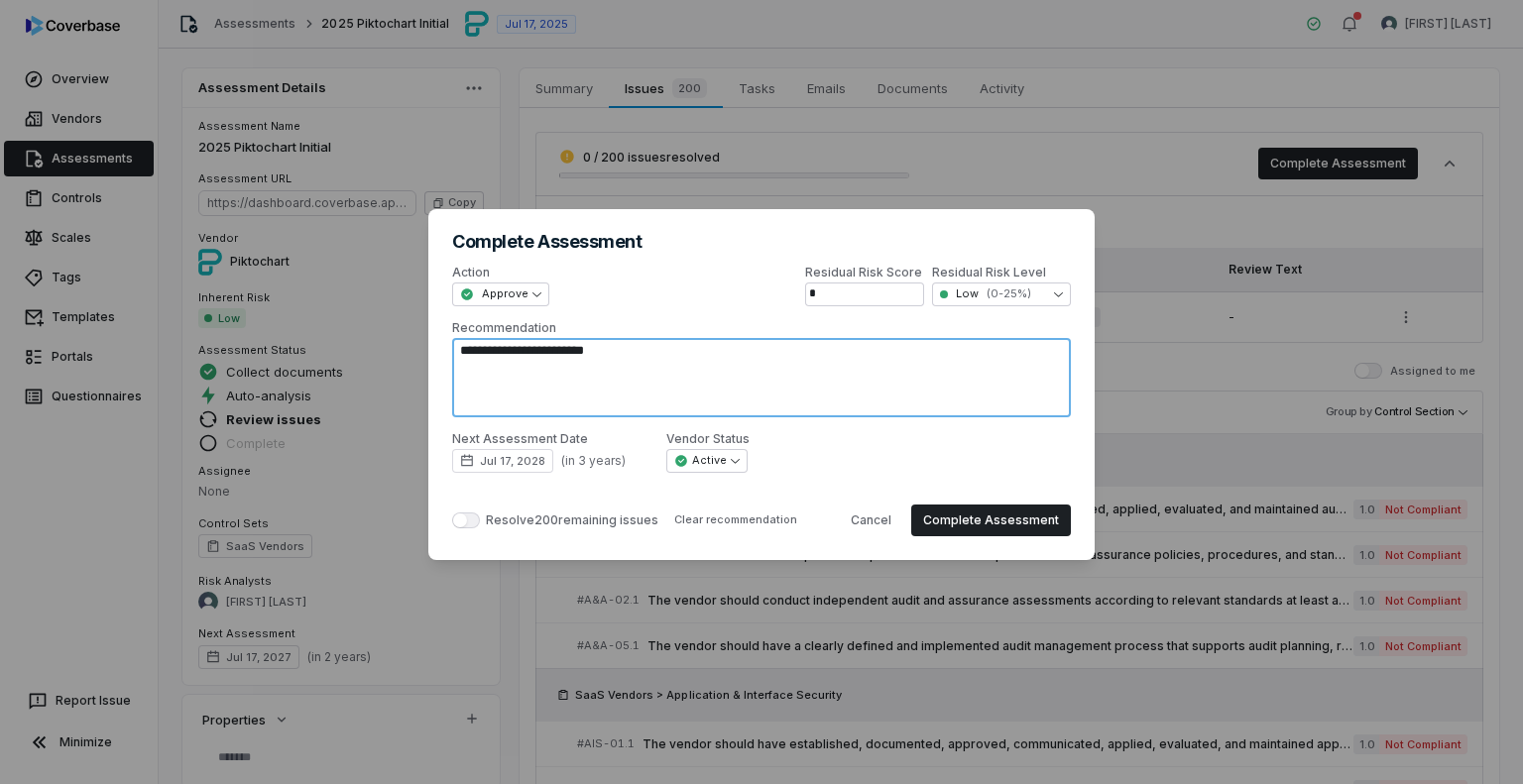 type on "*" 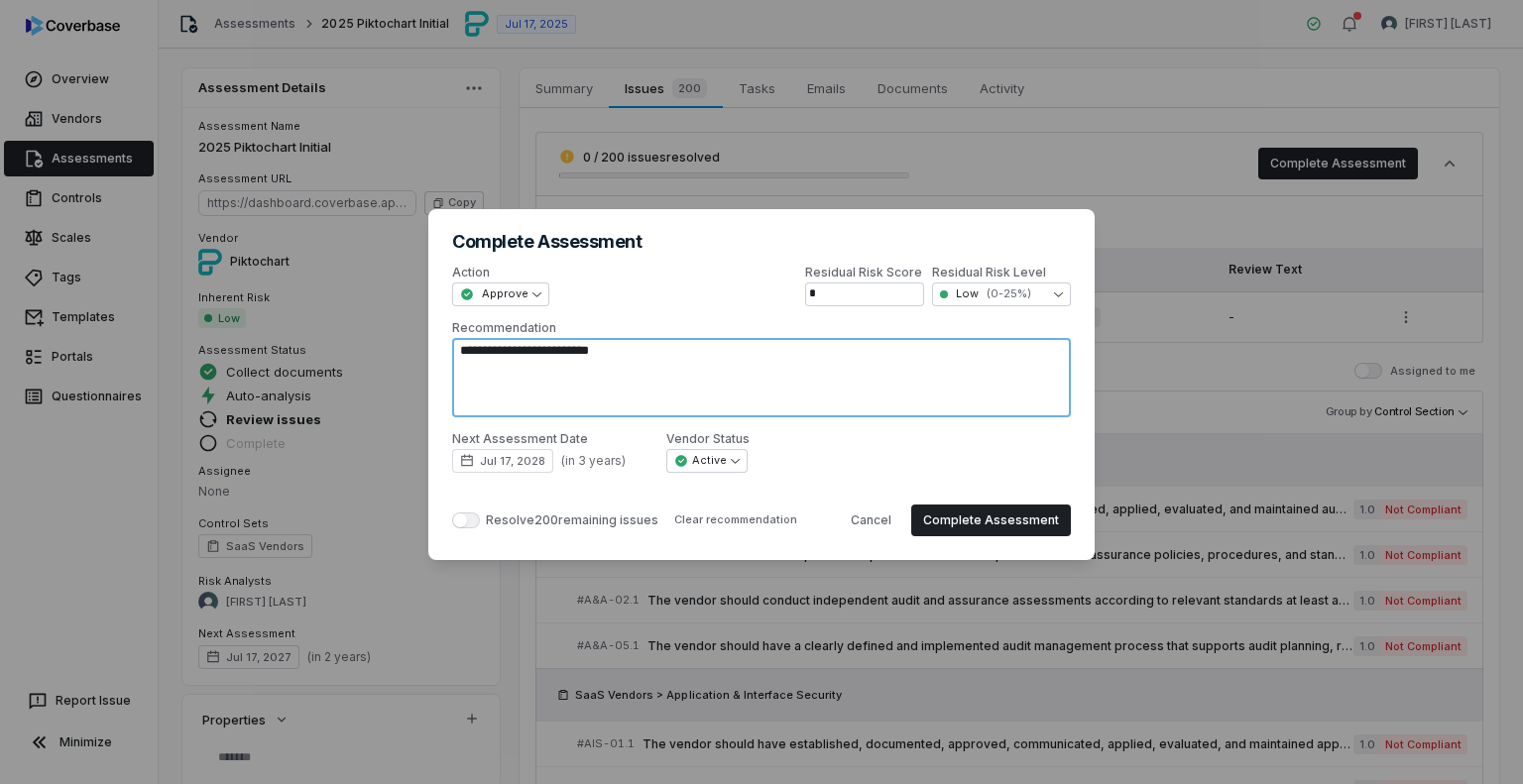 type on "*" 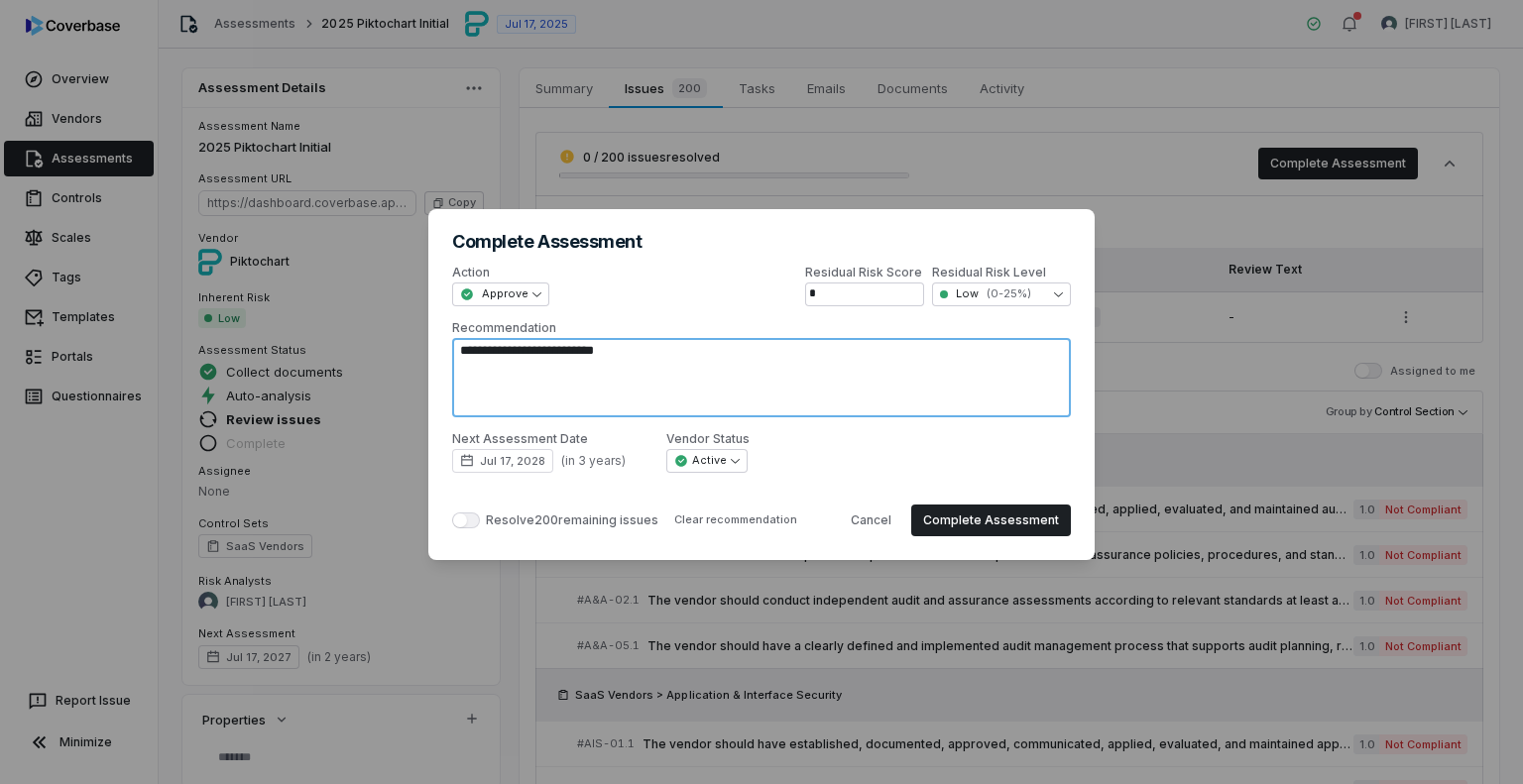 type on "*" 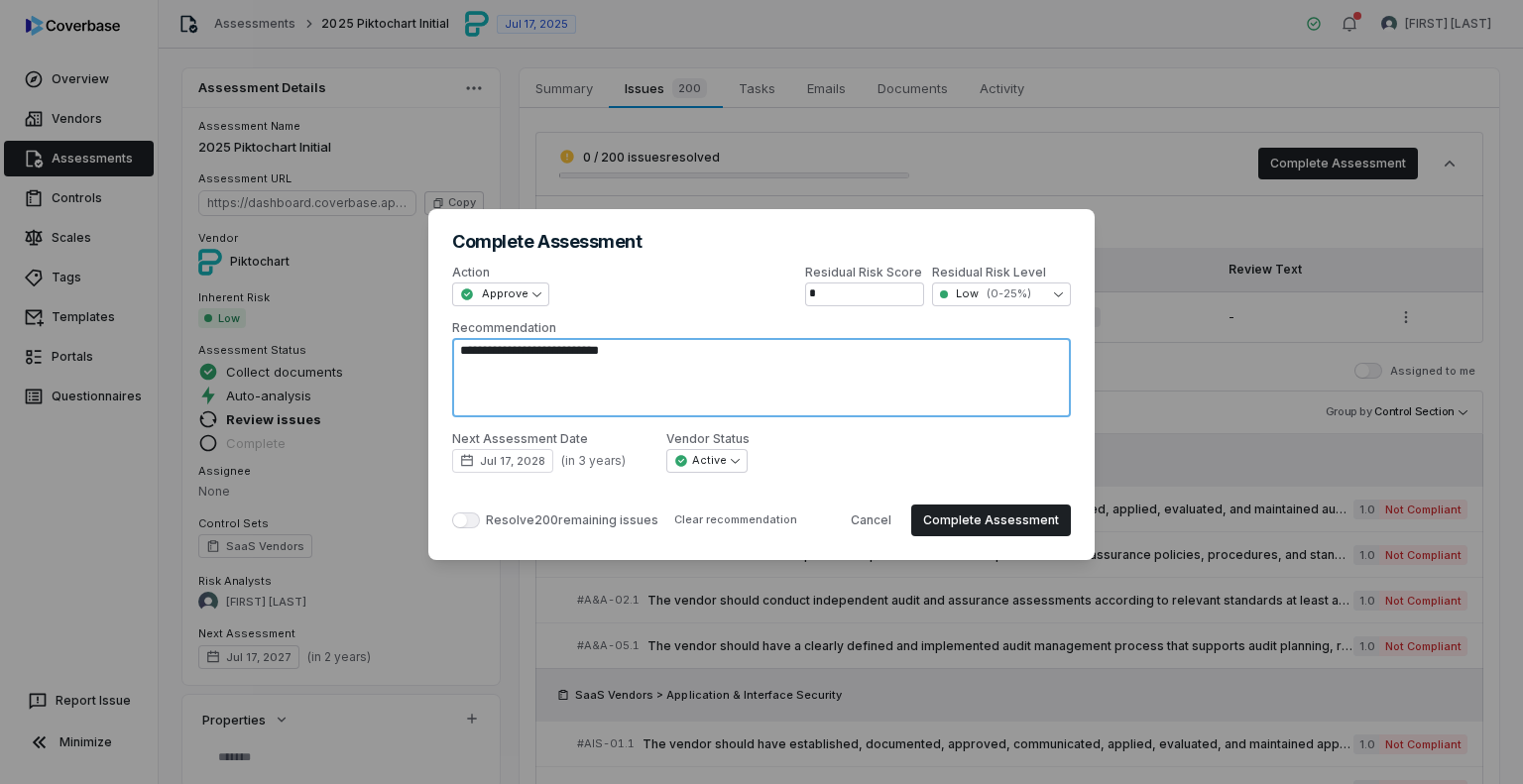 type on "*" 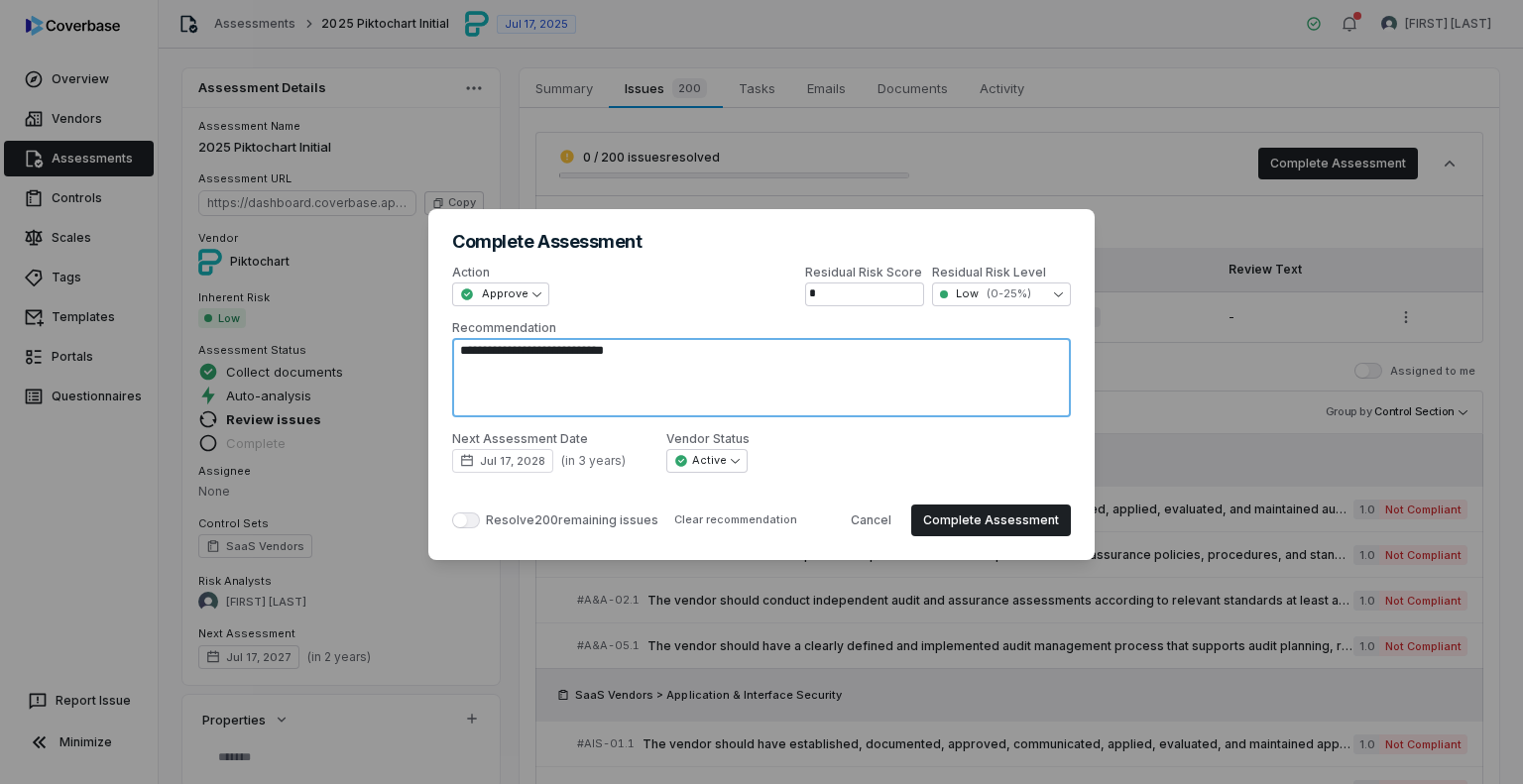type on "*" 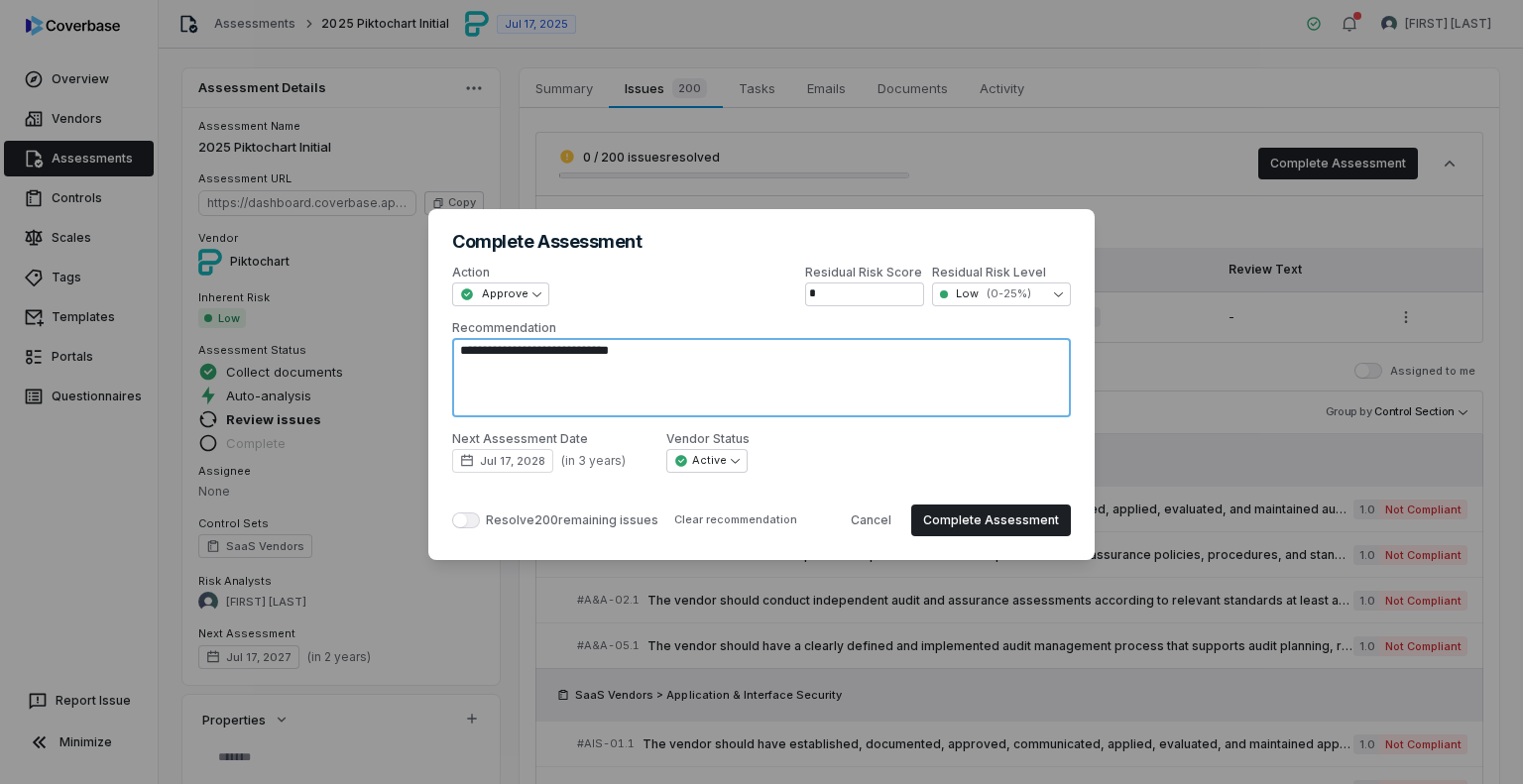 type on "*" 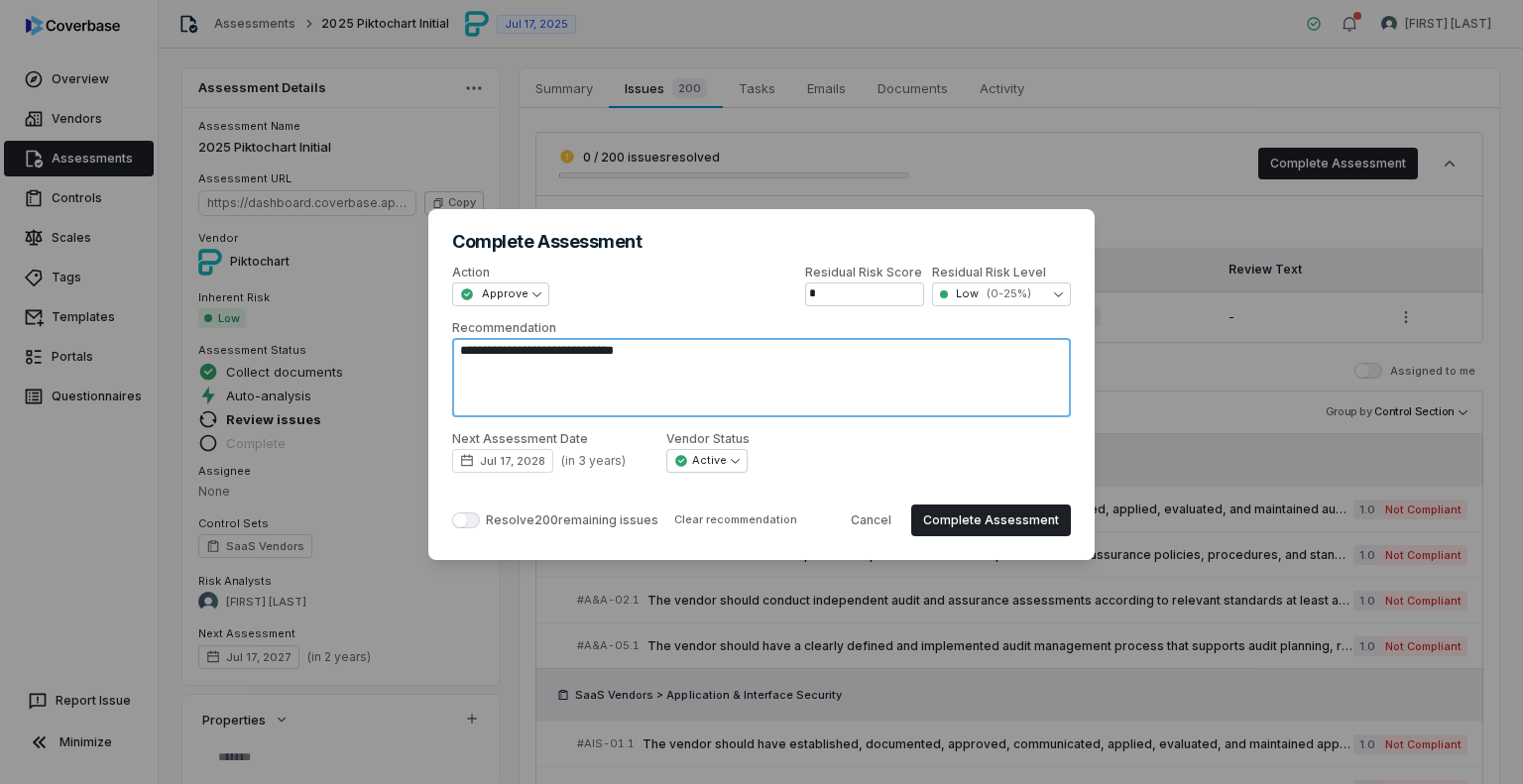 type on "*" 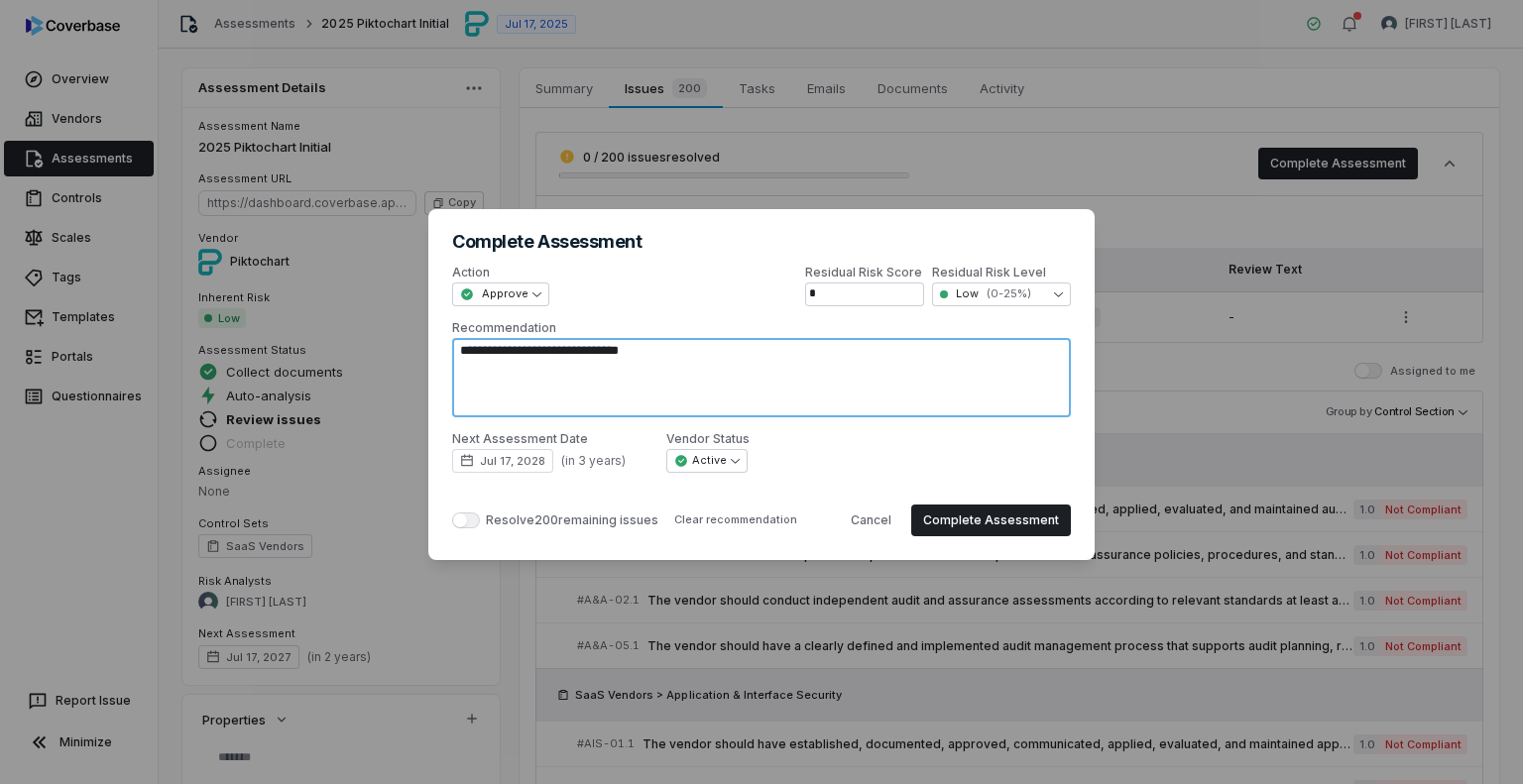 type on "**********" 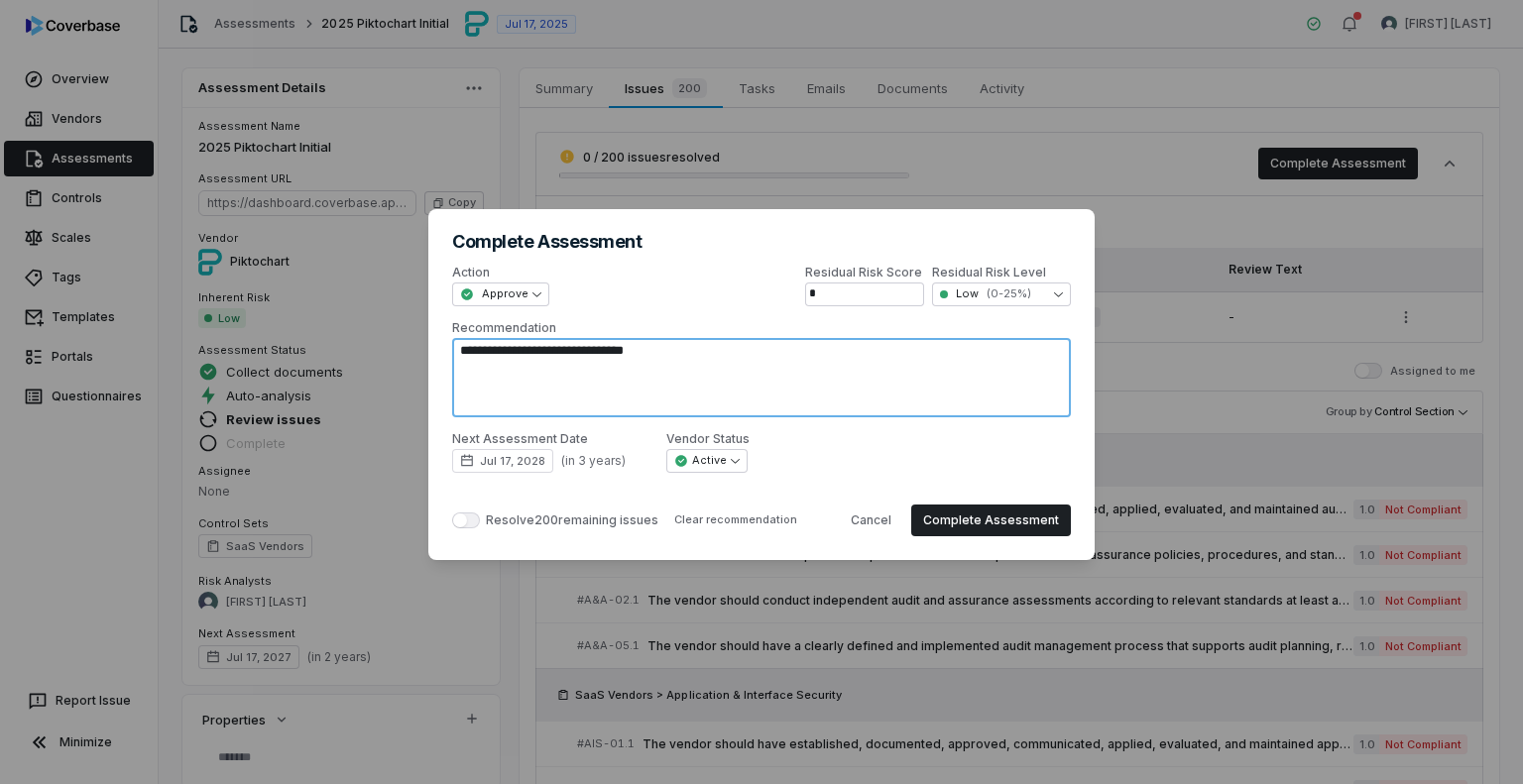 type on "*" 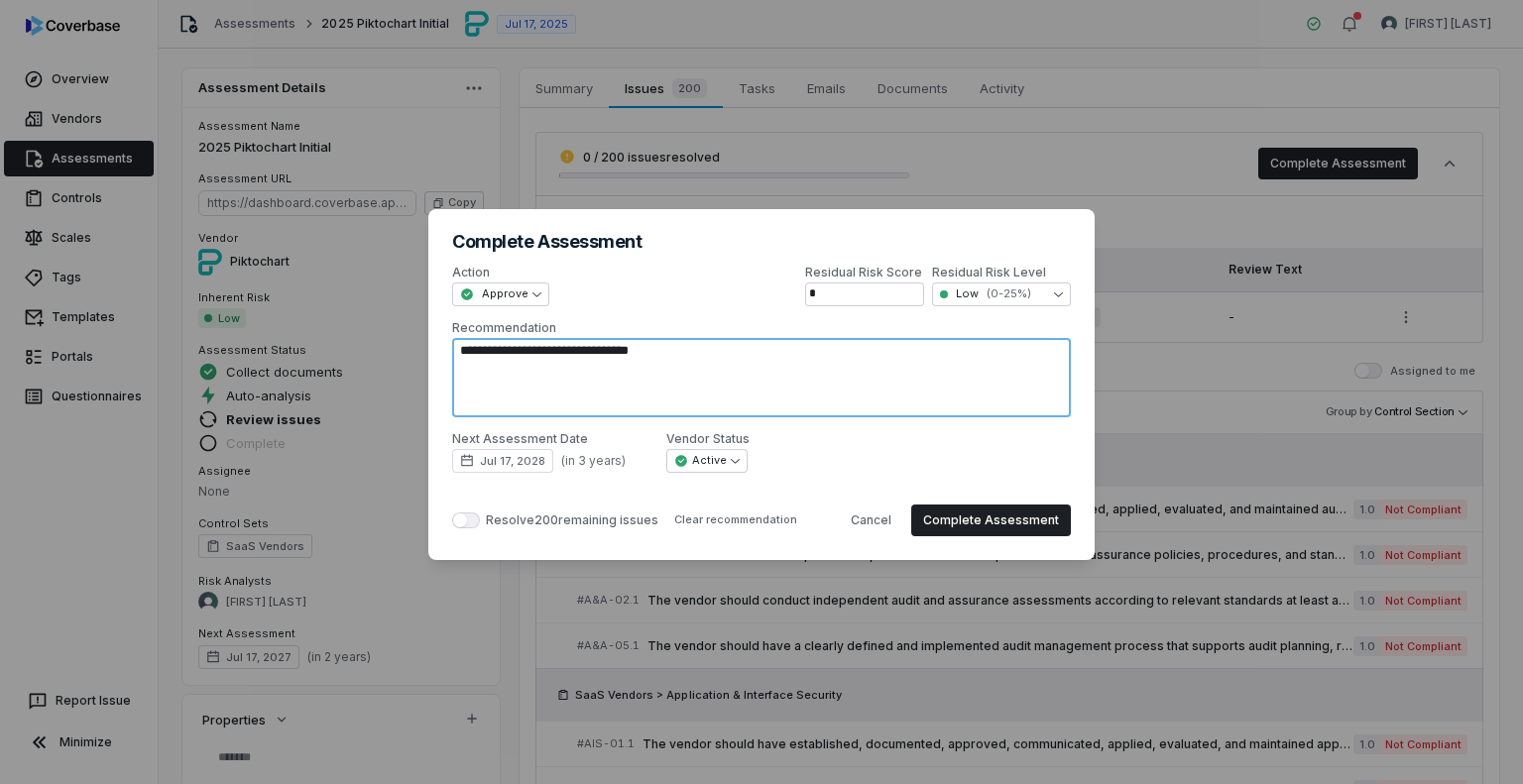 type on "*" 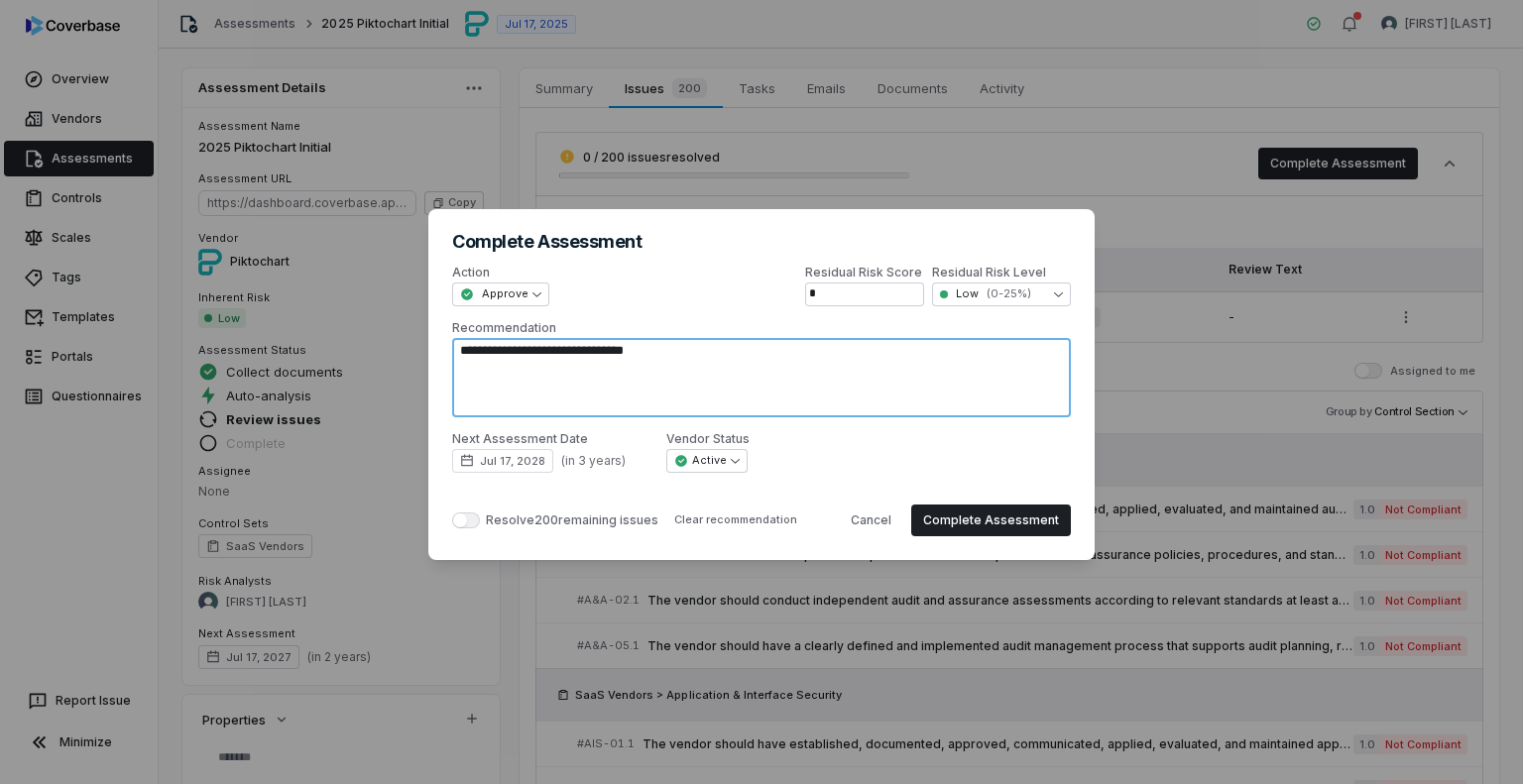 type on "*" 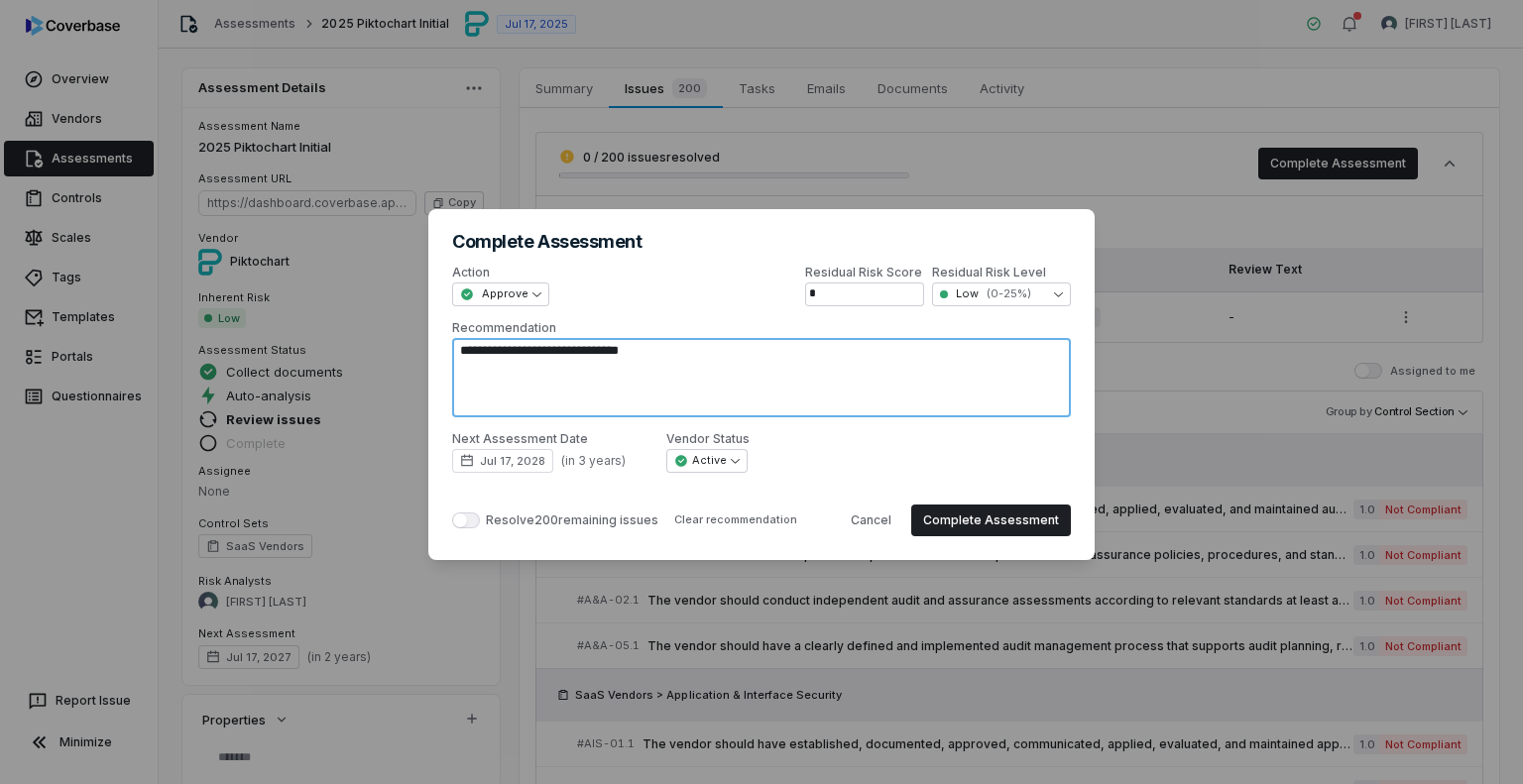 type on "*" 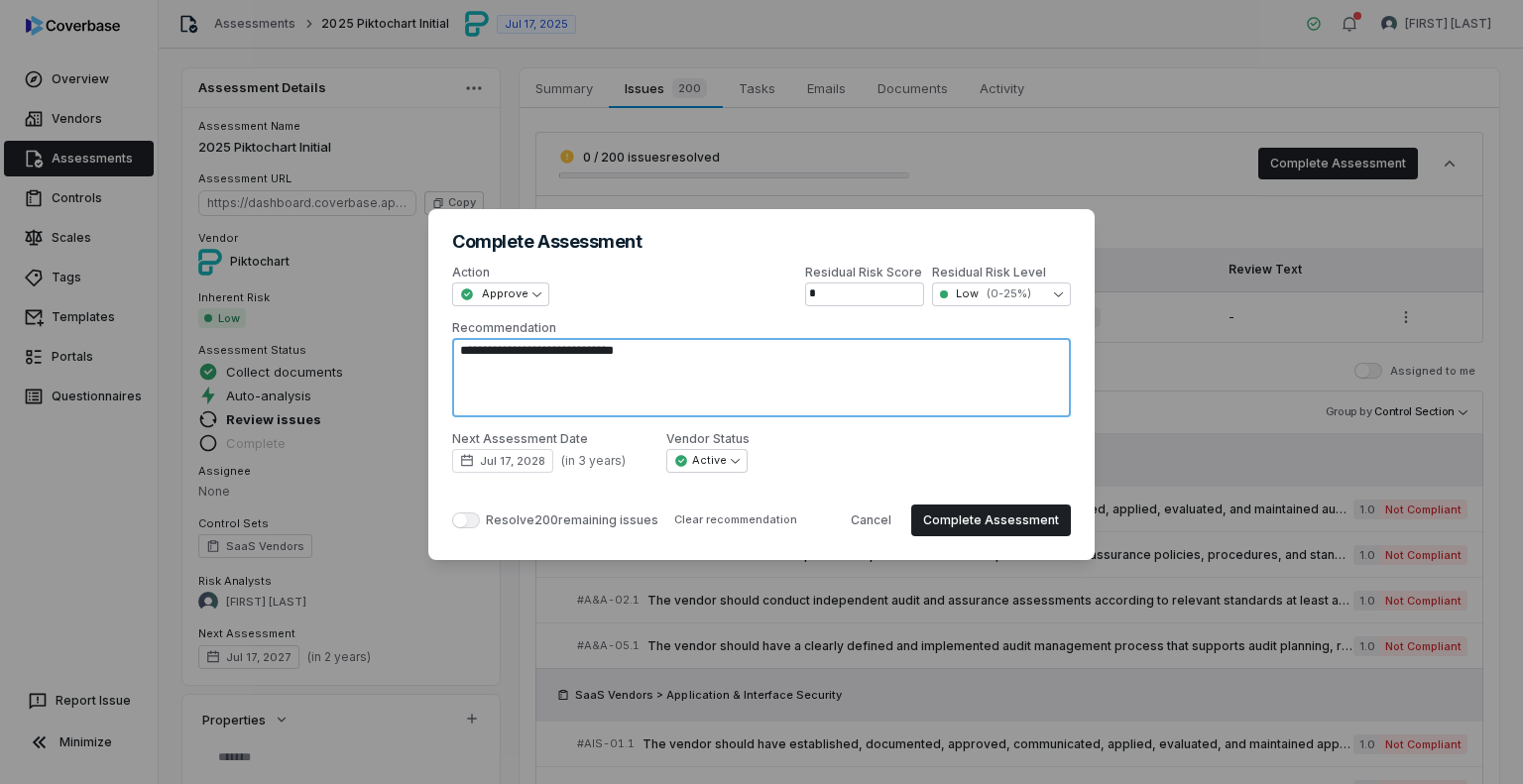 type on "*" 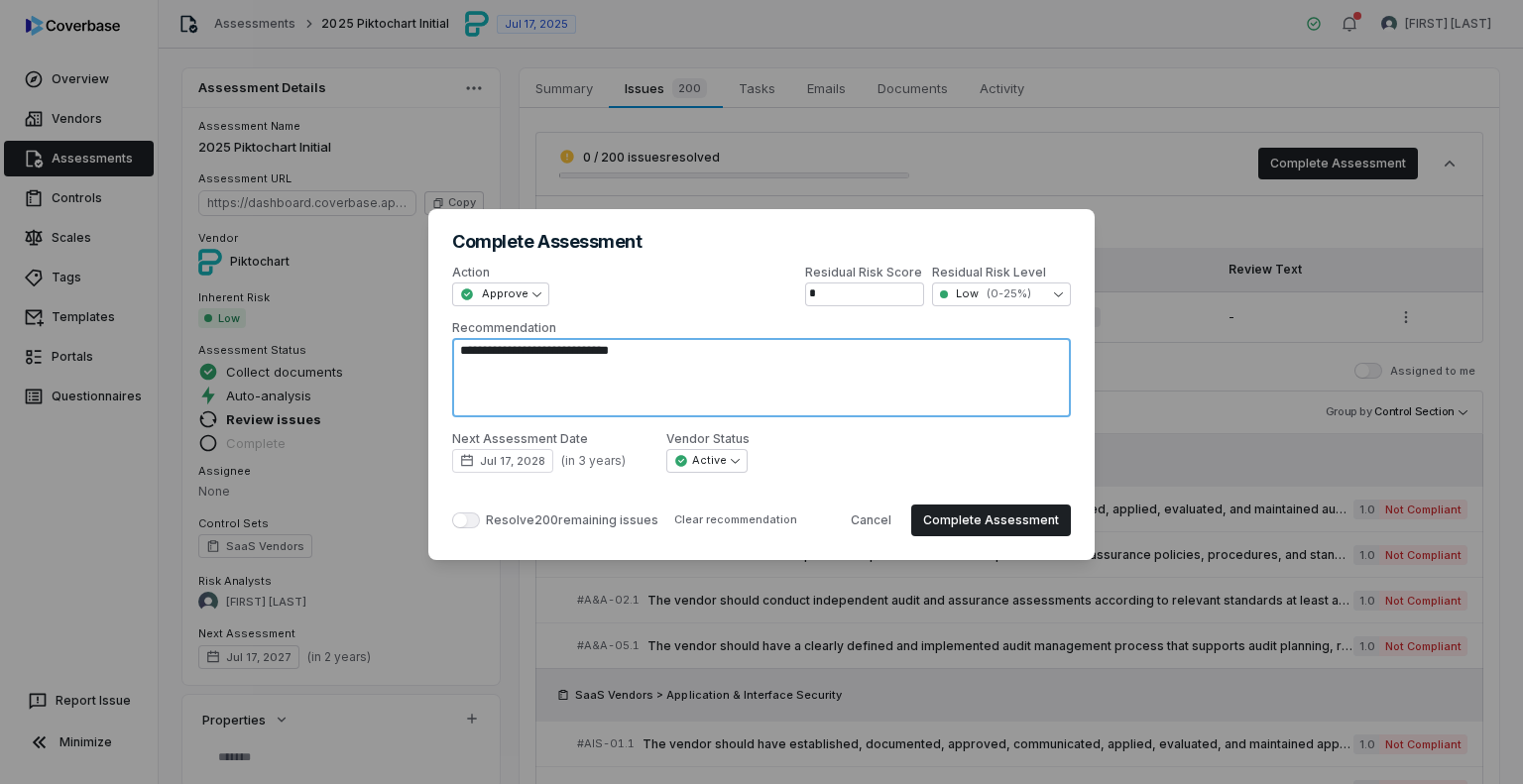 type on "*" 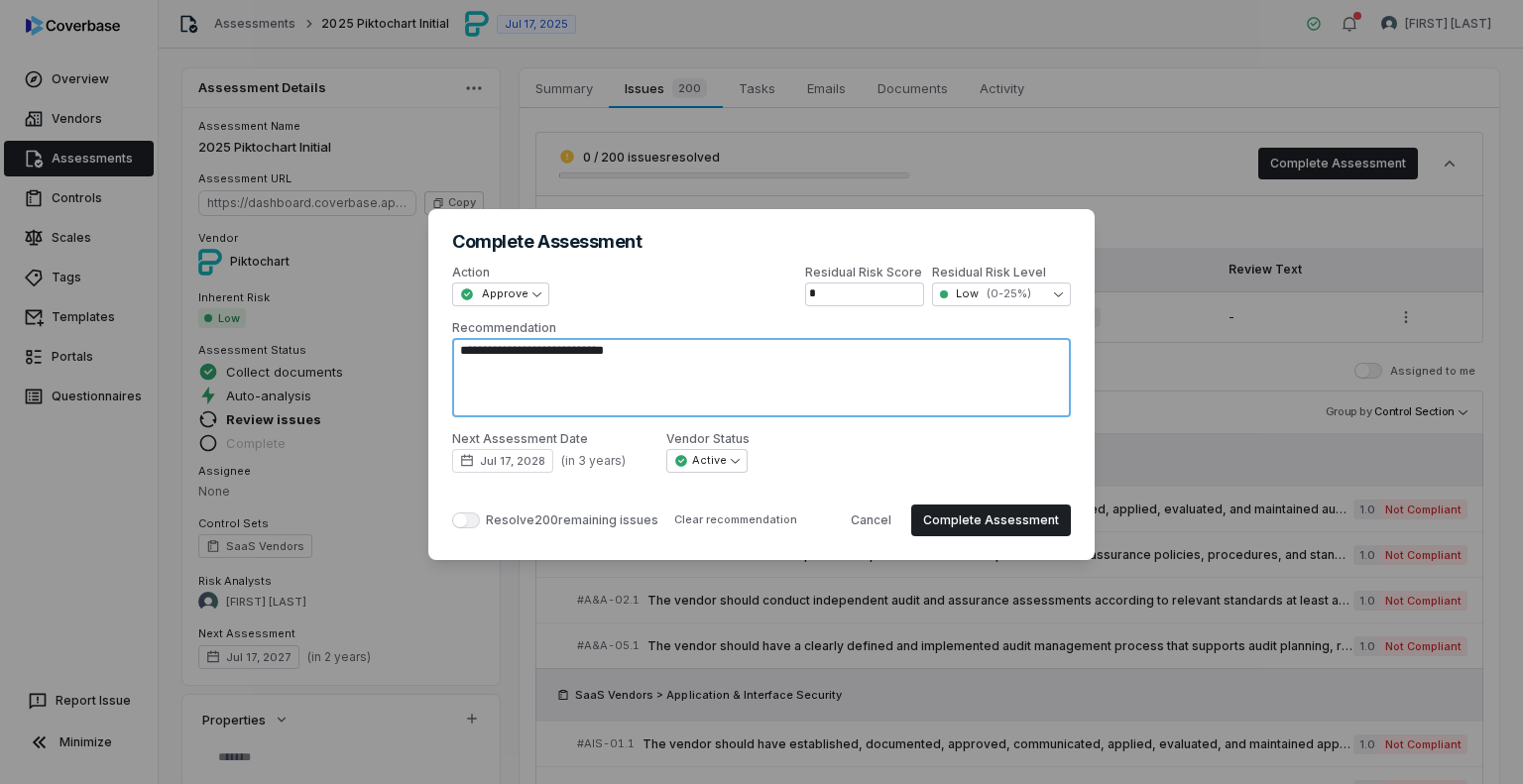 type on "*" 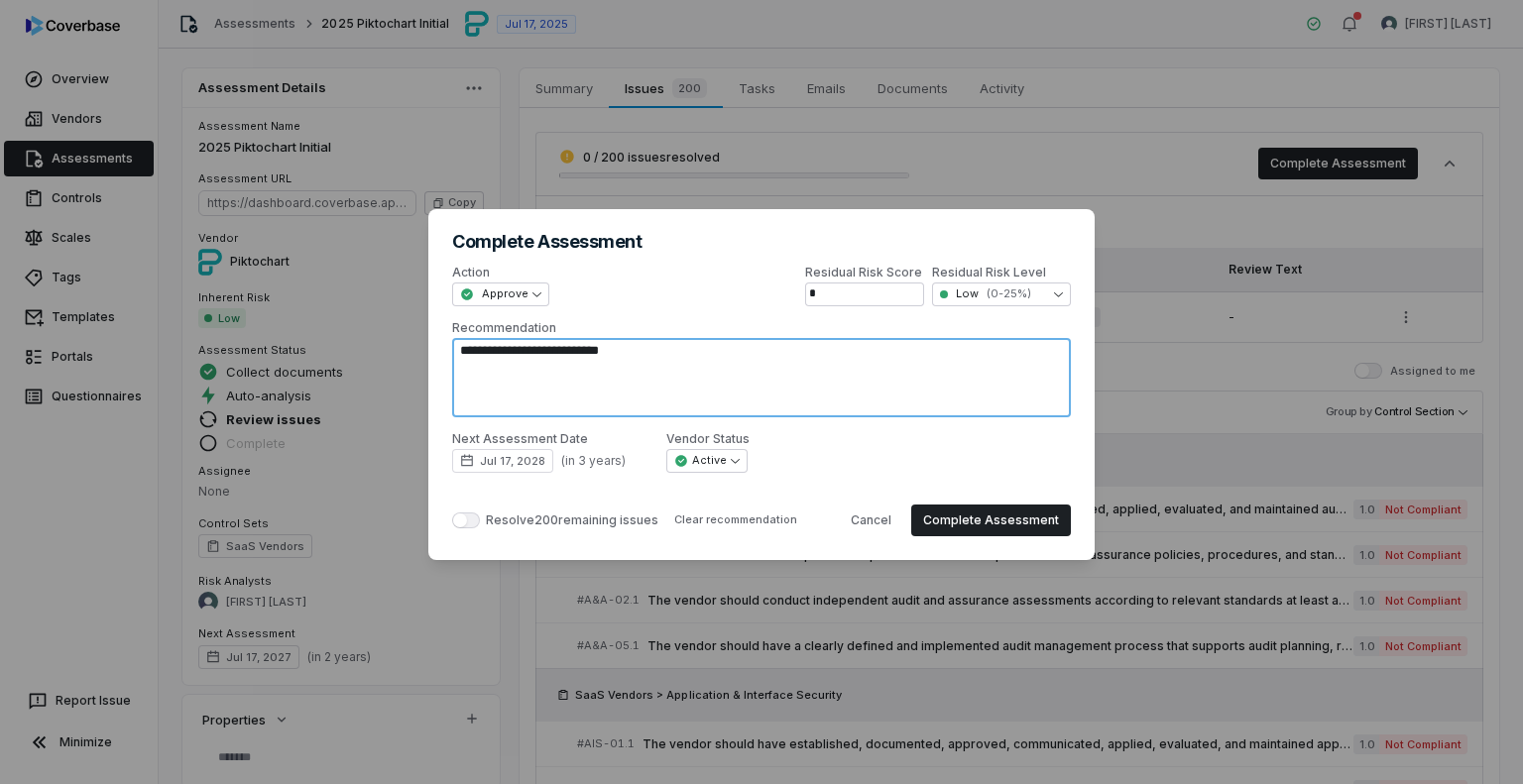 type on "*" 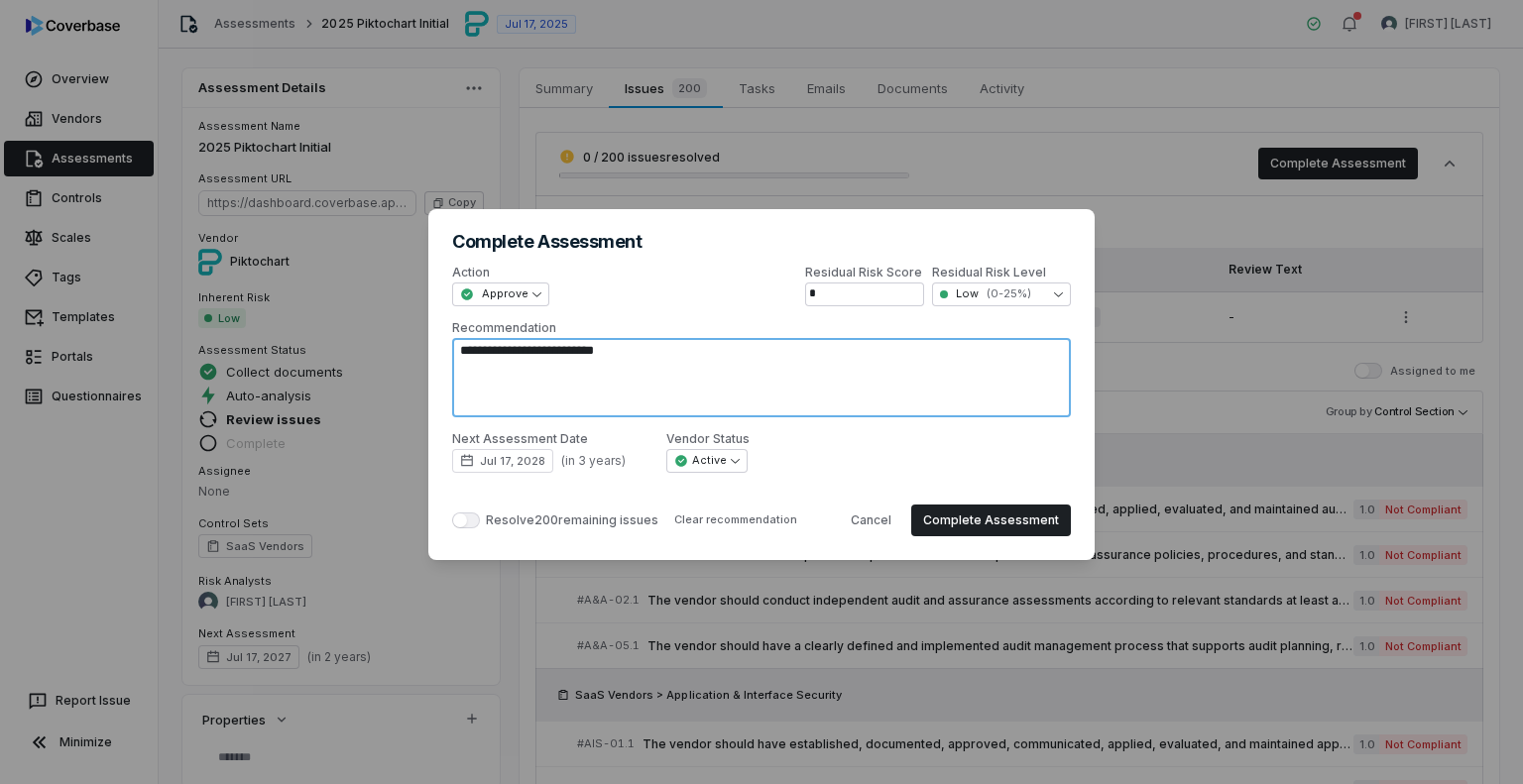 type on "*" 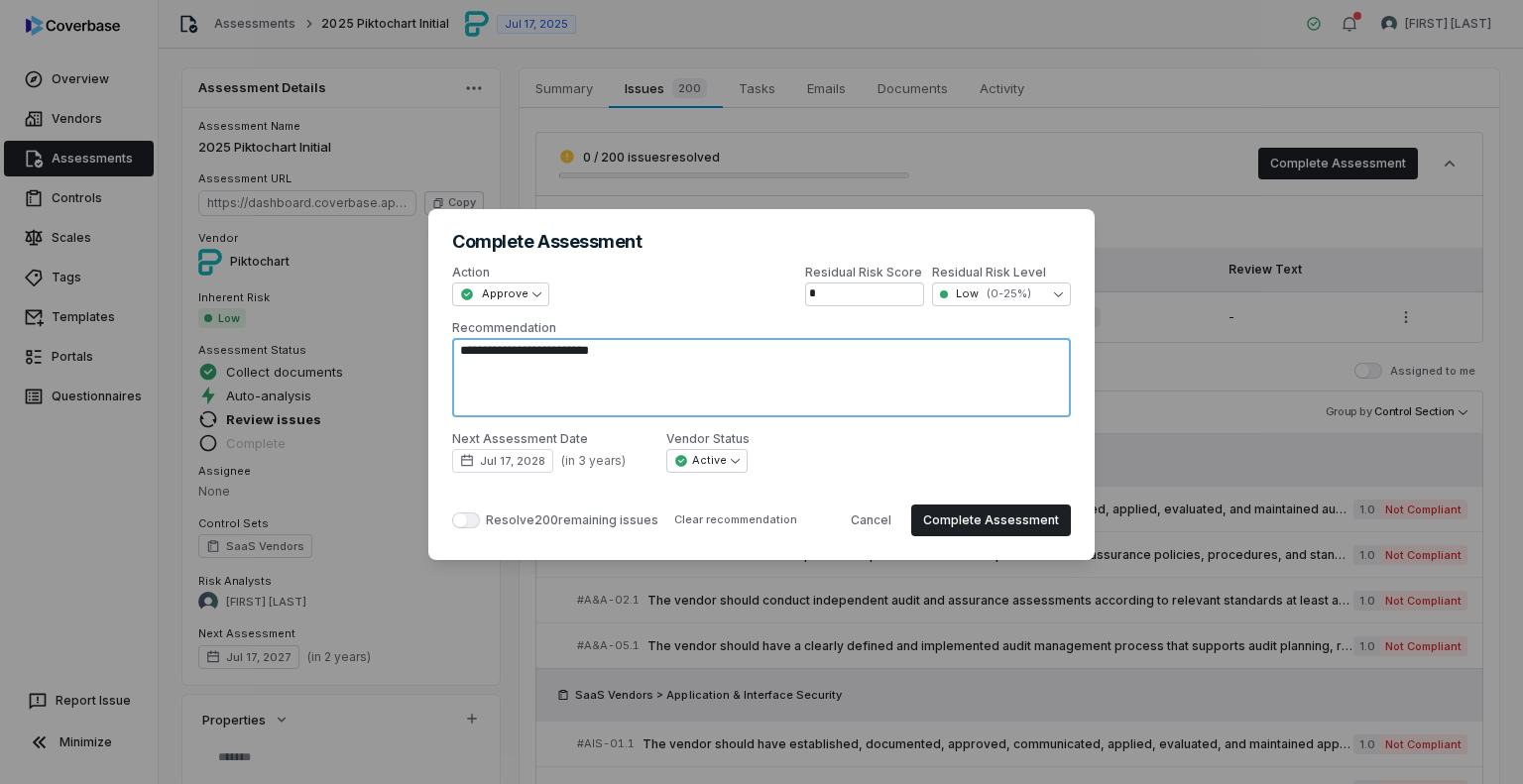 type on "*" 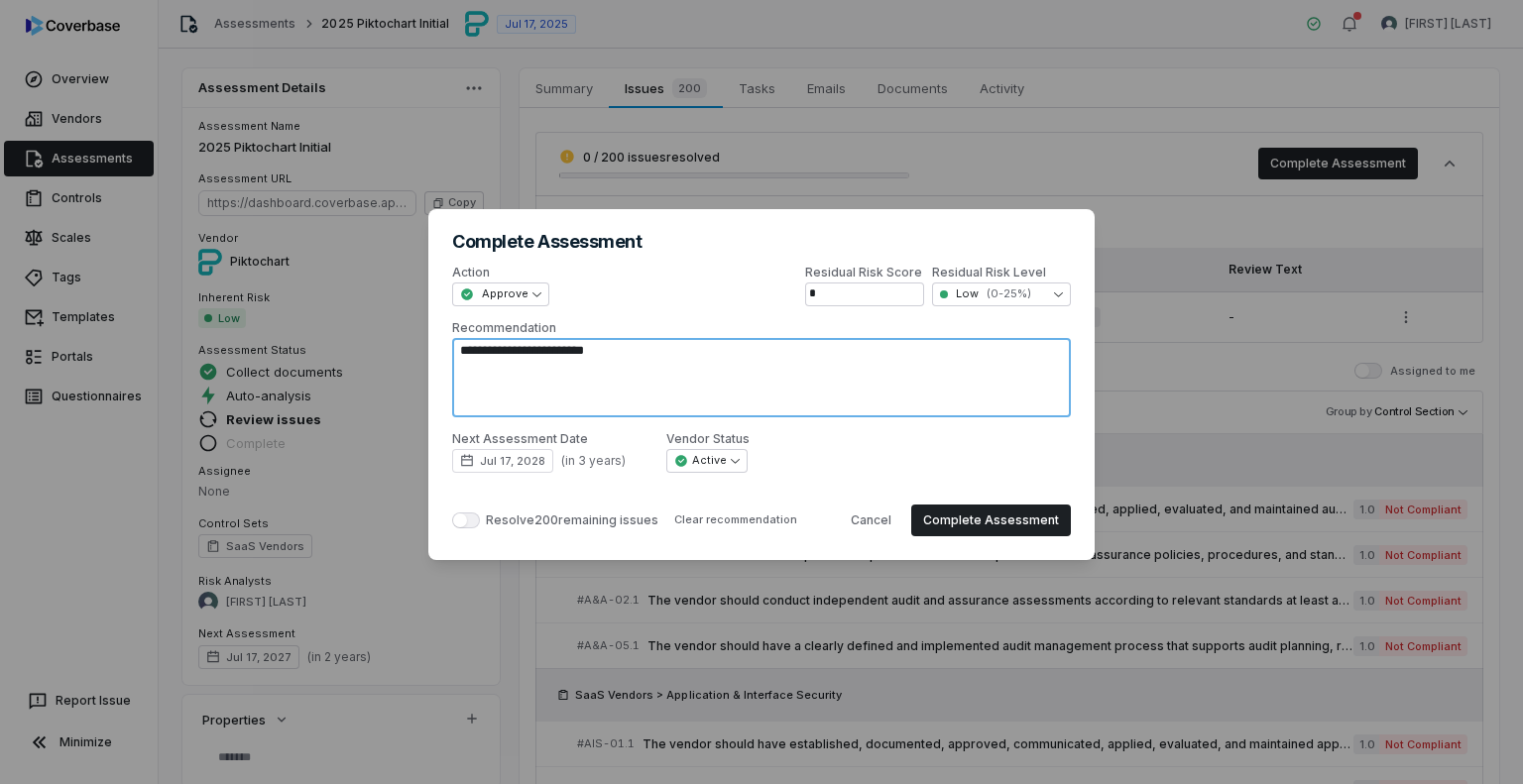 type on "*" 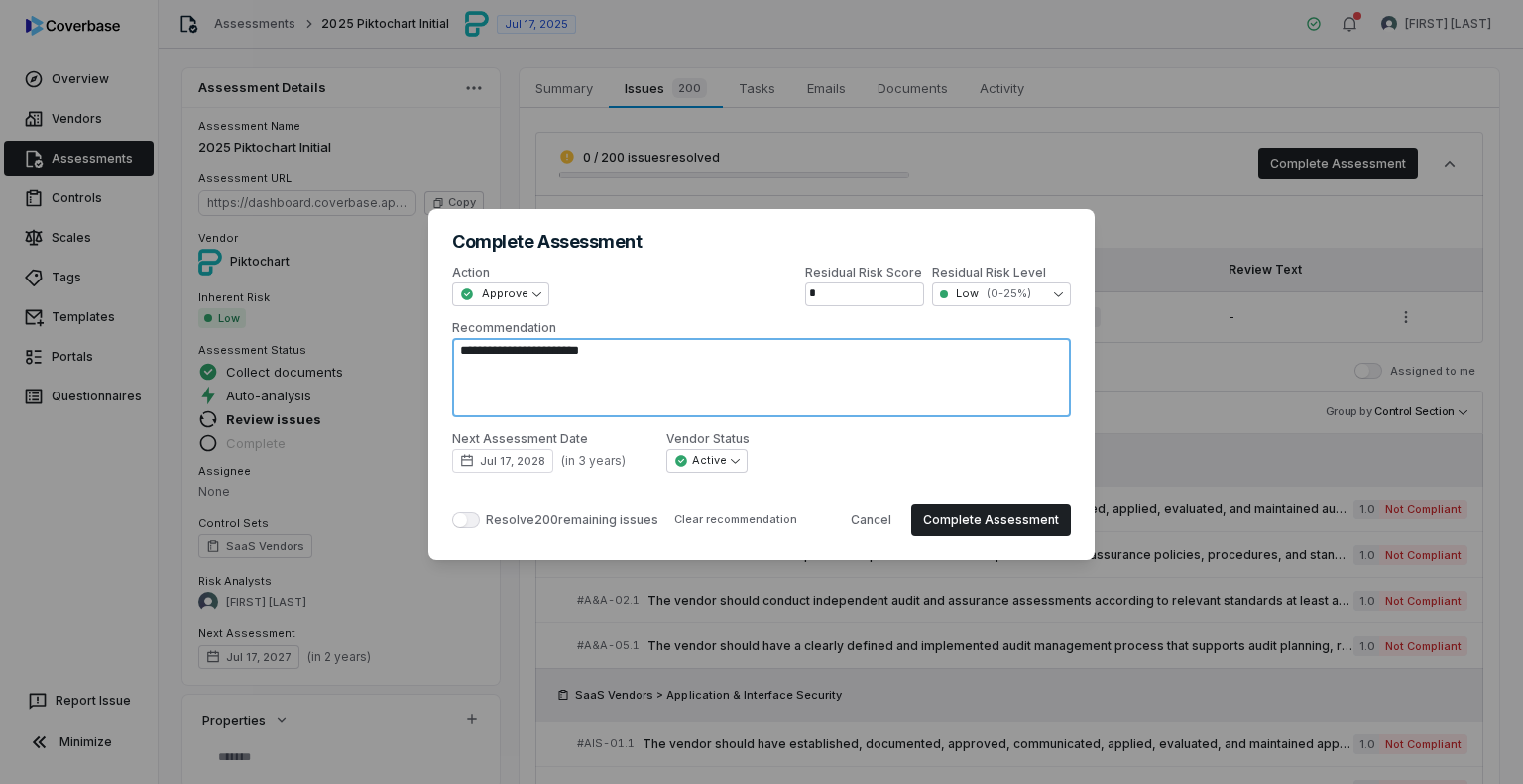 type on "*" 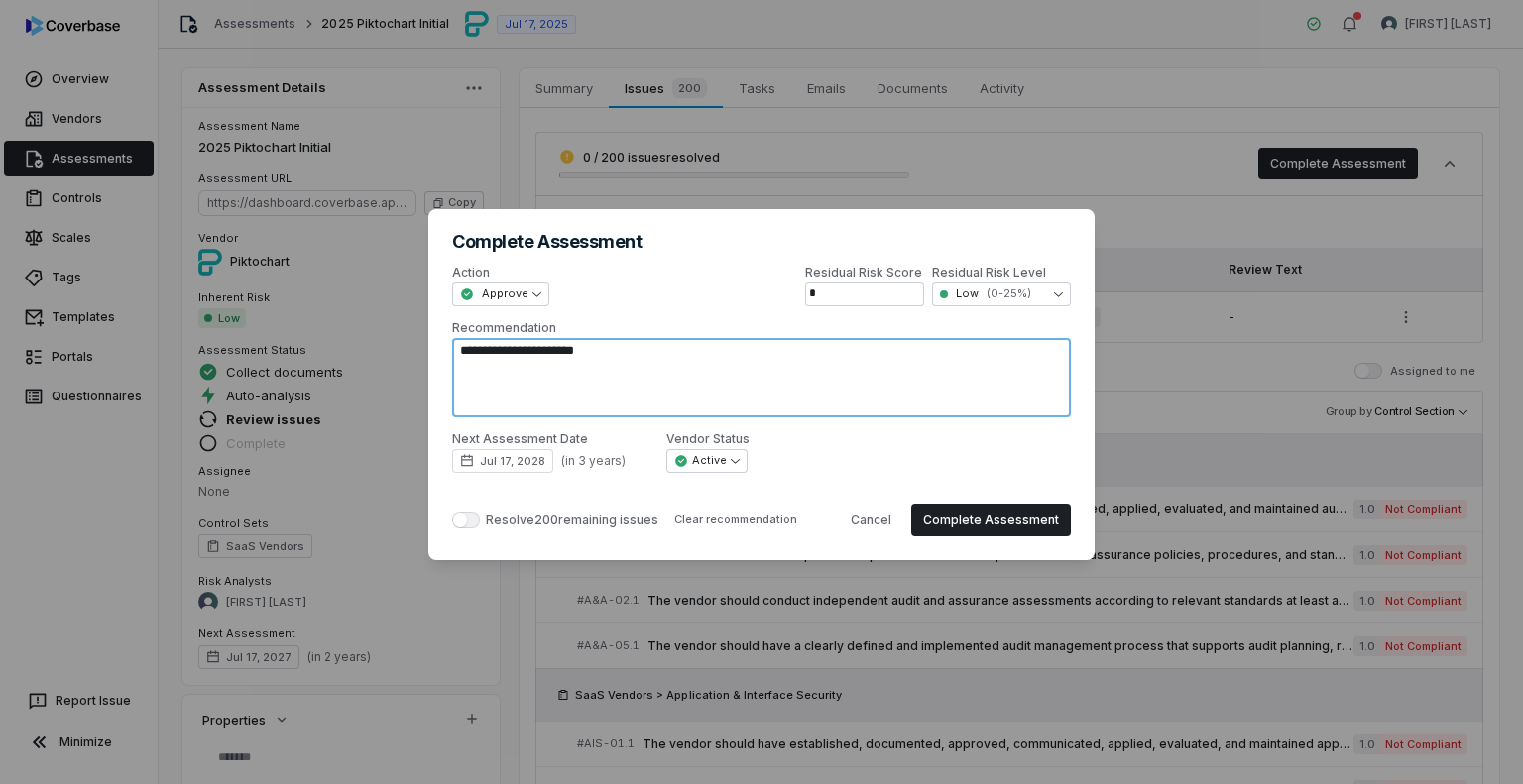 type on "*" 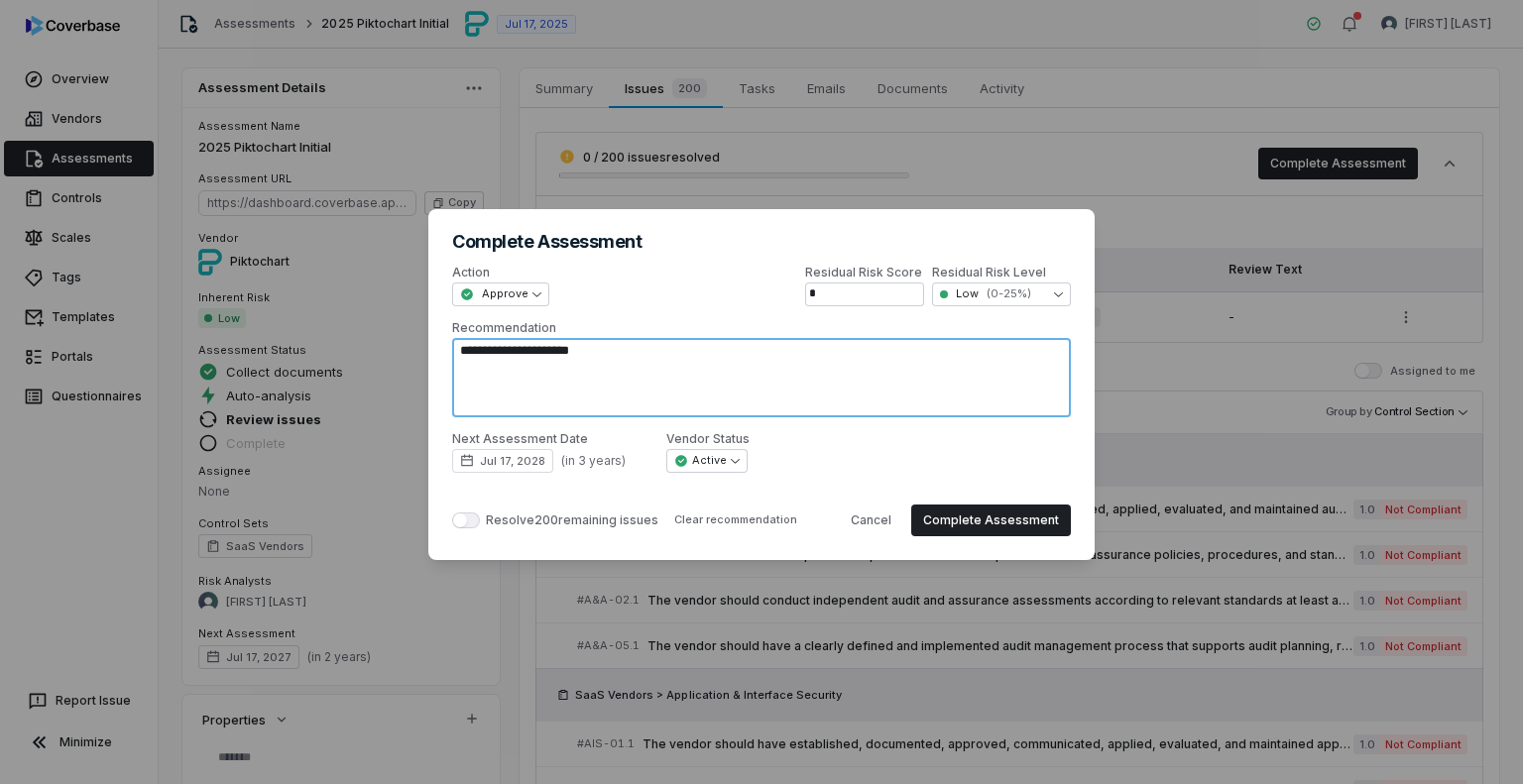 type on "*" 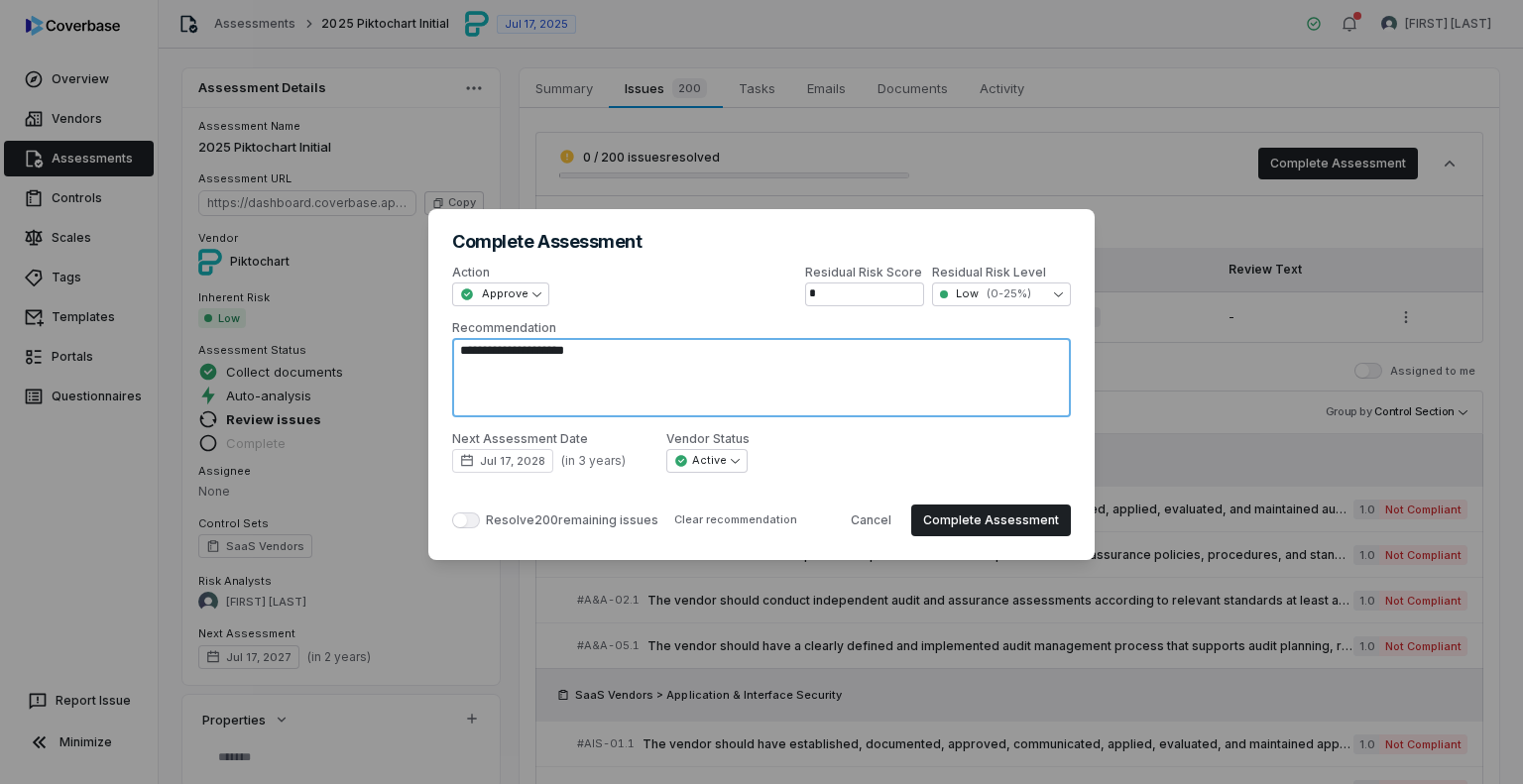 type on "*" 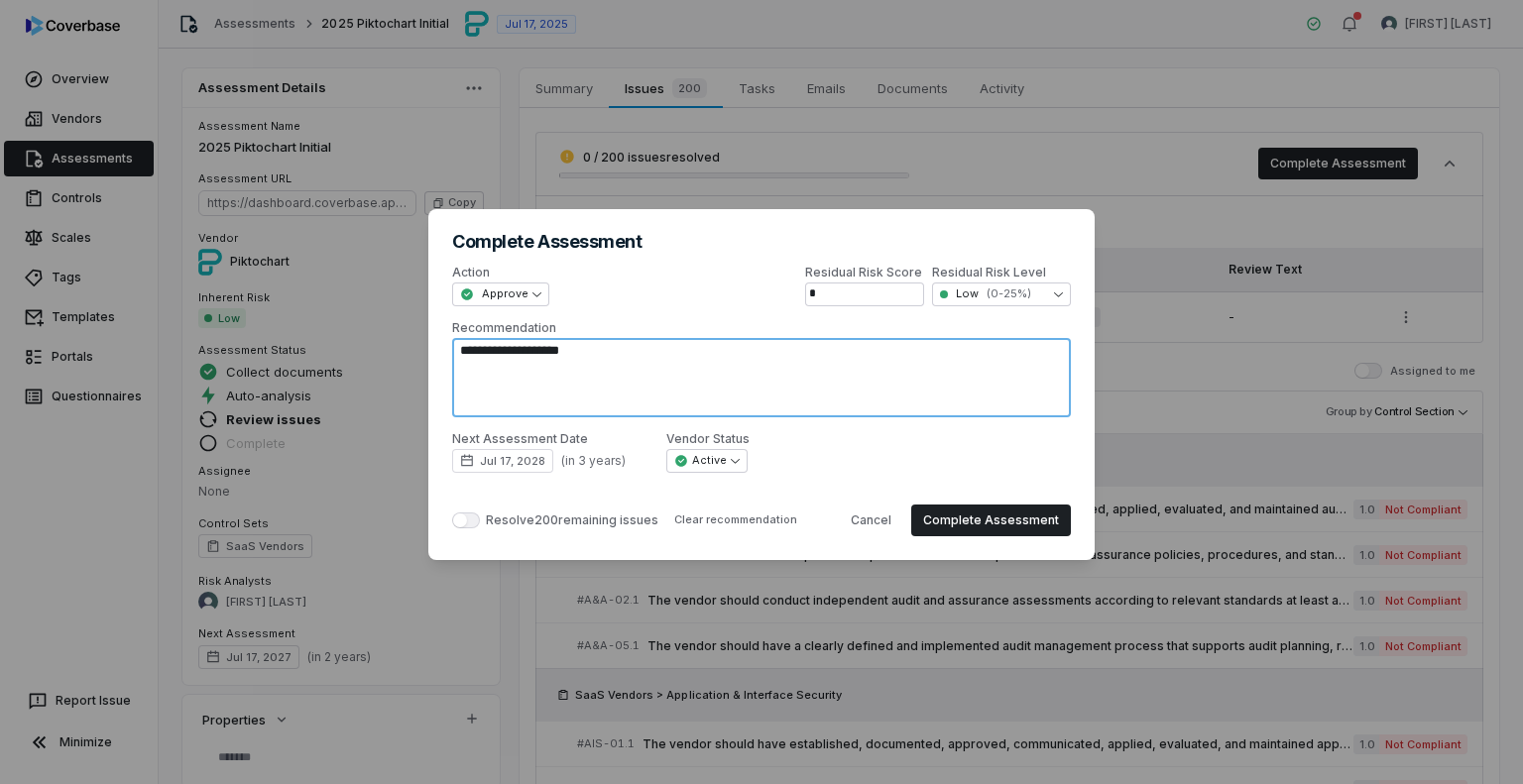 type on "*" 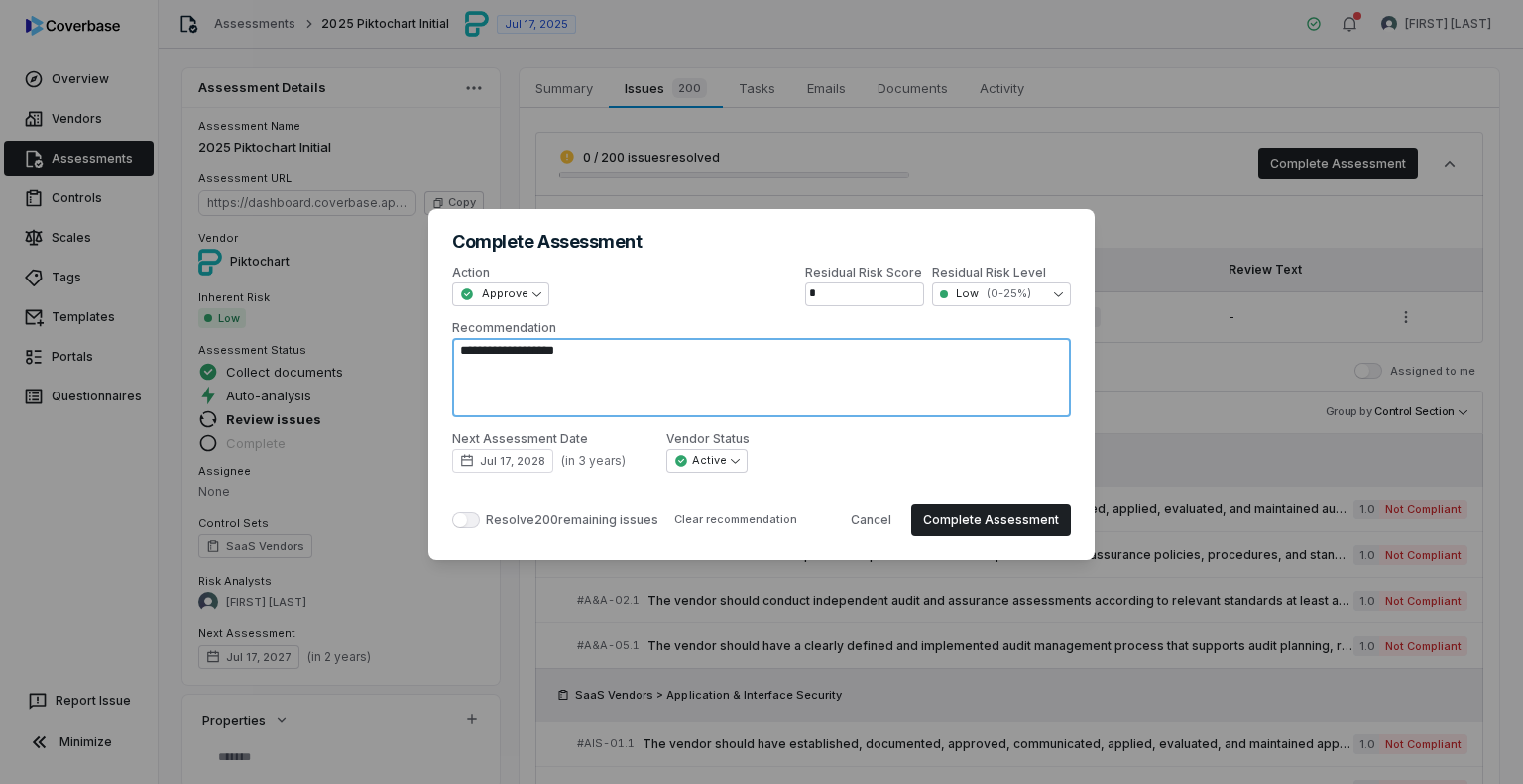 type on "*" 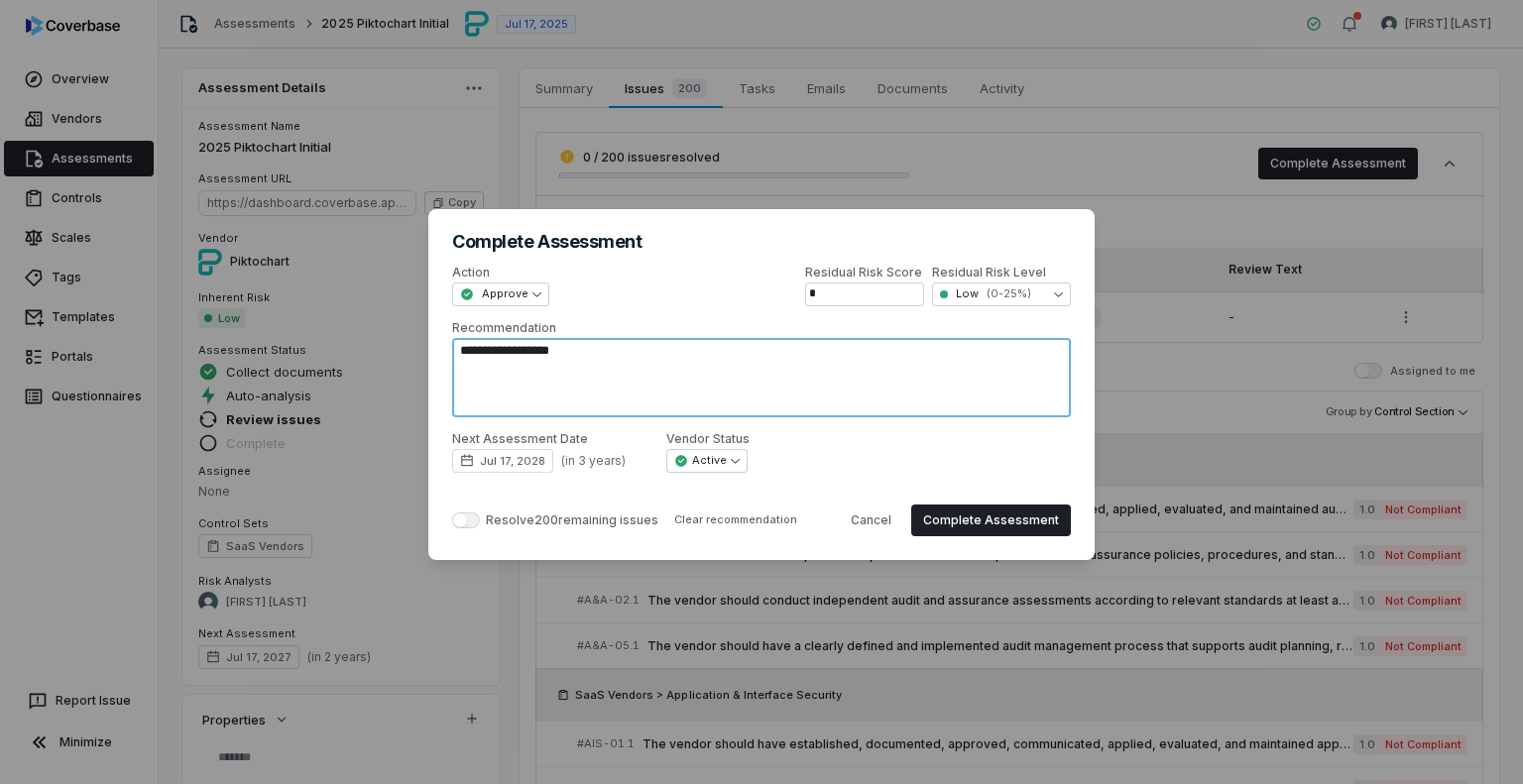 type on "*" 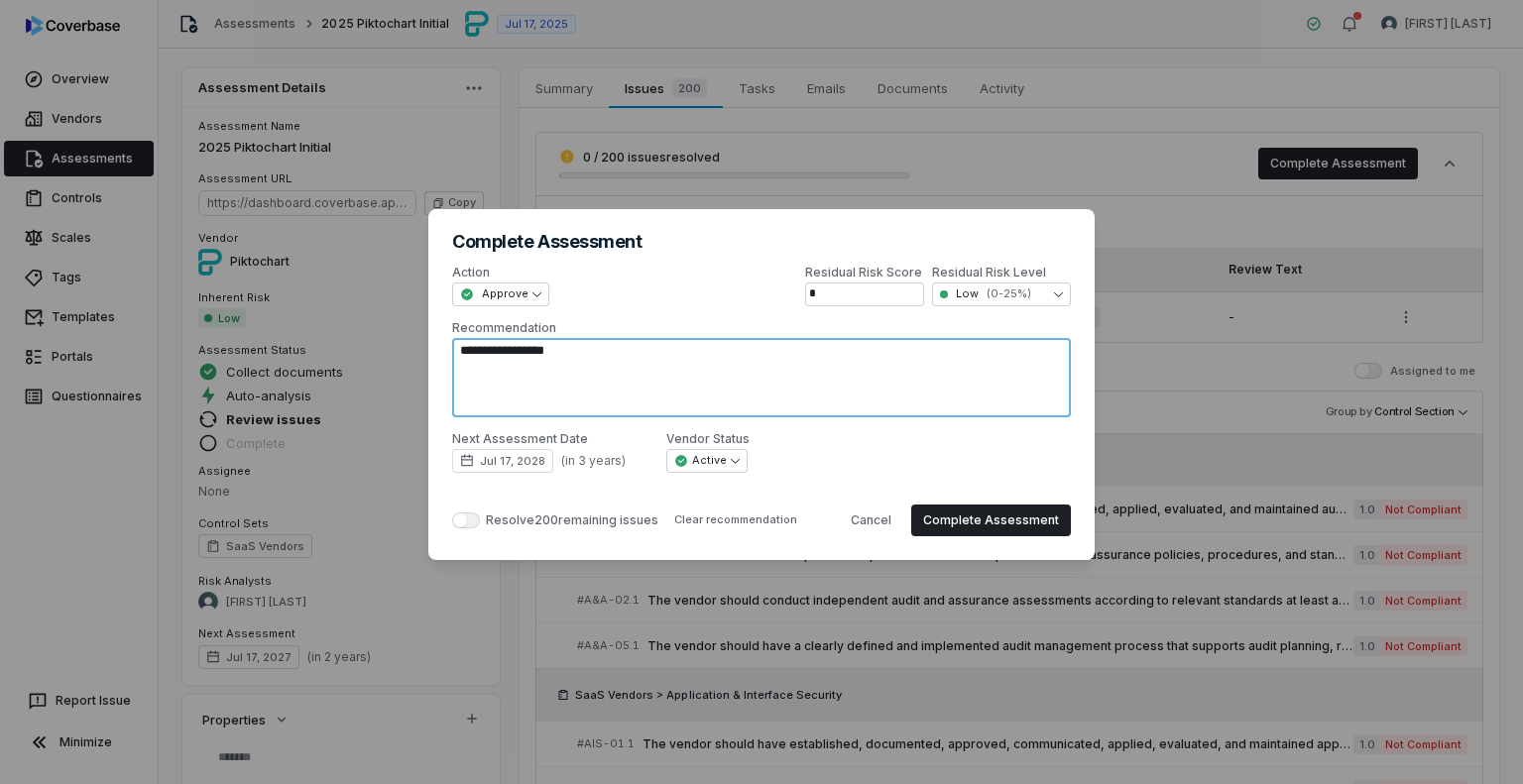 type on "*" 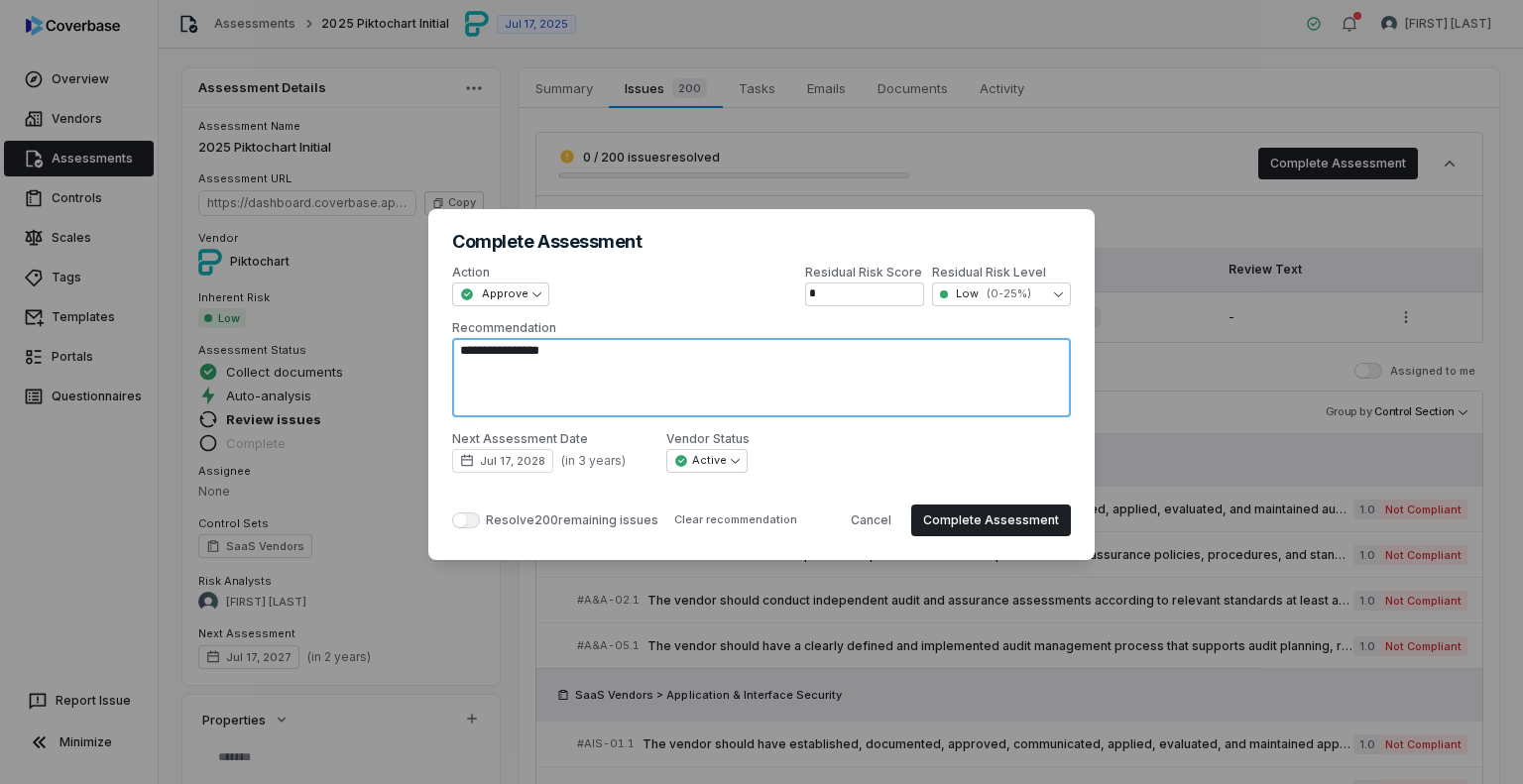 type on "*" 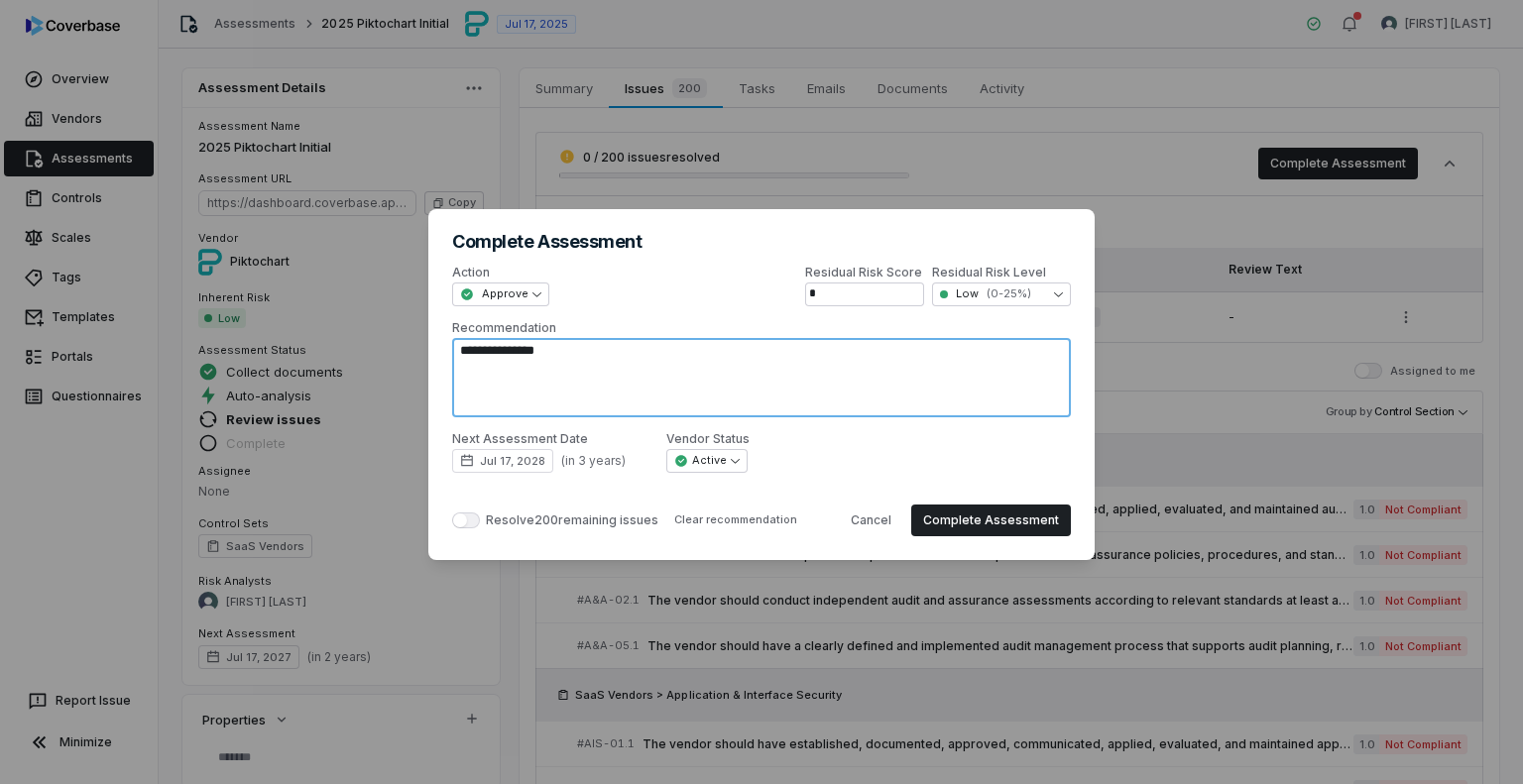 type on "*" 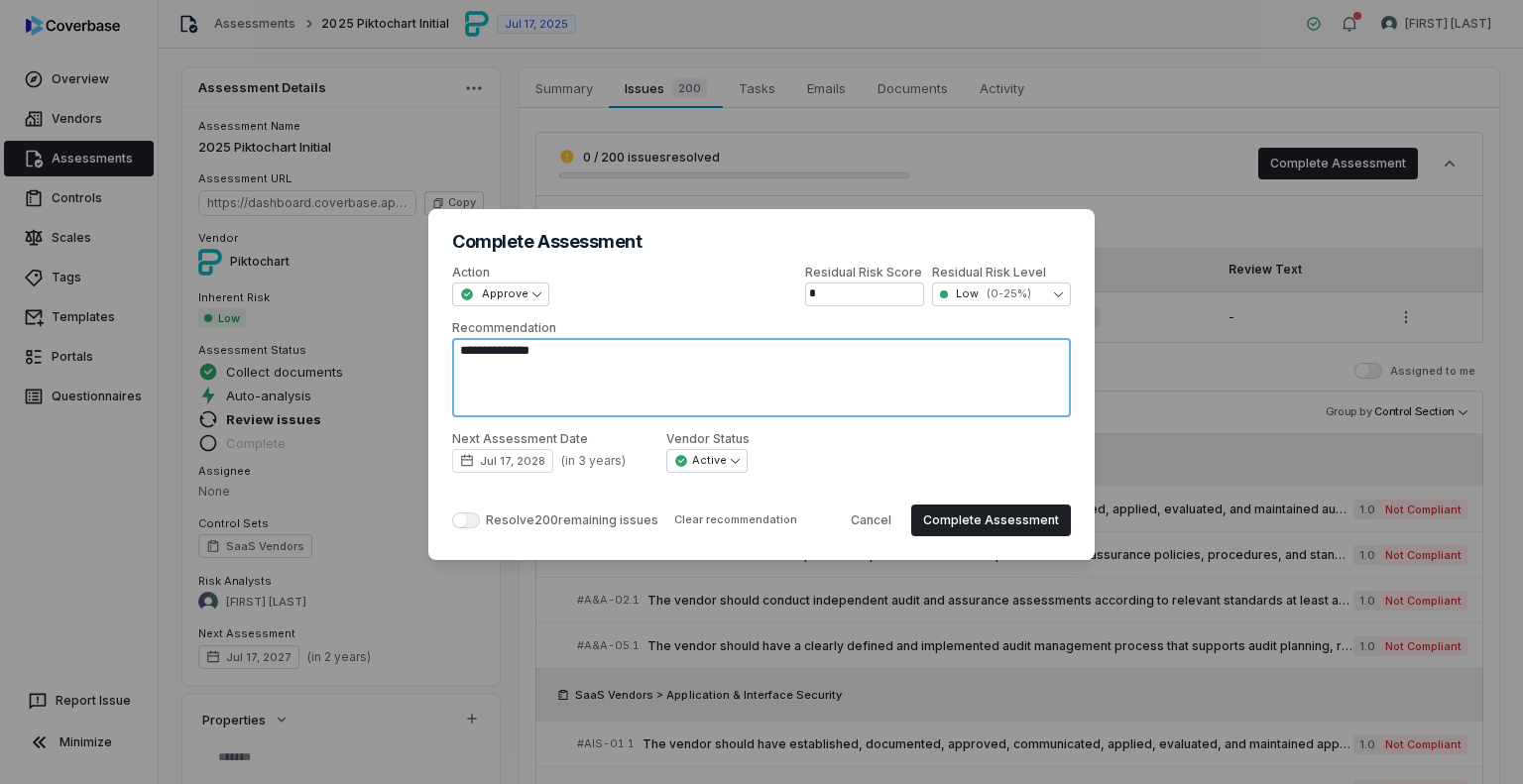 type on "*" 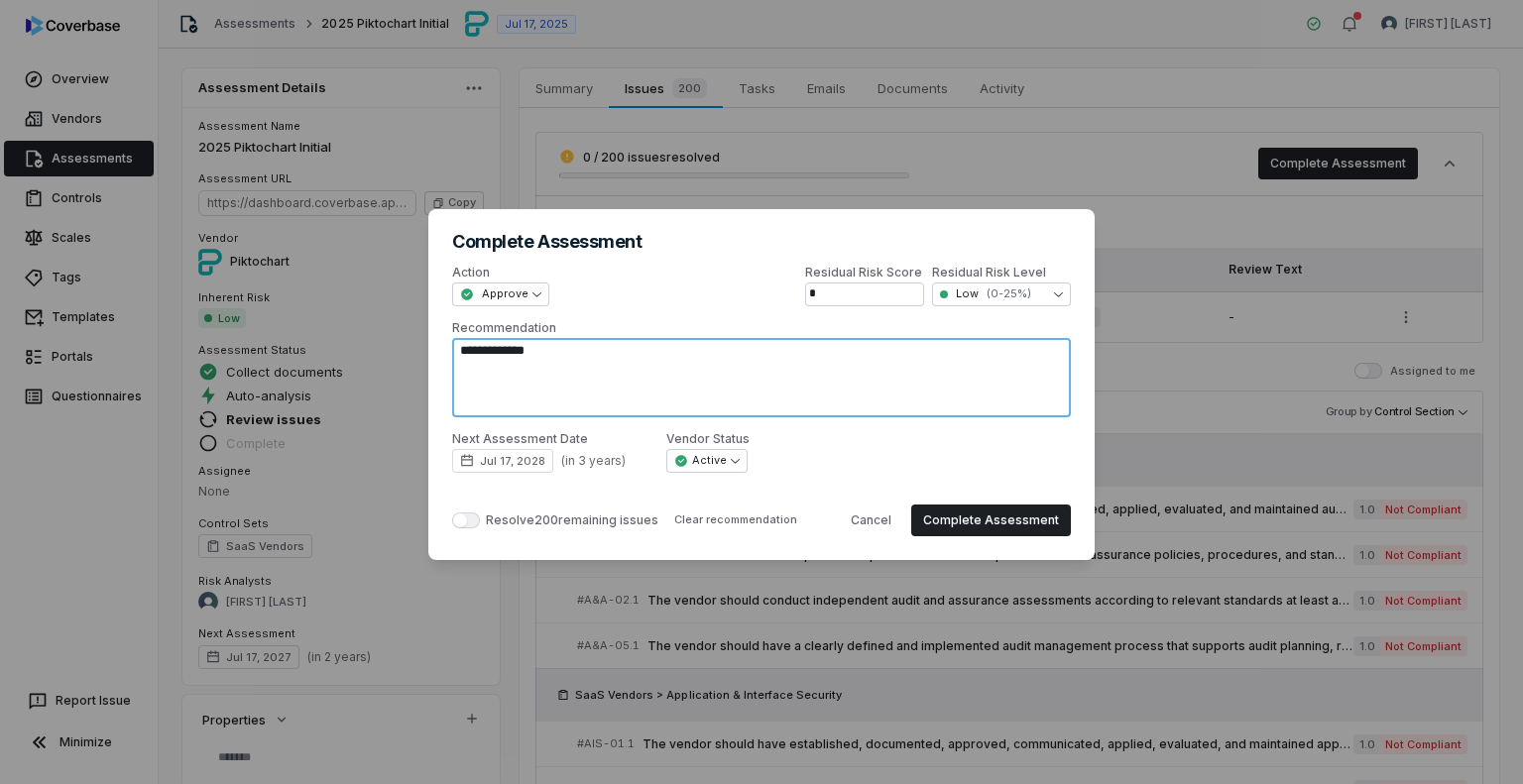type on "*" 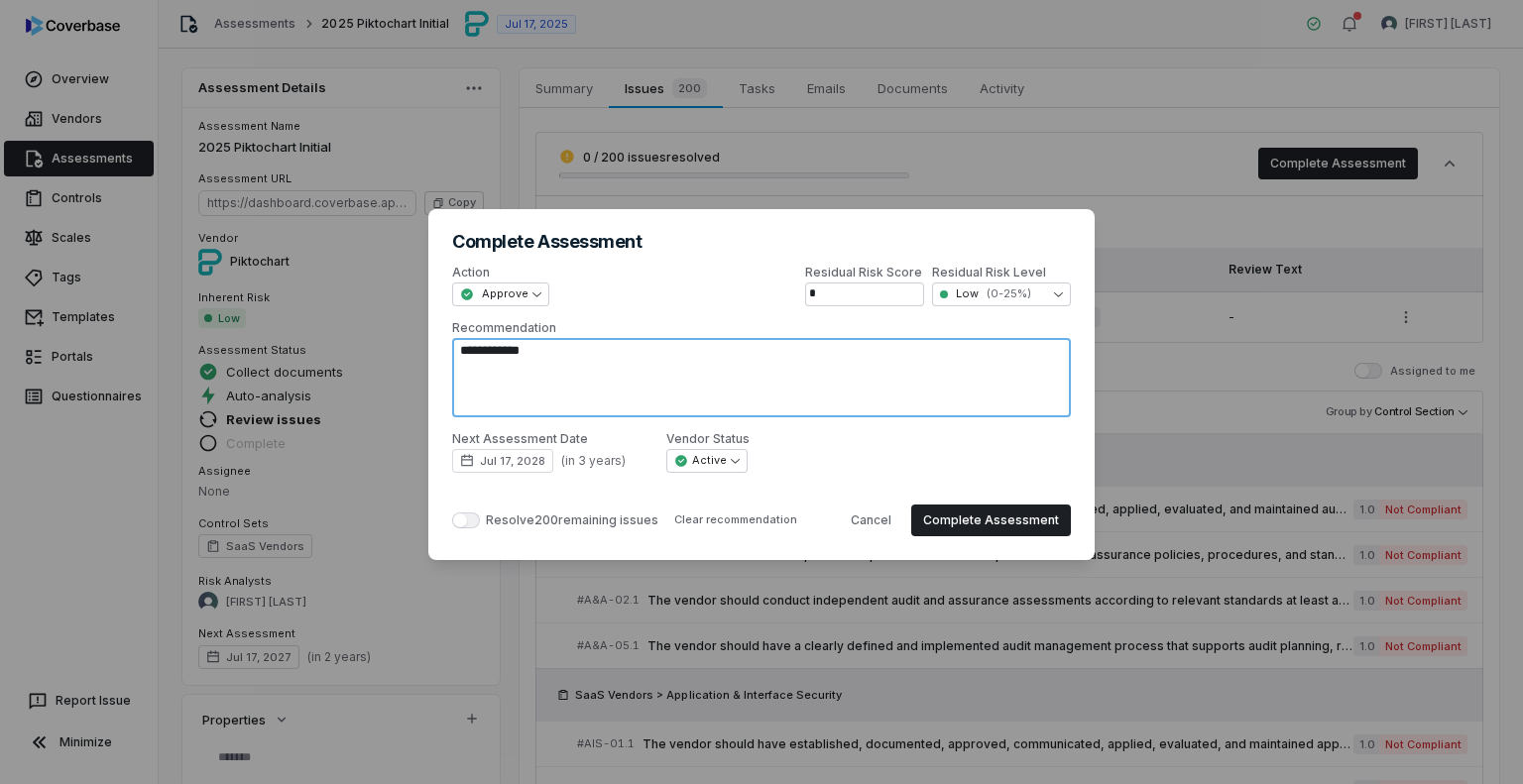 type on "*" 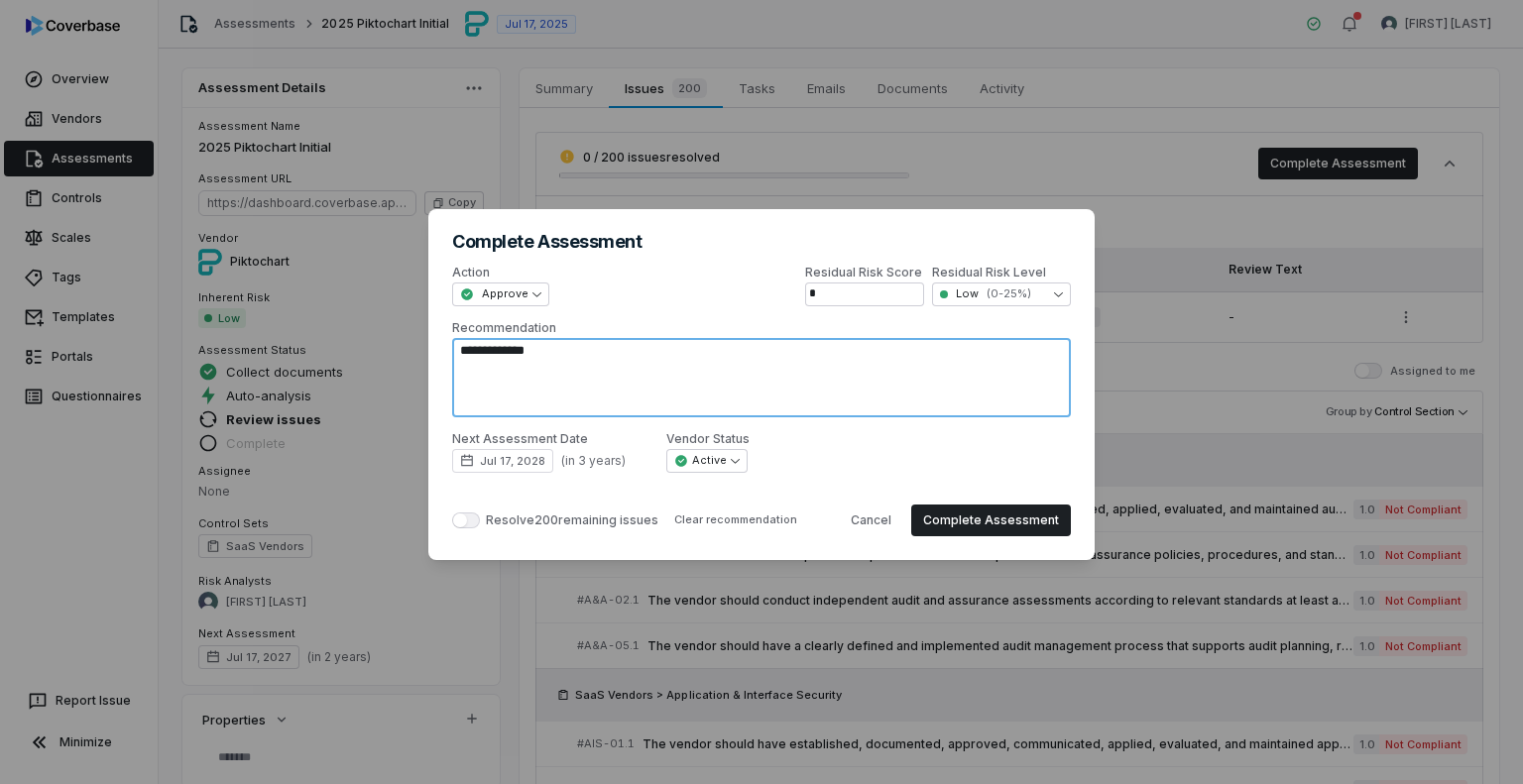 type on "*" 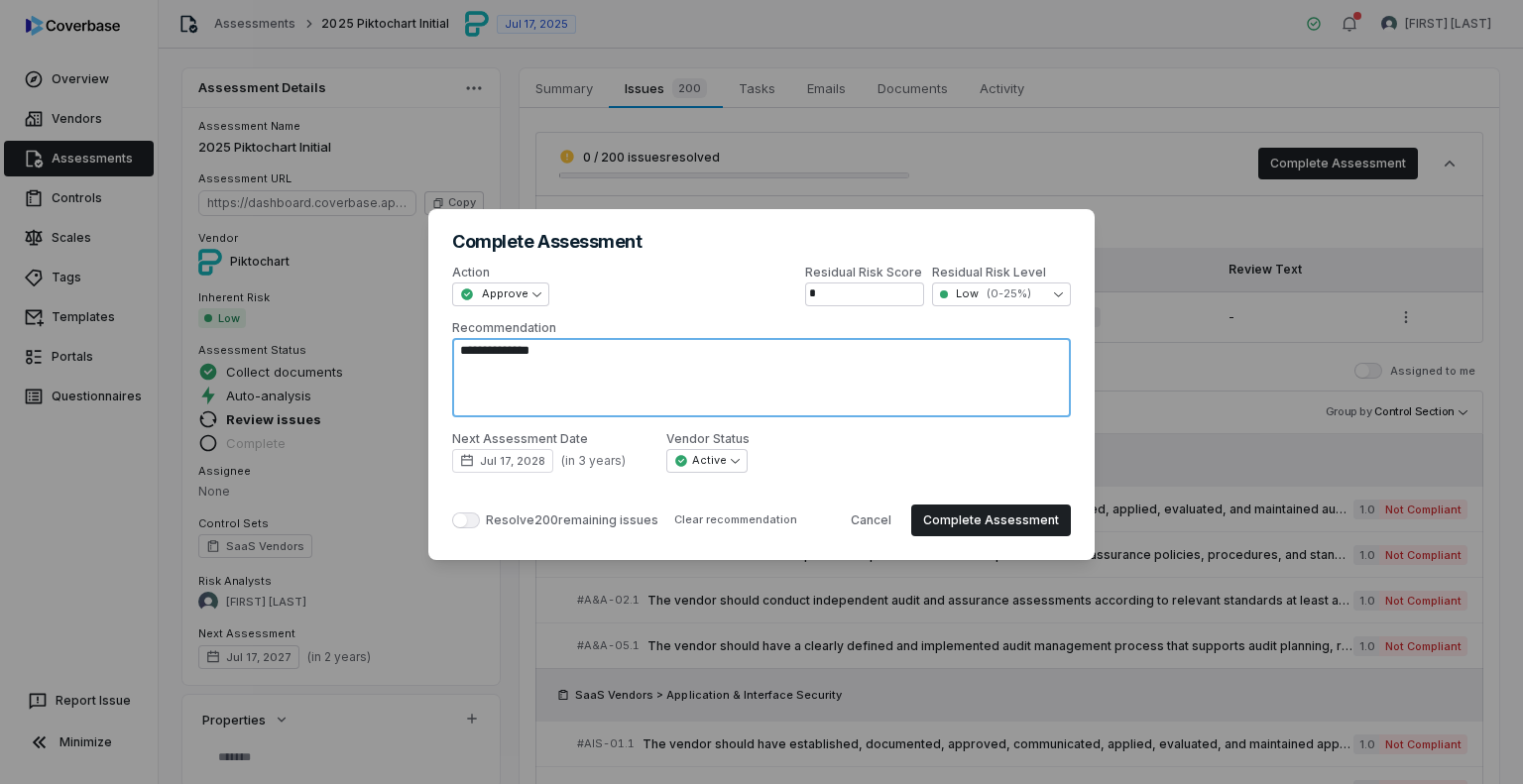 type on "*" 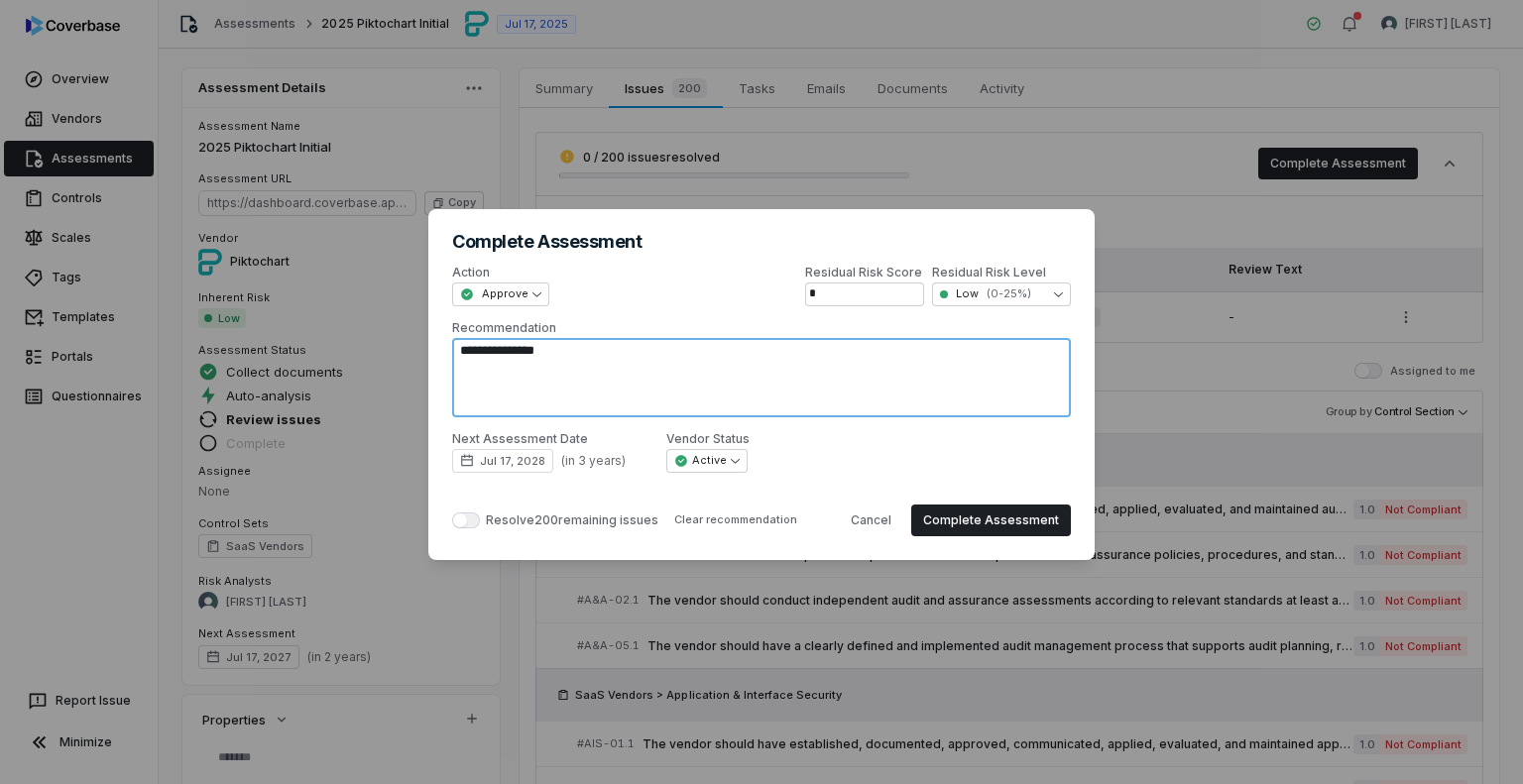 type on "*" 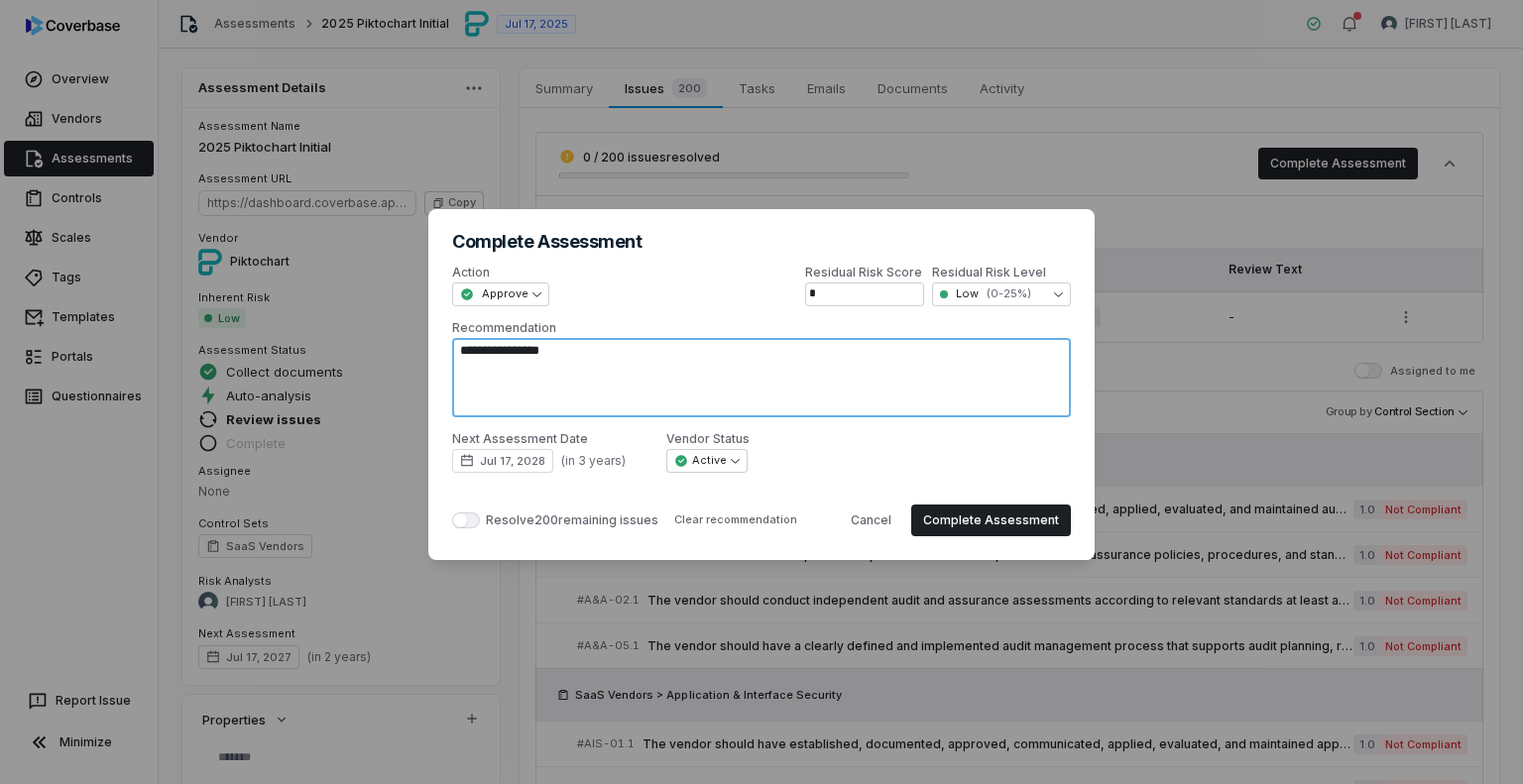 type on "*" 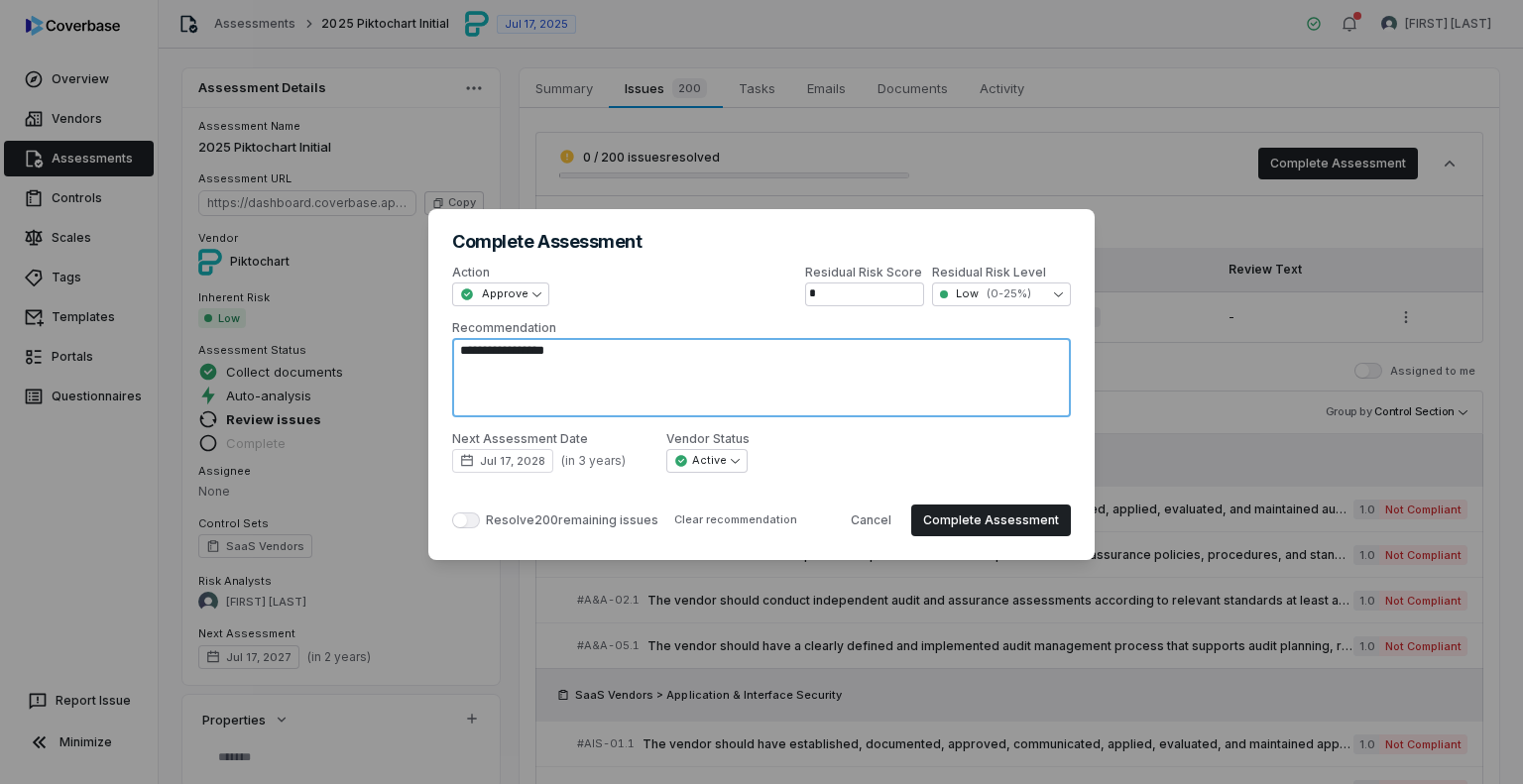 type on "*" 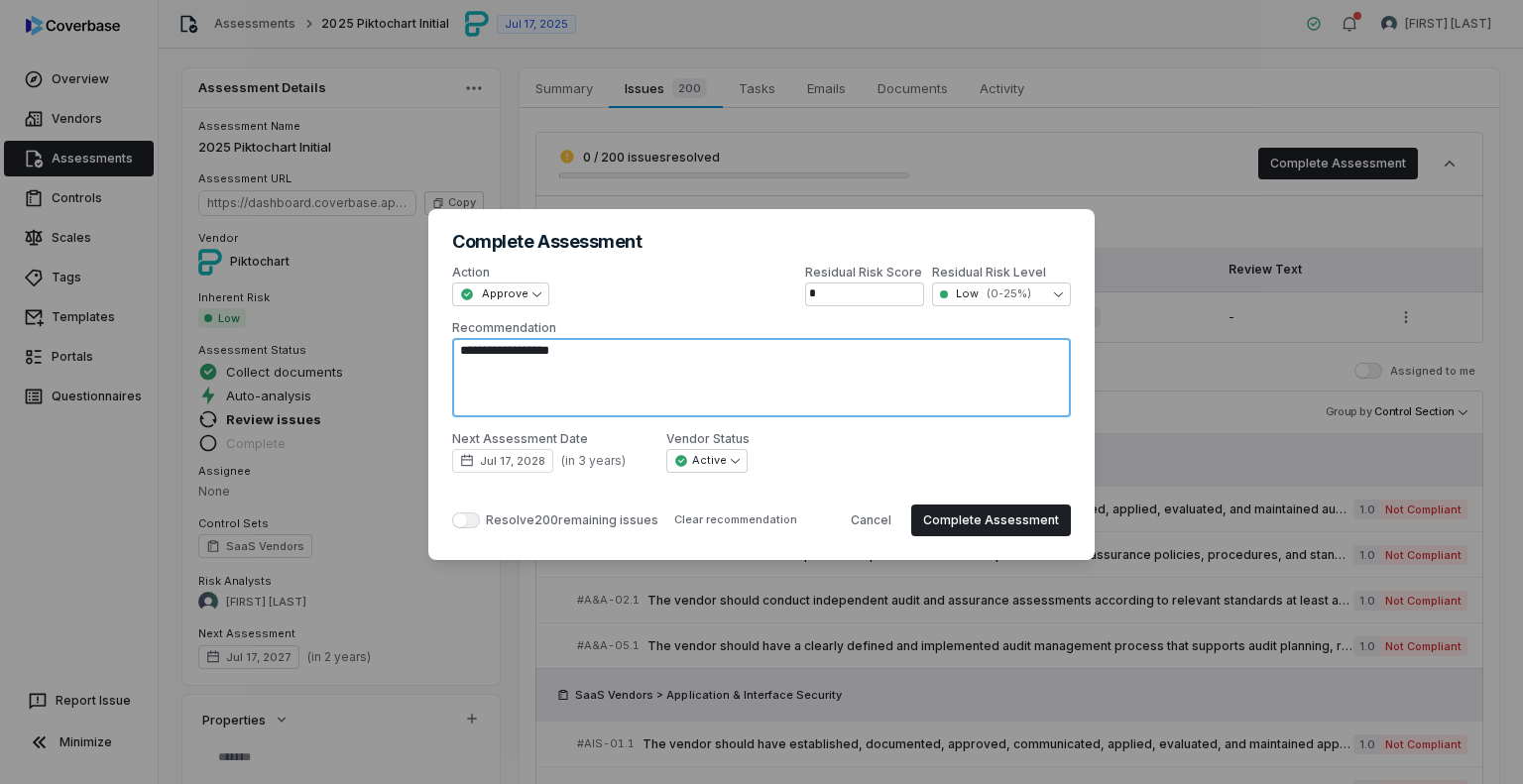 type on "*" 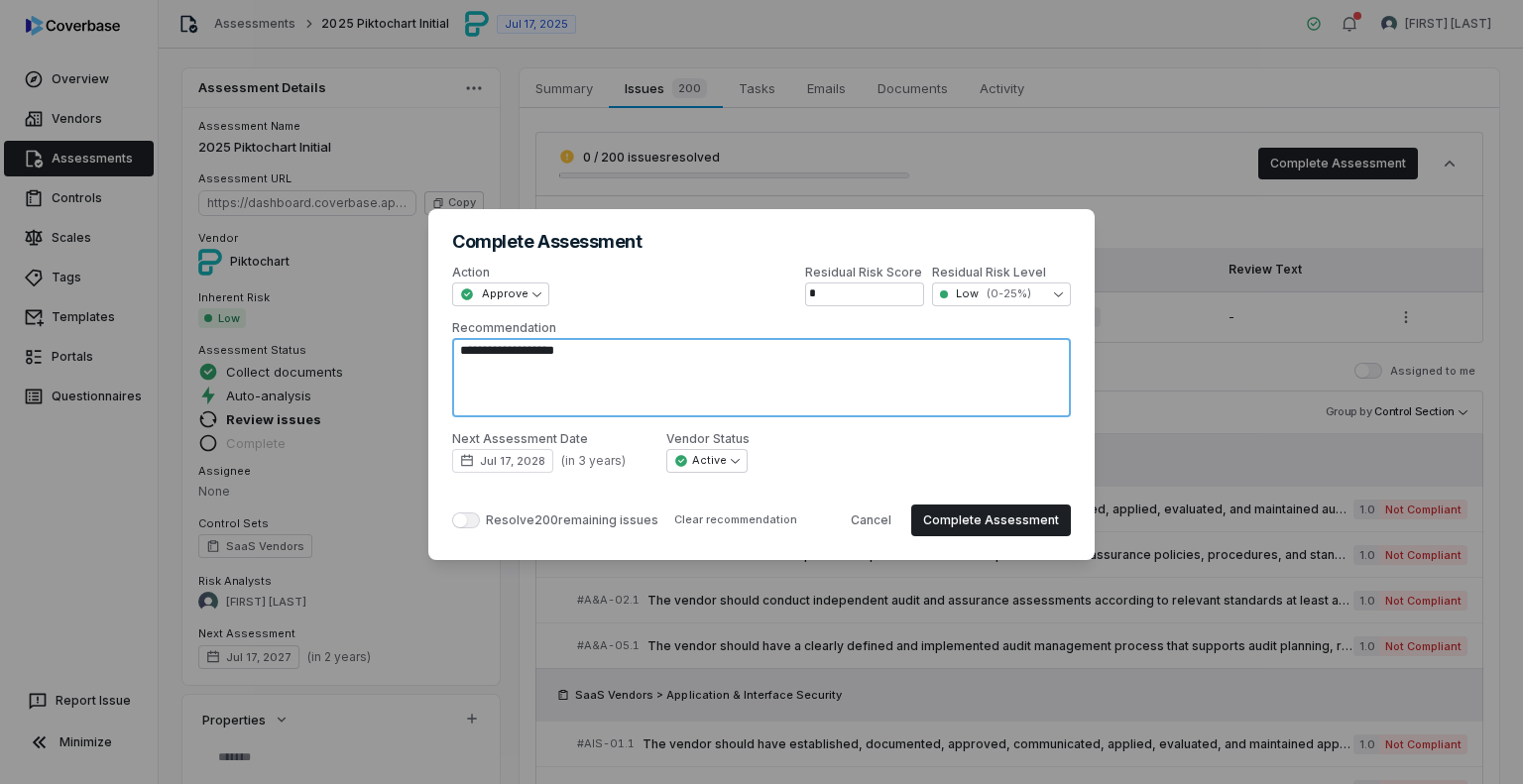 type on "*" 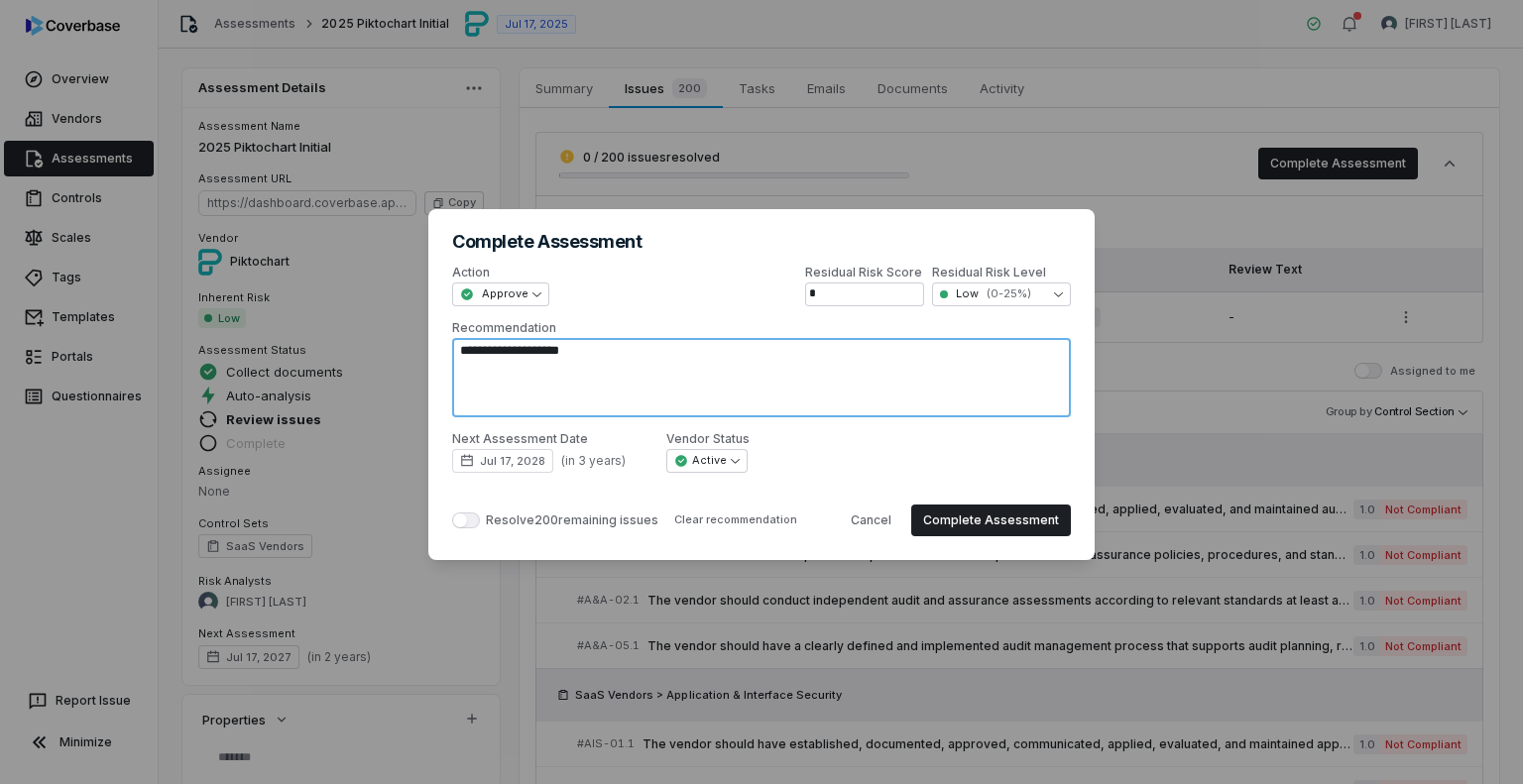 type on "*" 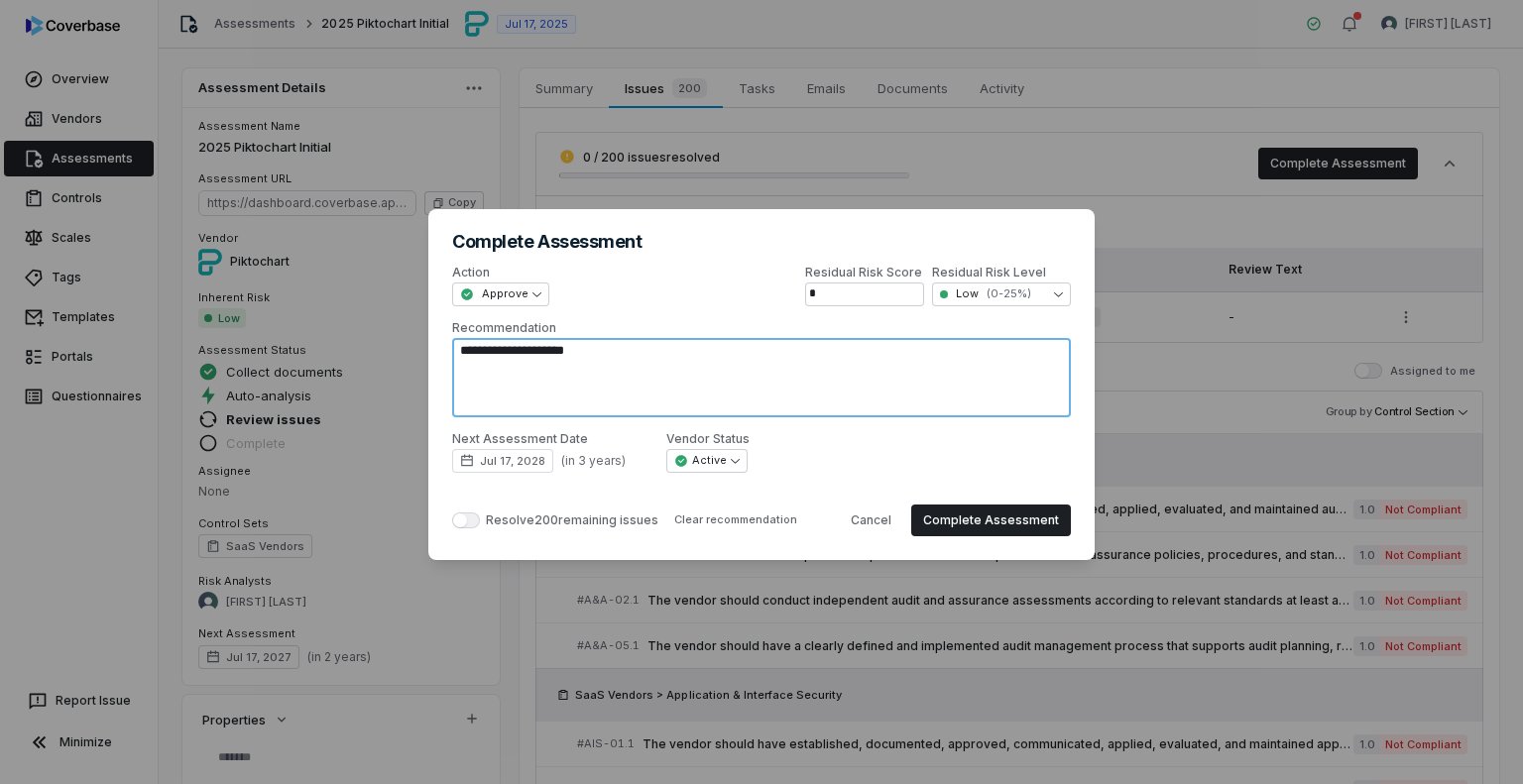 type on "*" 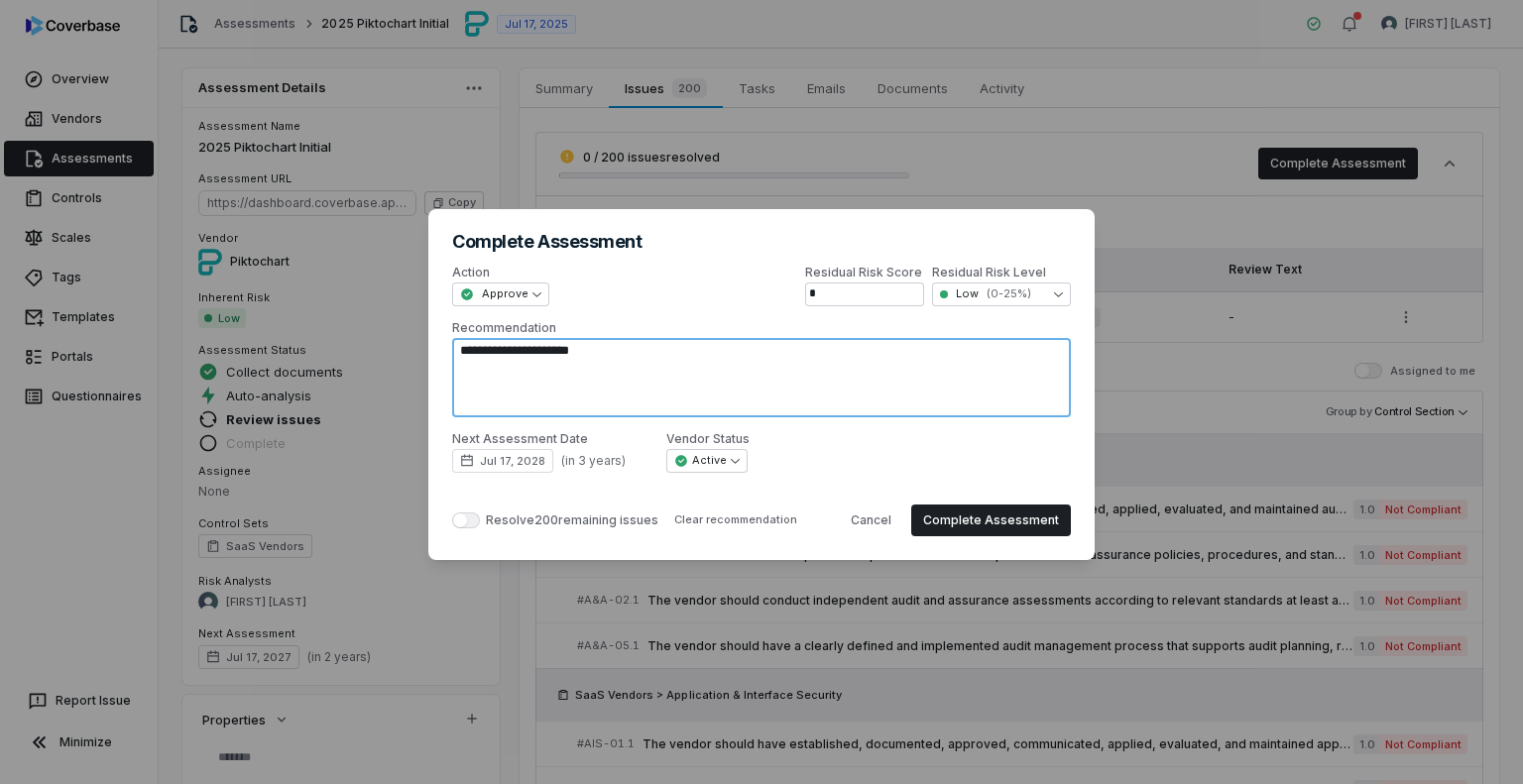 type on "*" 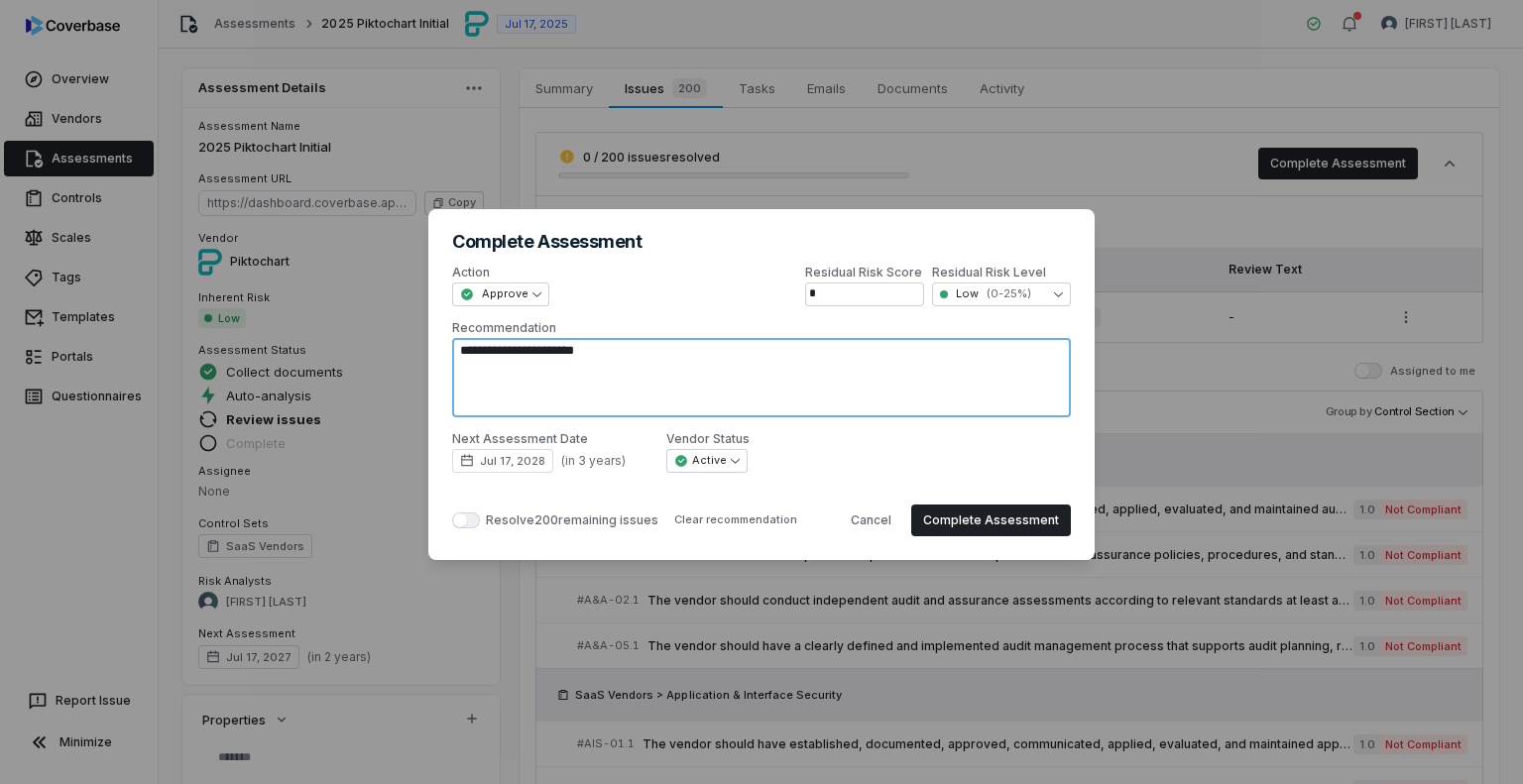type on "*" 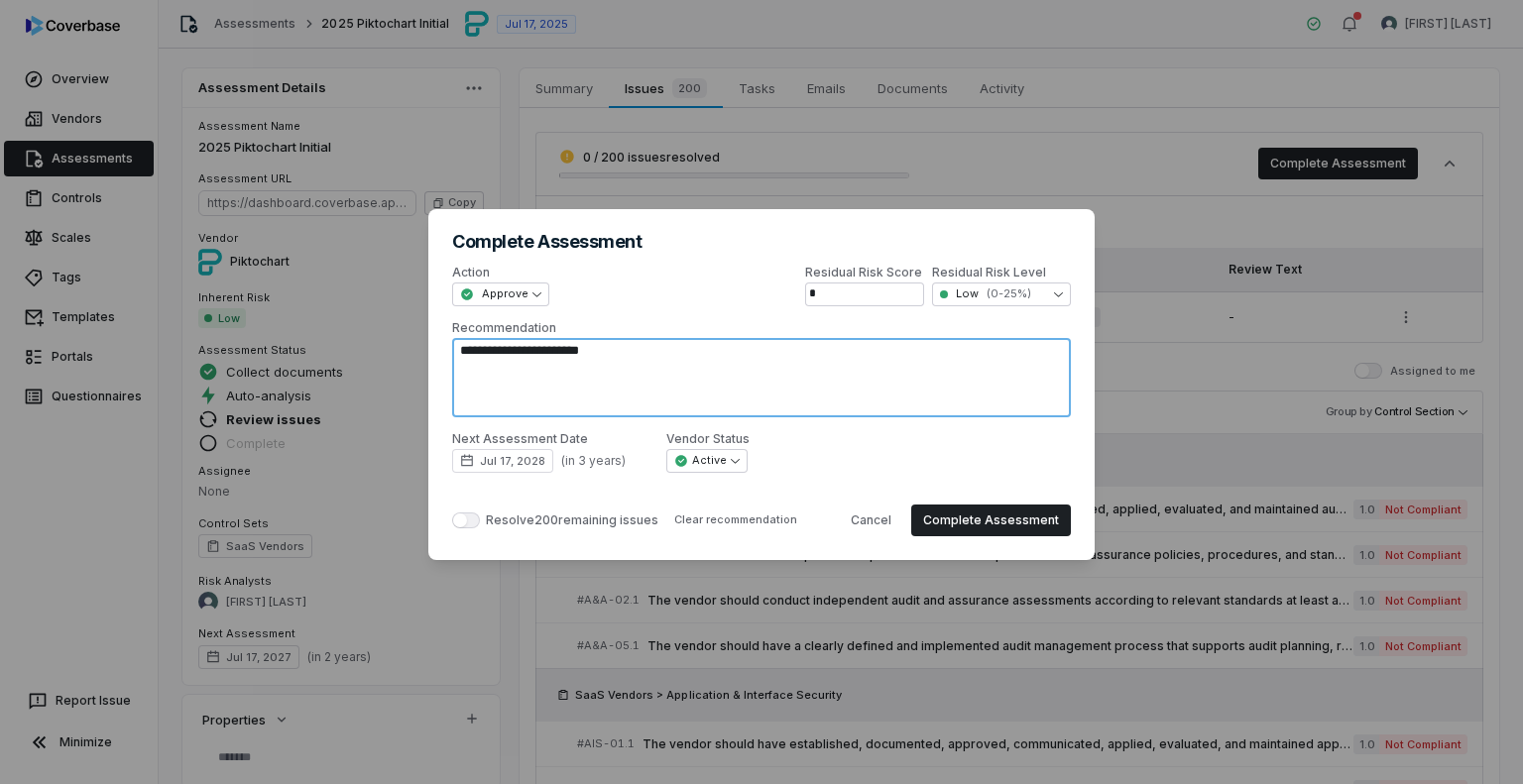 type on "*" 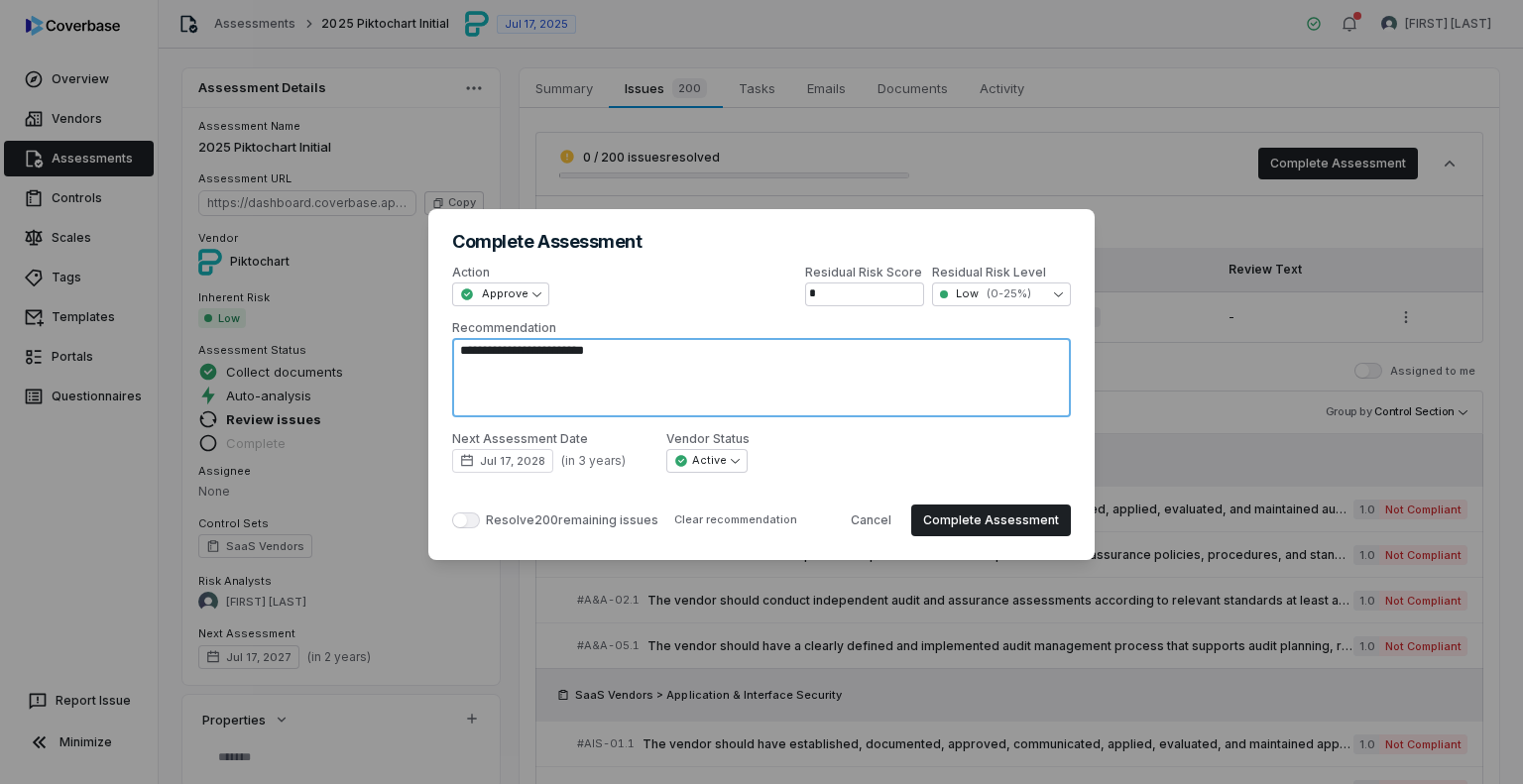 type on "*" 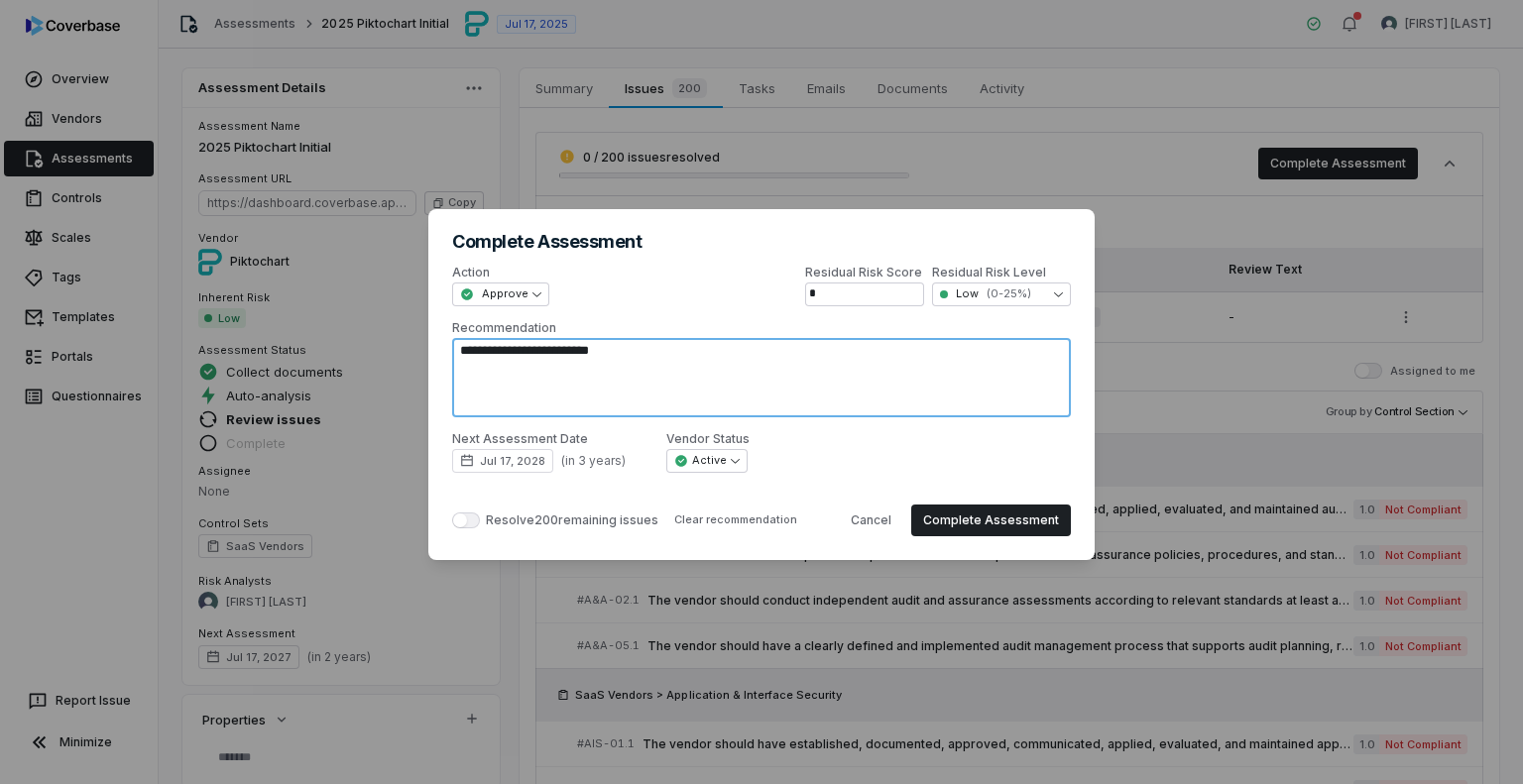 type on "**********" 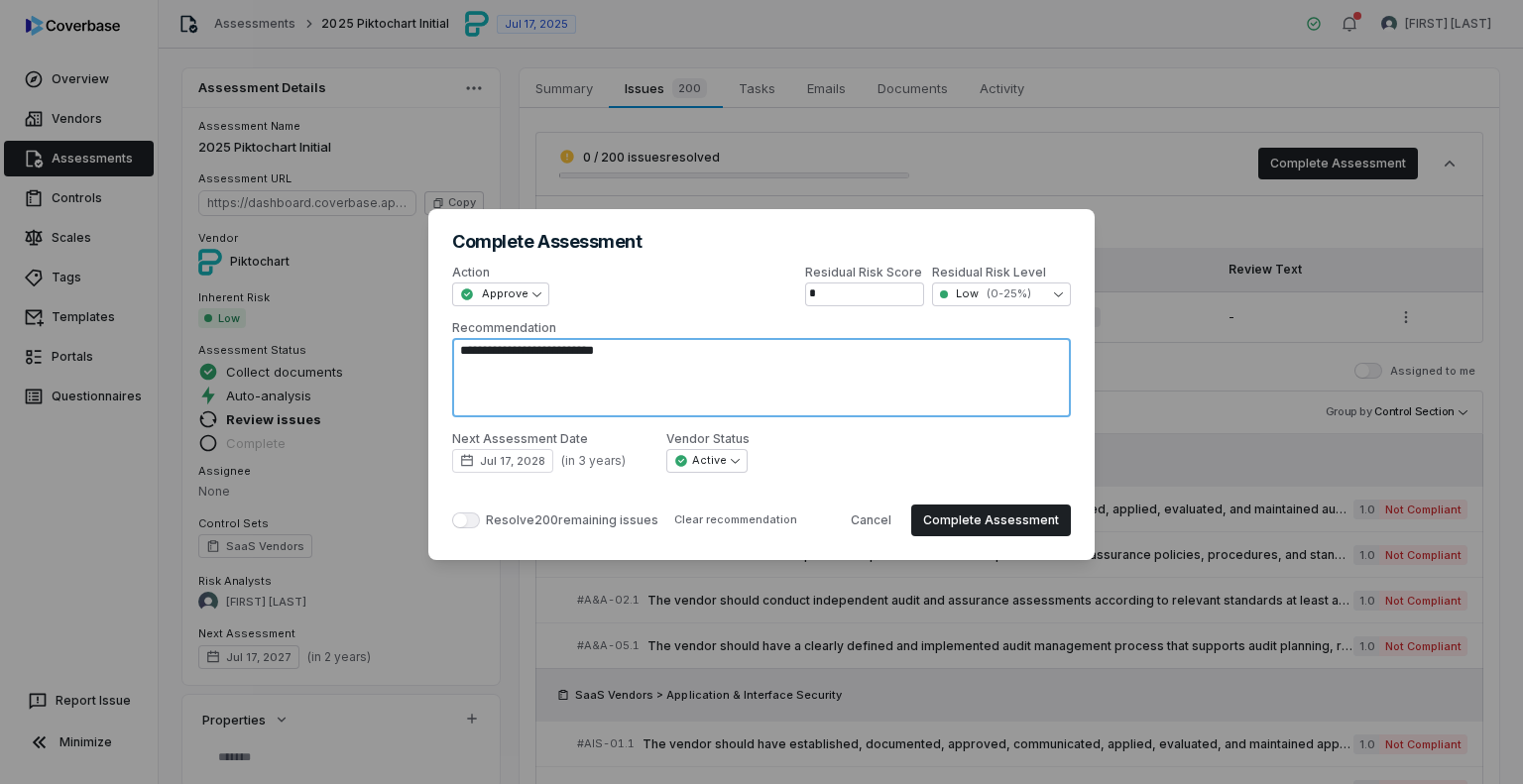 type on "*" 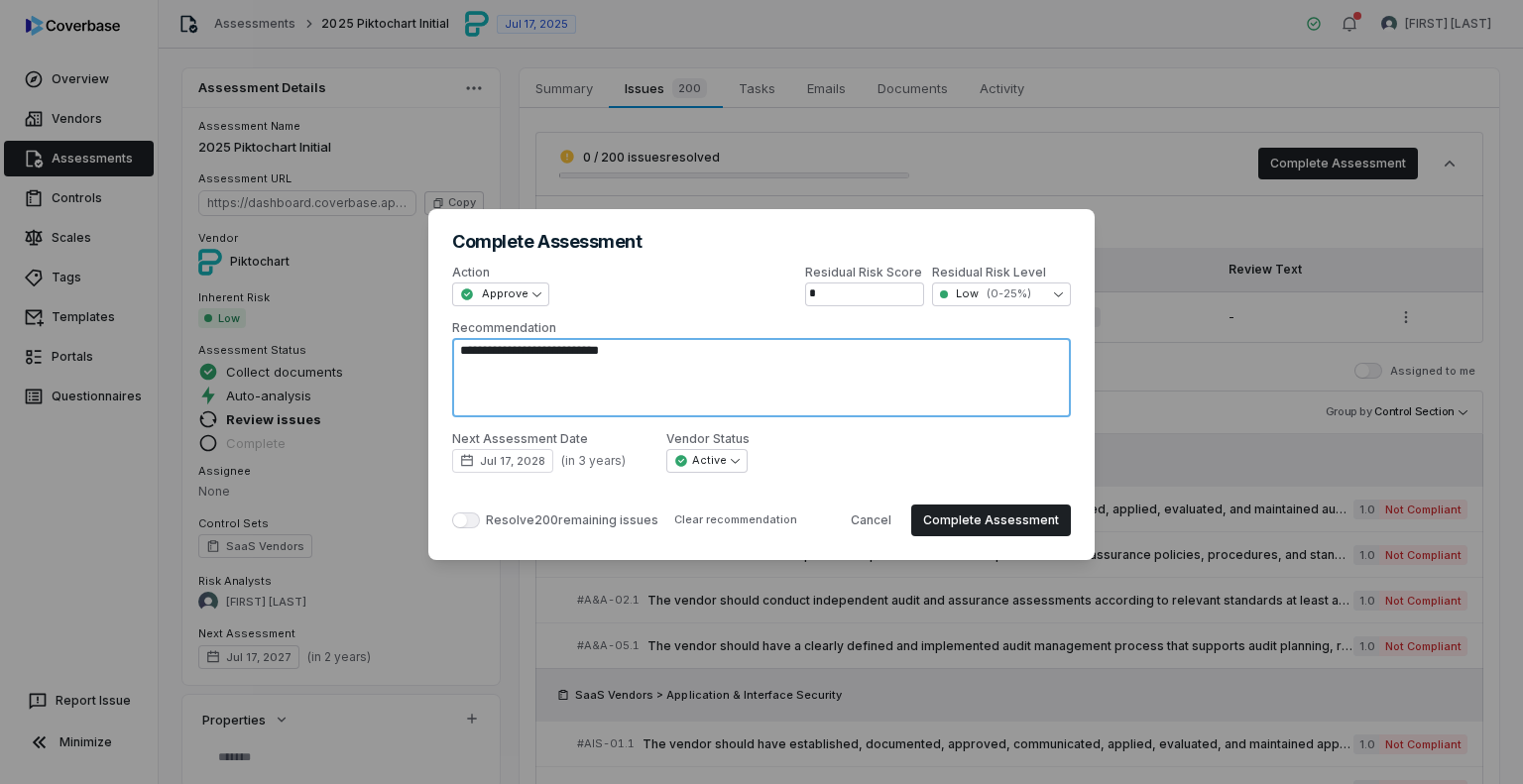type on "*" 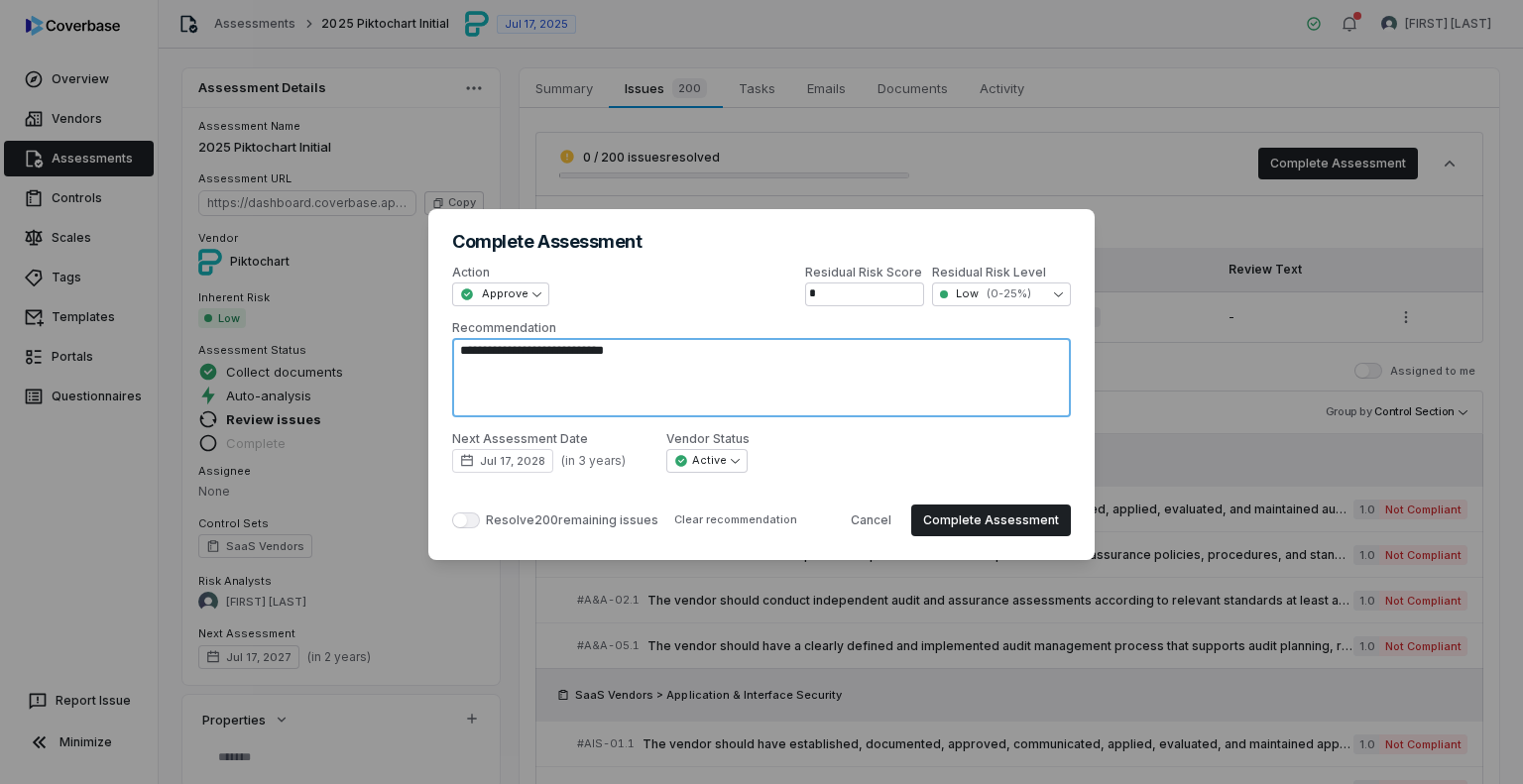 type on "*" 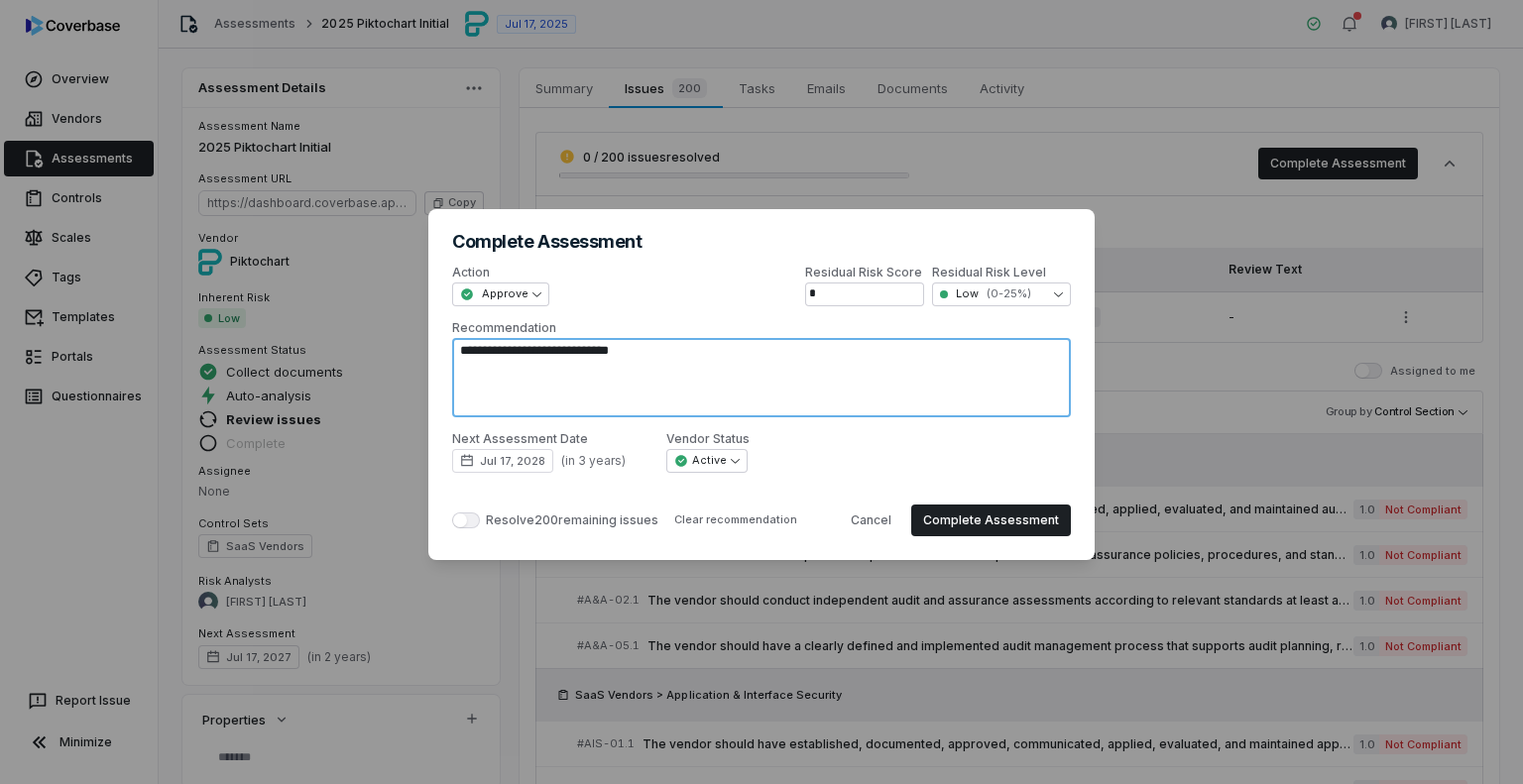 type on "**********" 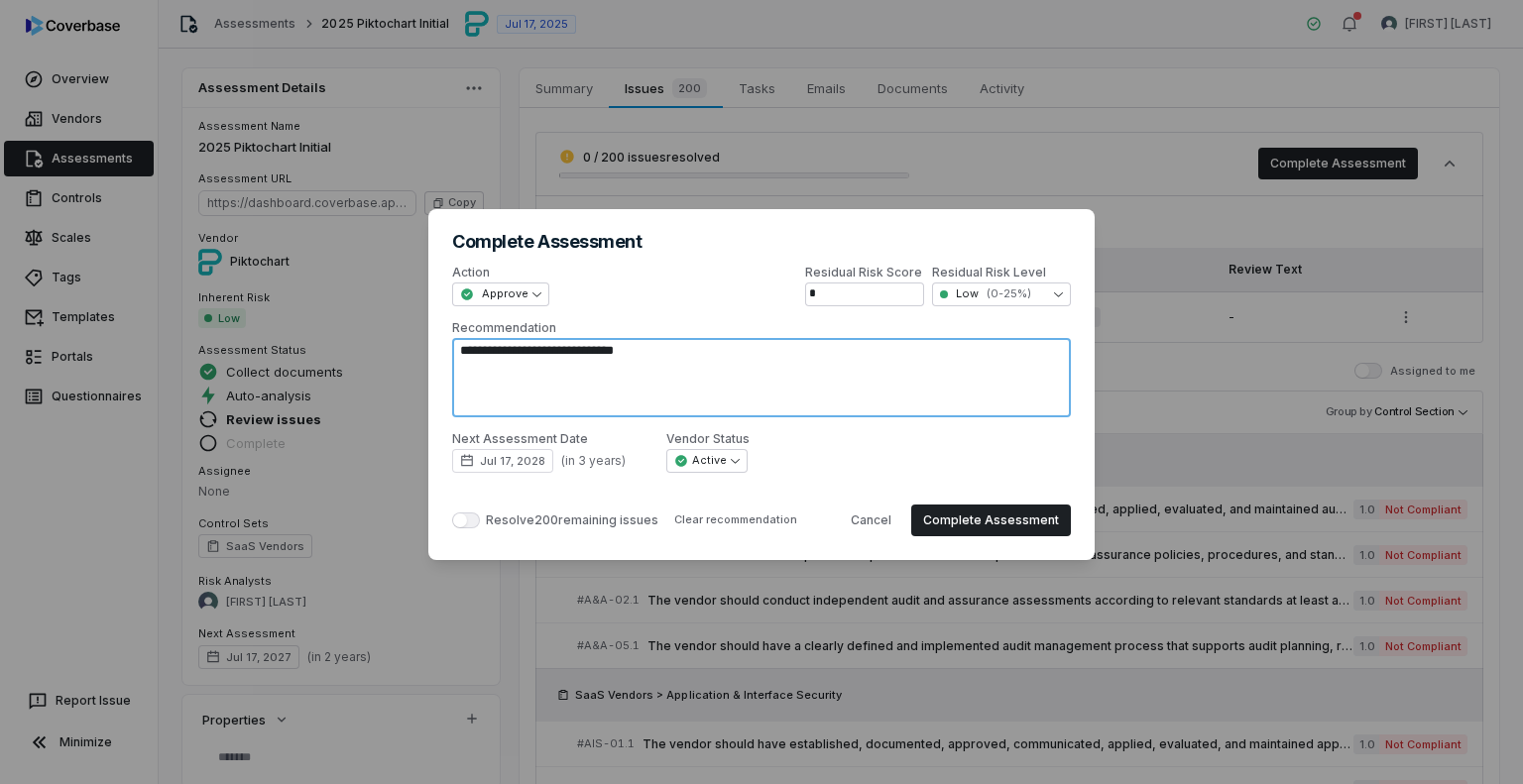 type on "*" 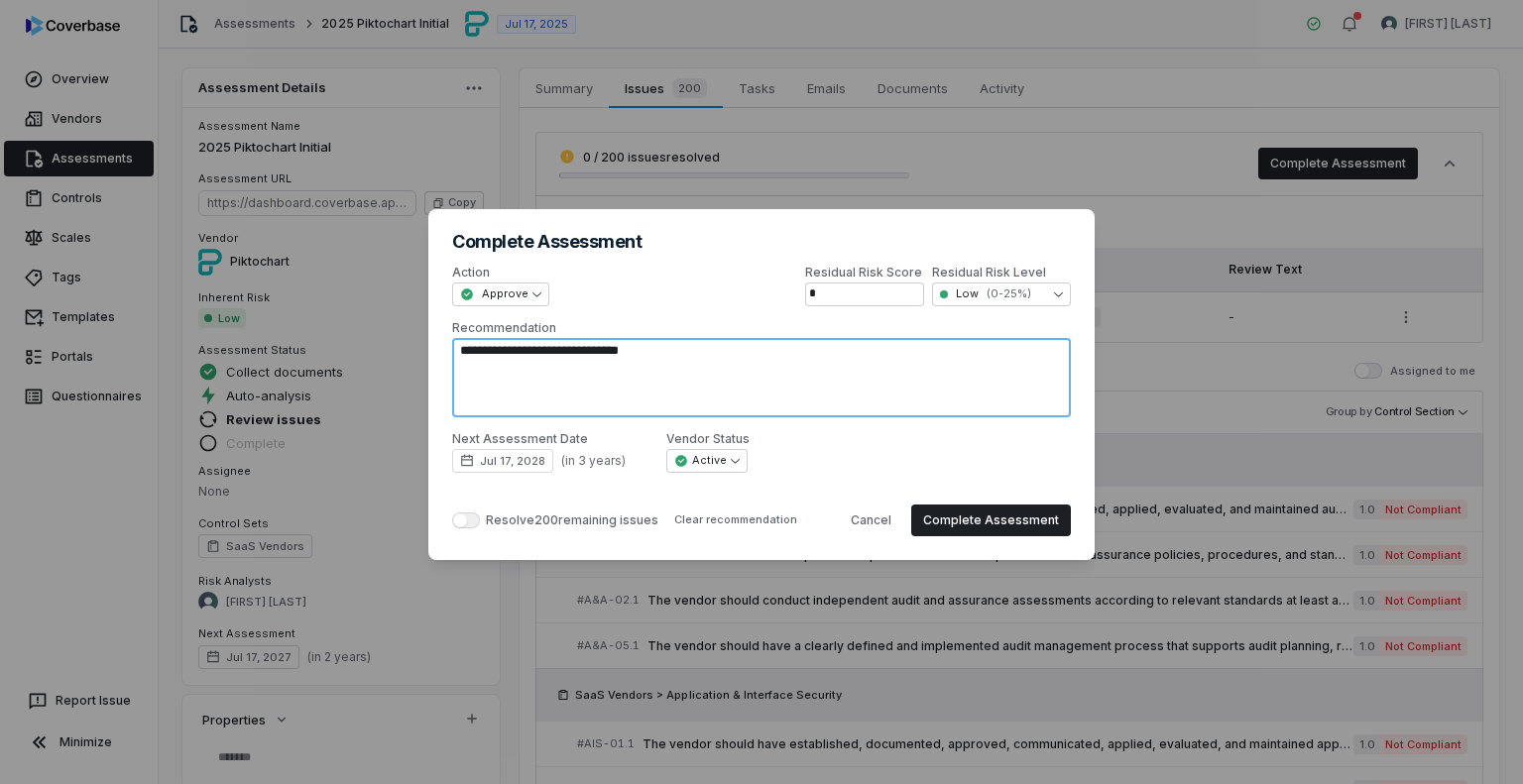 type on "*" 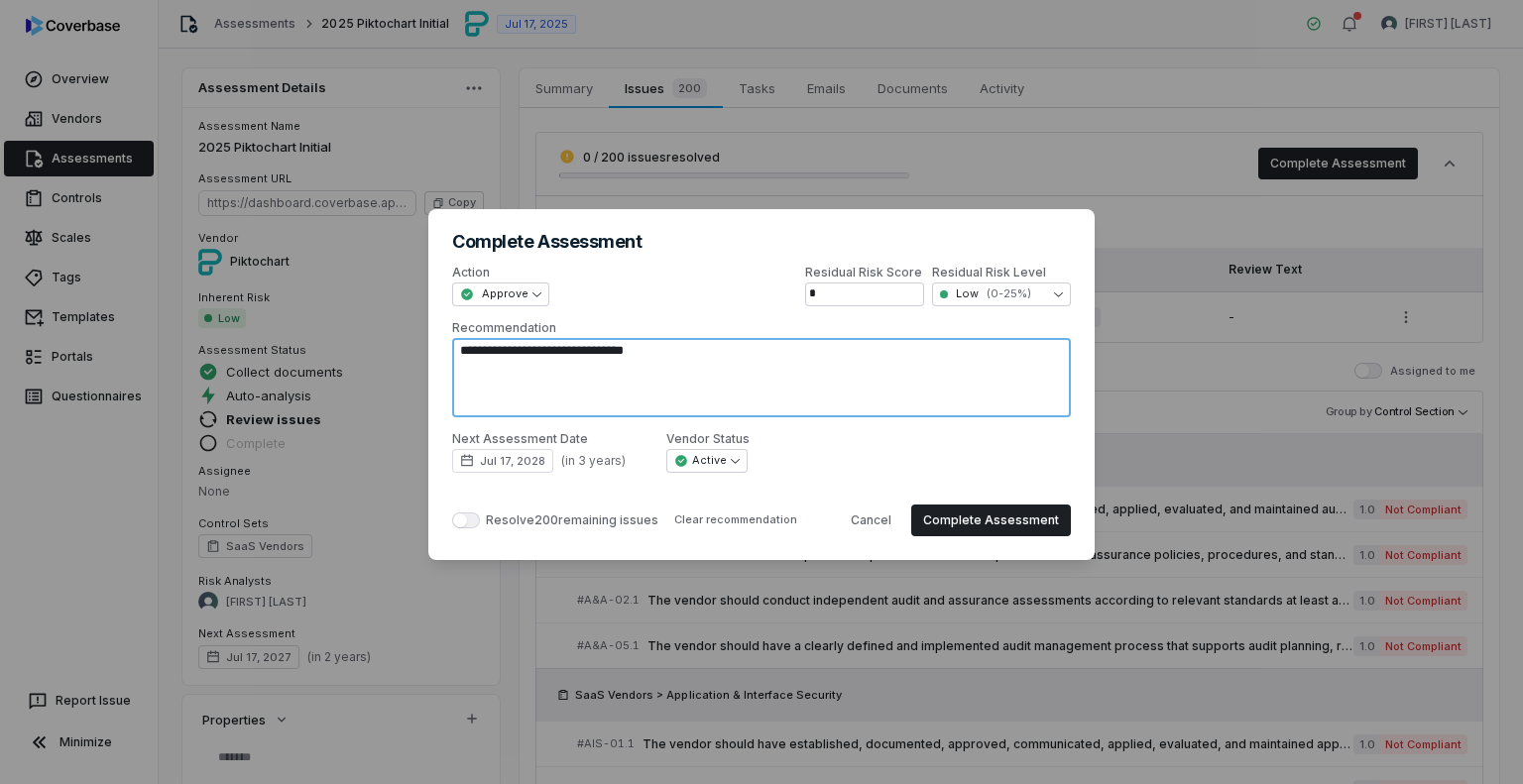 type on "*" 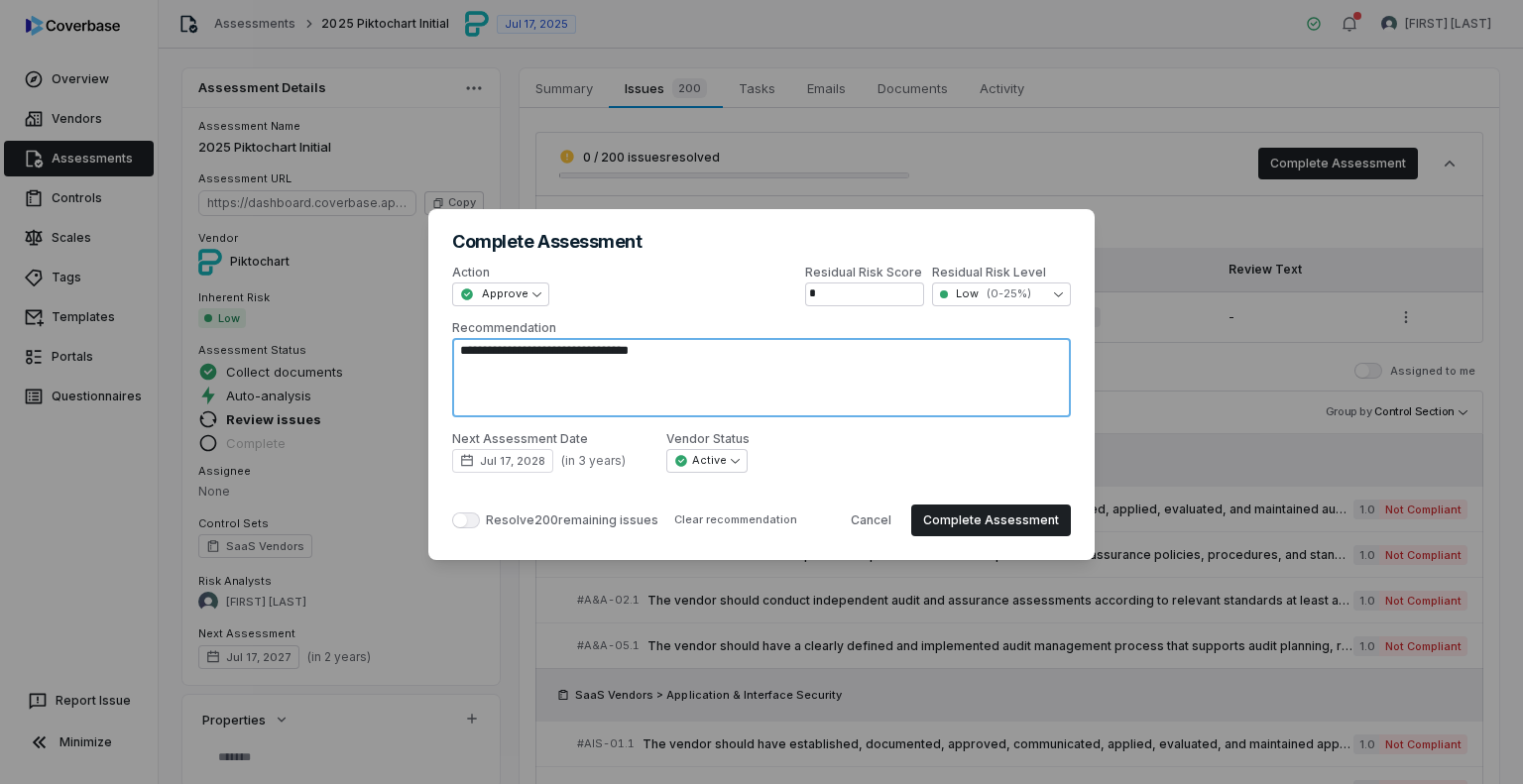 type on "*" 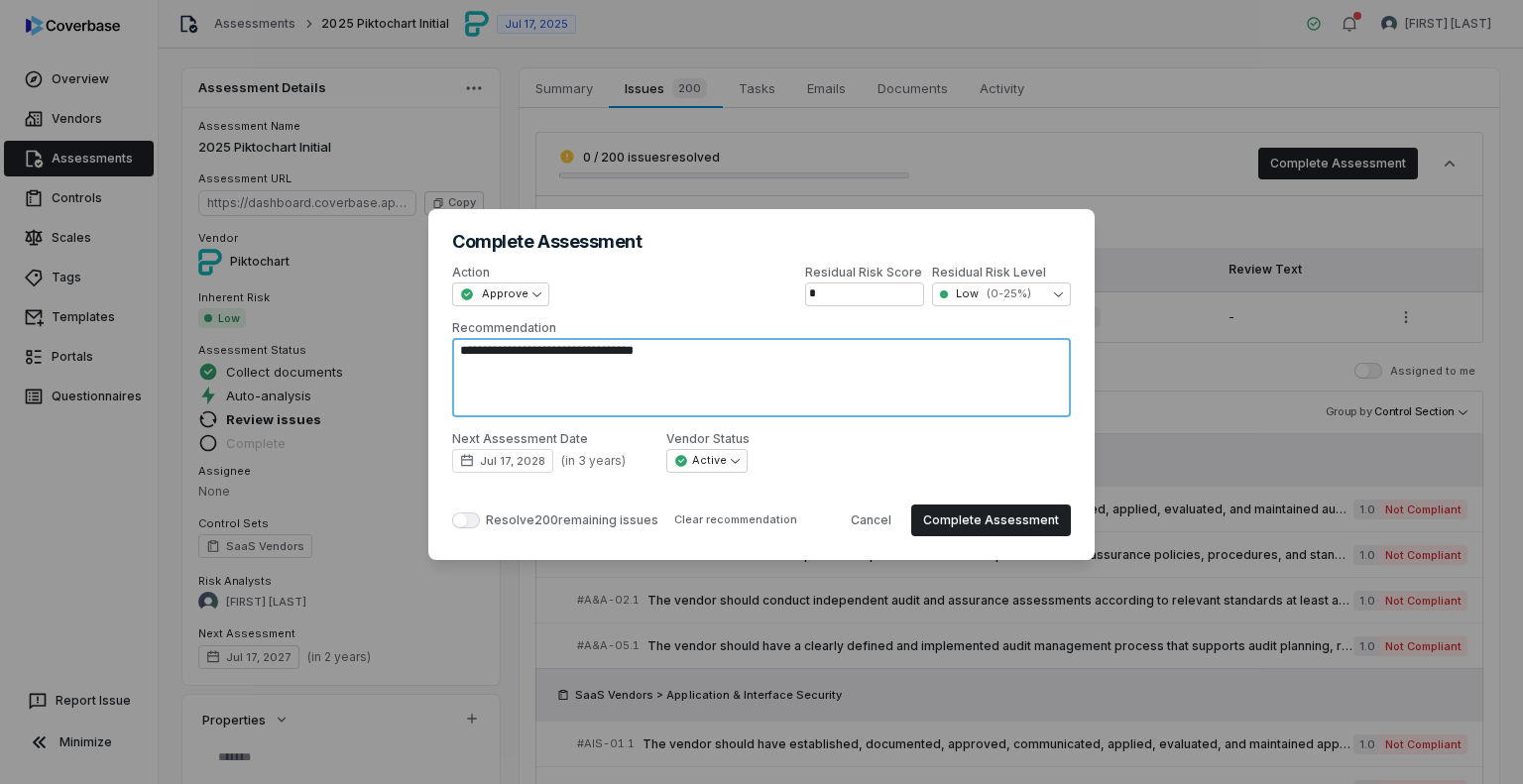 type on "*" 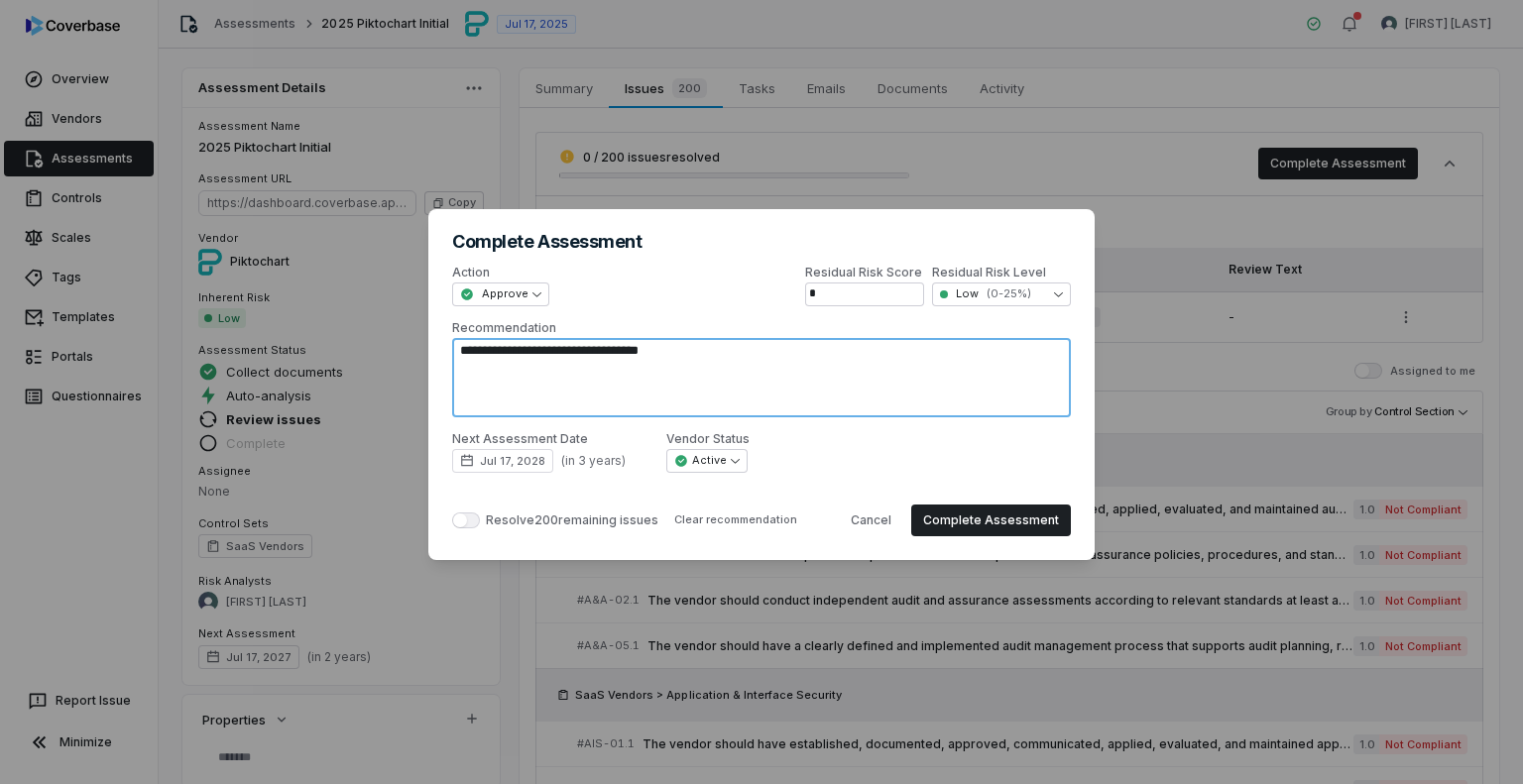type on "*" 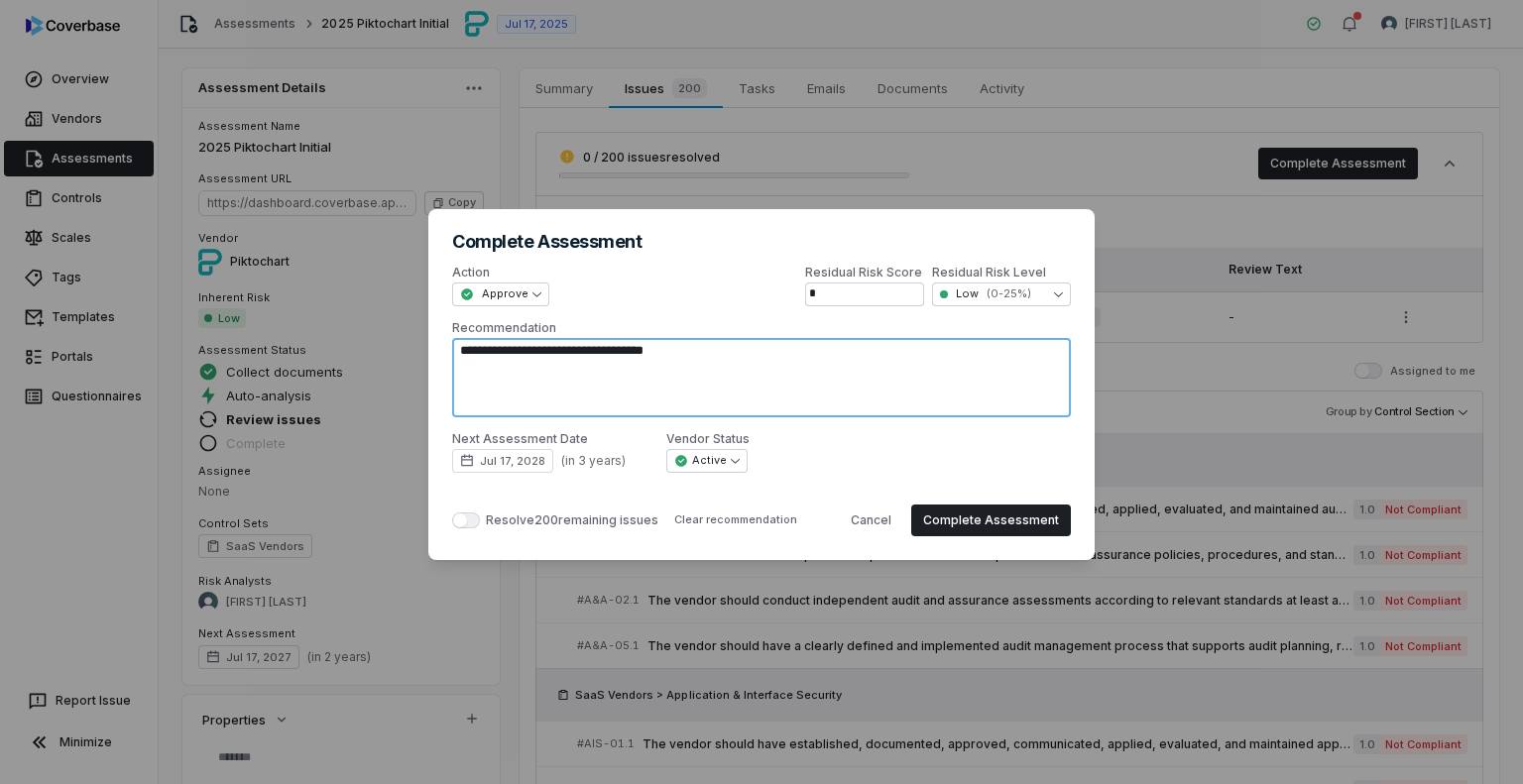 type on "*" 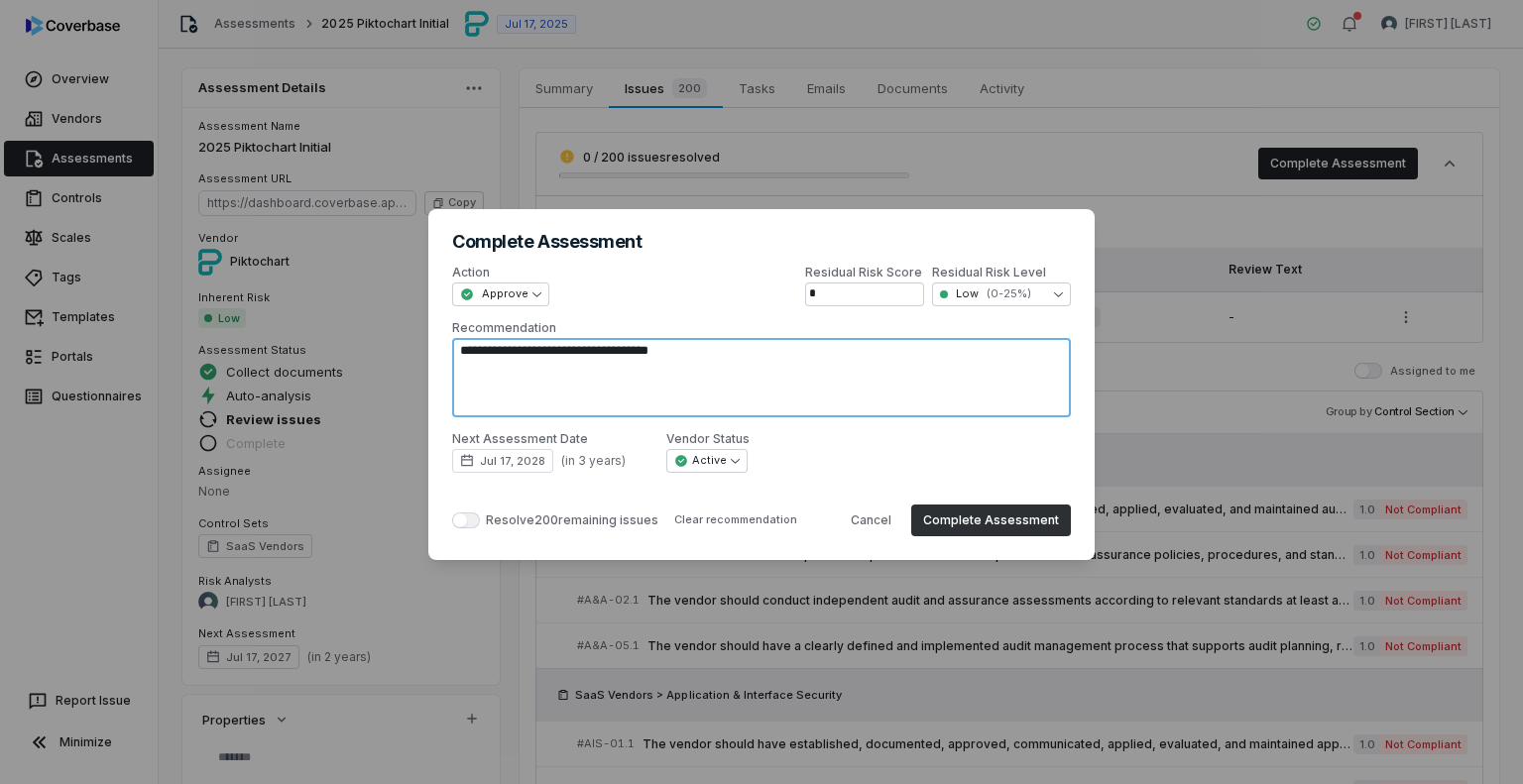 type on "**********" 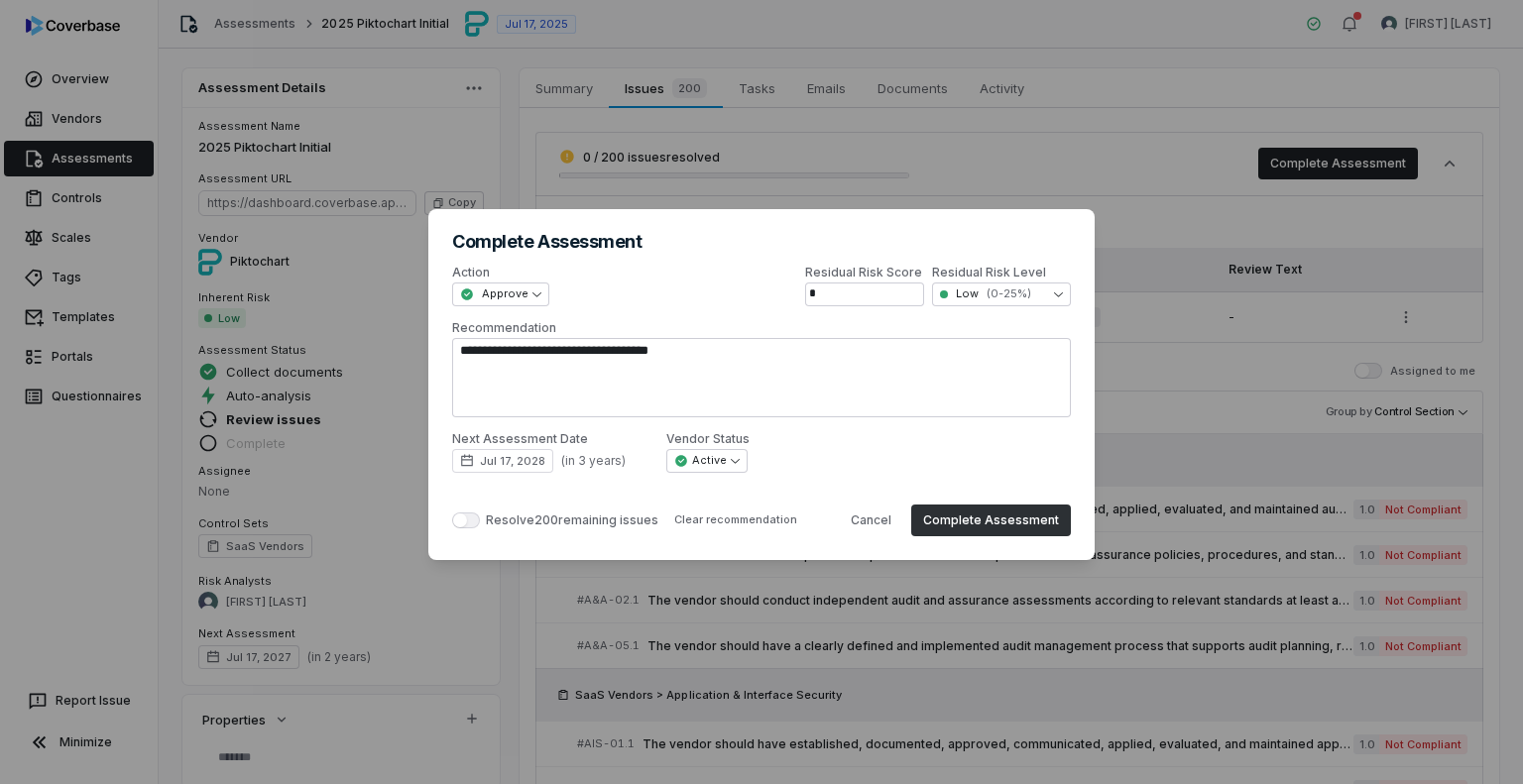 click on "Complete Assessment" at bounding box center (991, 520) 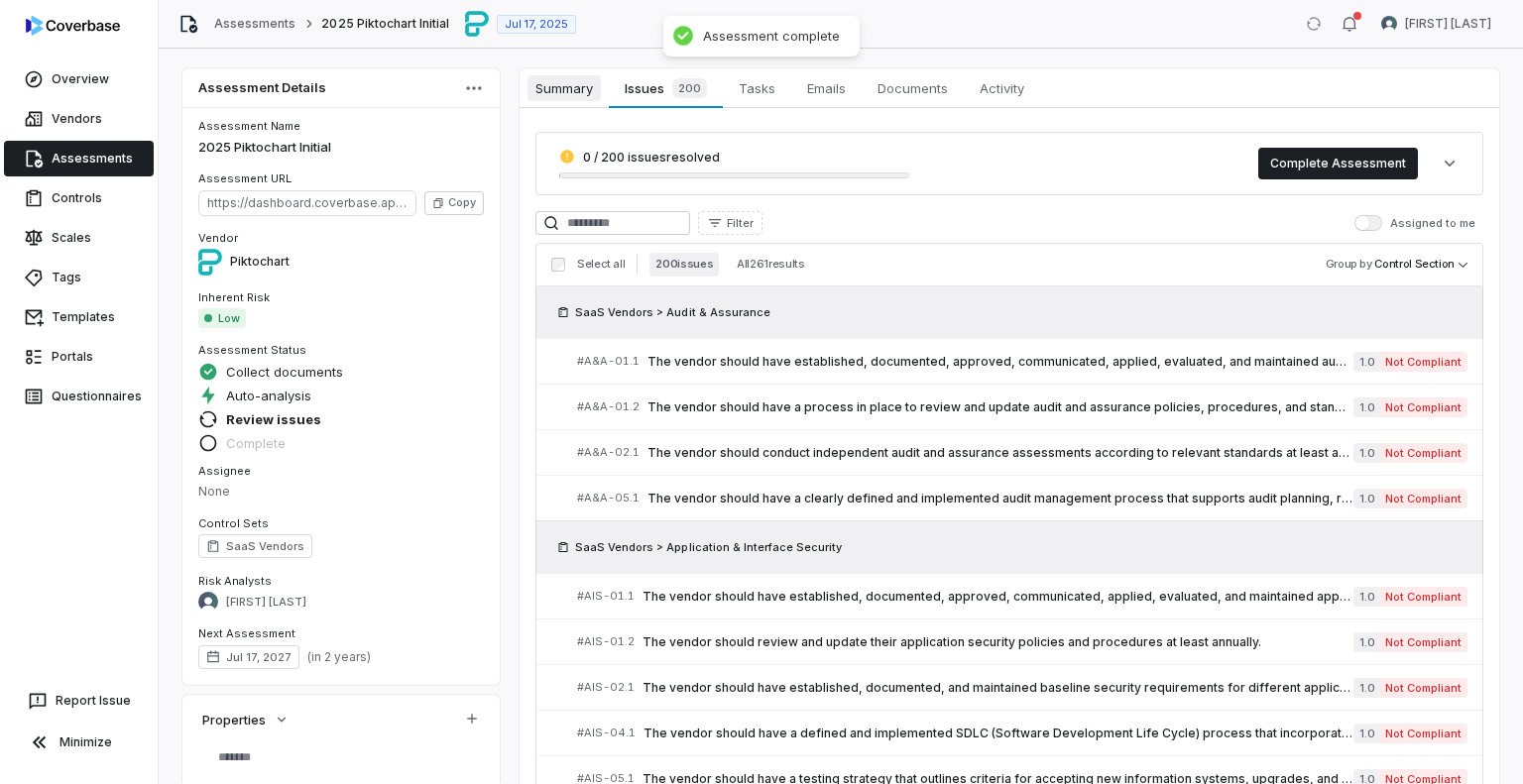 click on "Summary" at bounding box center [564, 88] 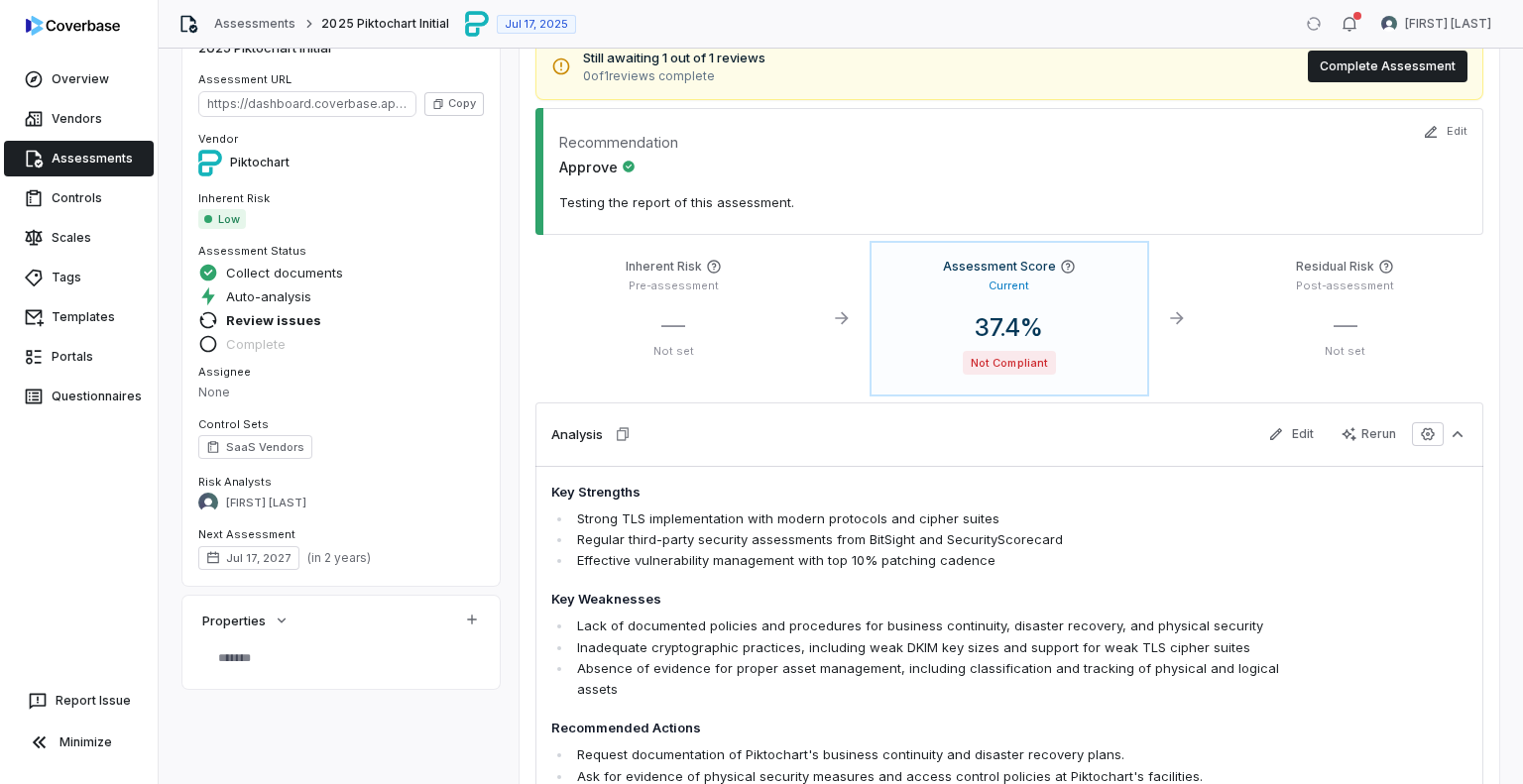 scroll, scrollTop: 0, scrollLeft: 0, axis: both 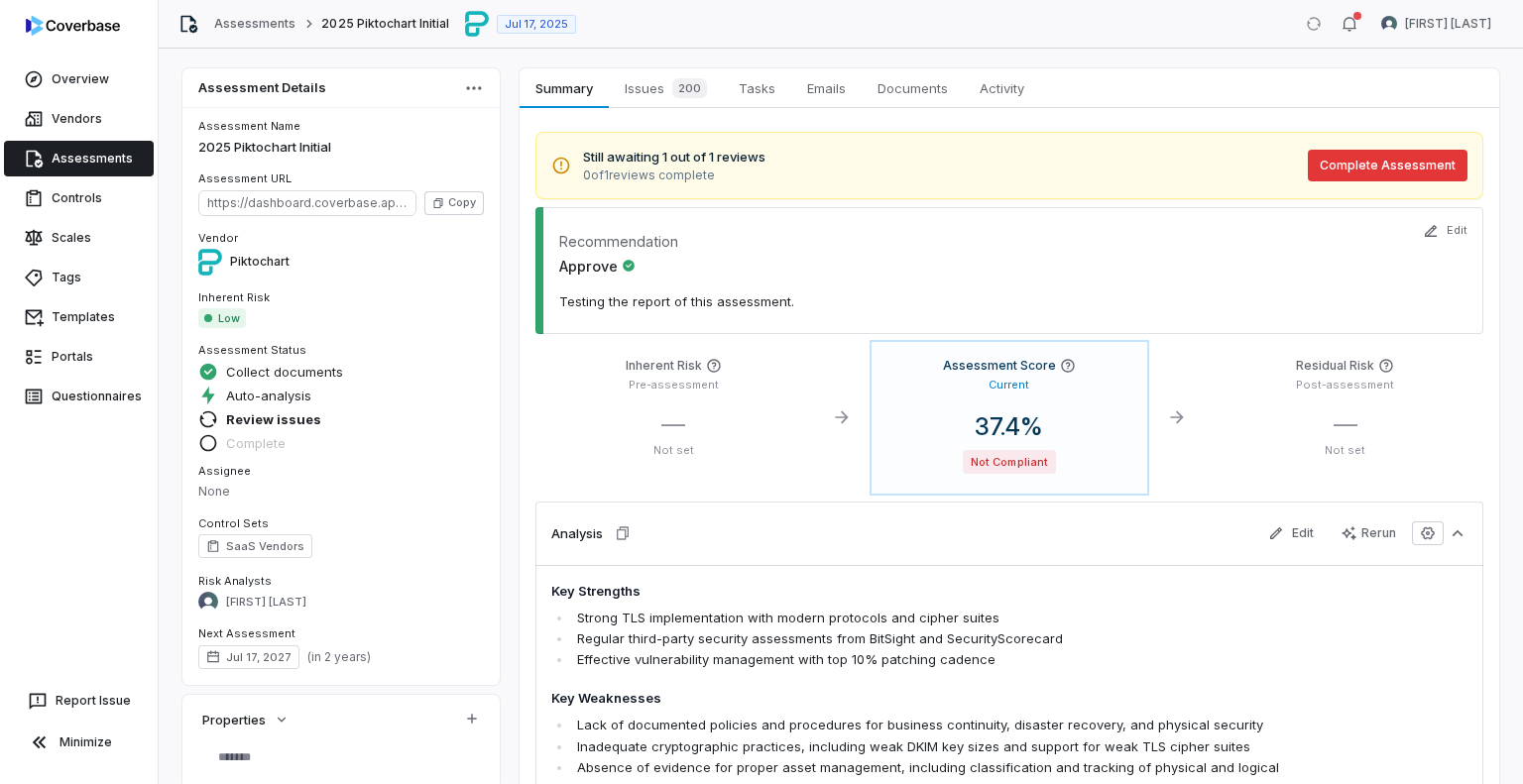 click on "Complete Assessment" at bounding box center [1387, 166] 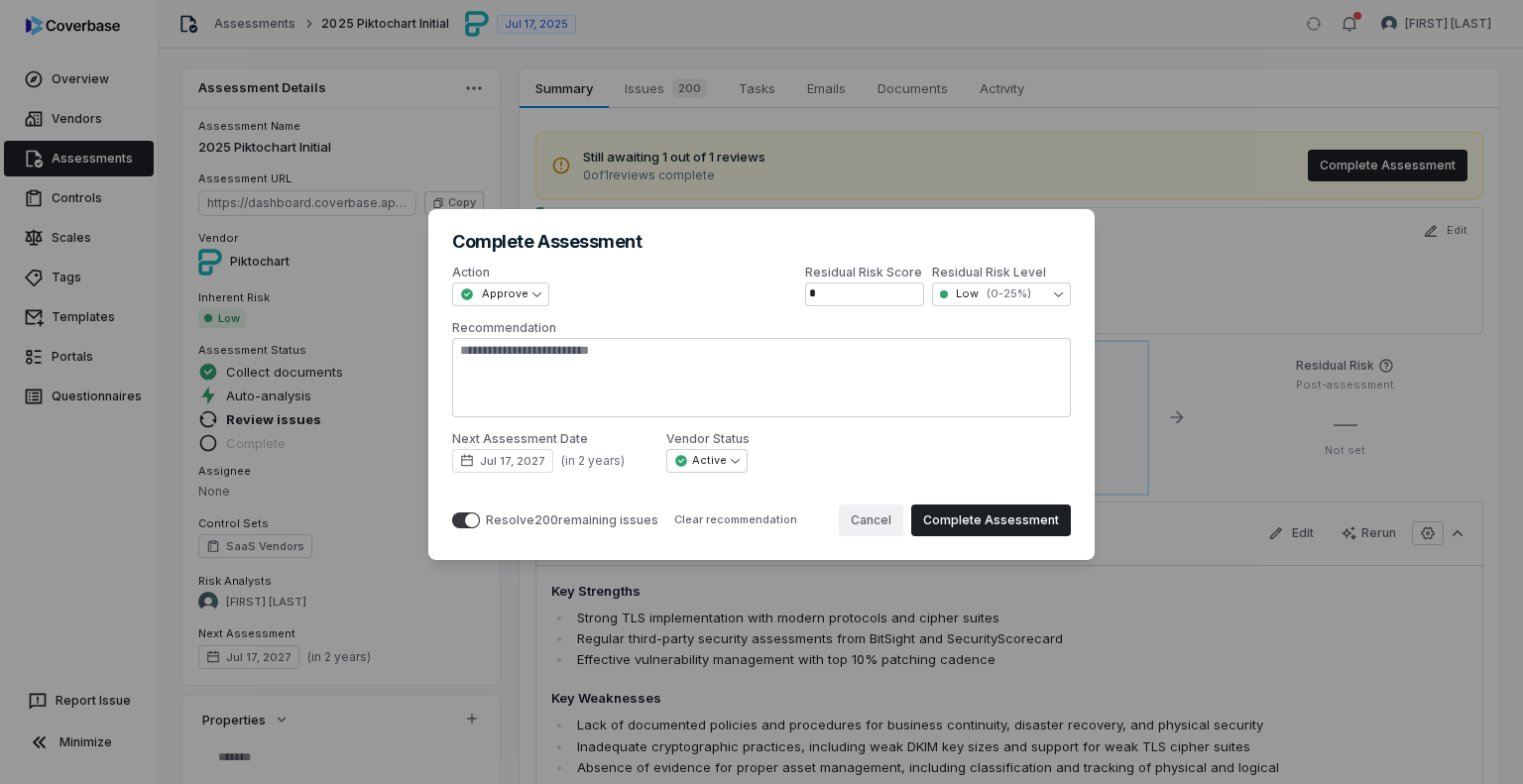 click on "Cancel" at bounding box center [871, 520] 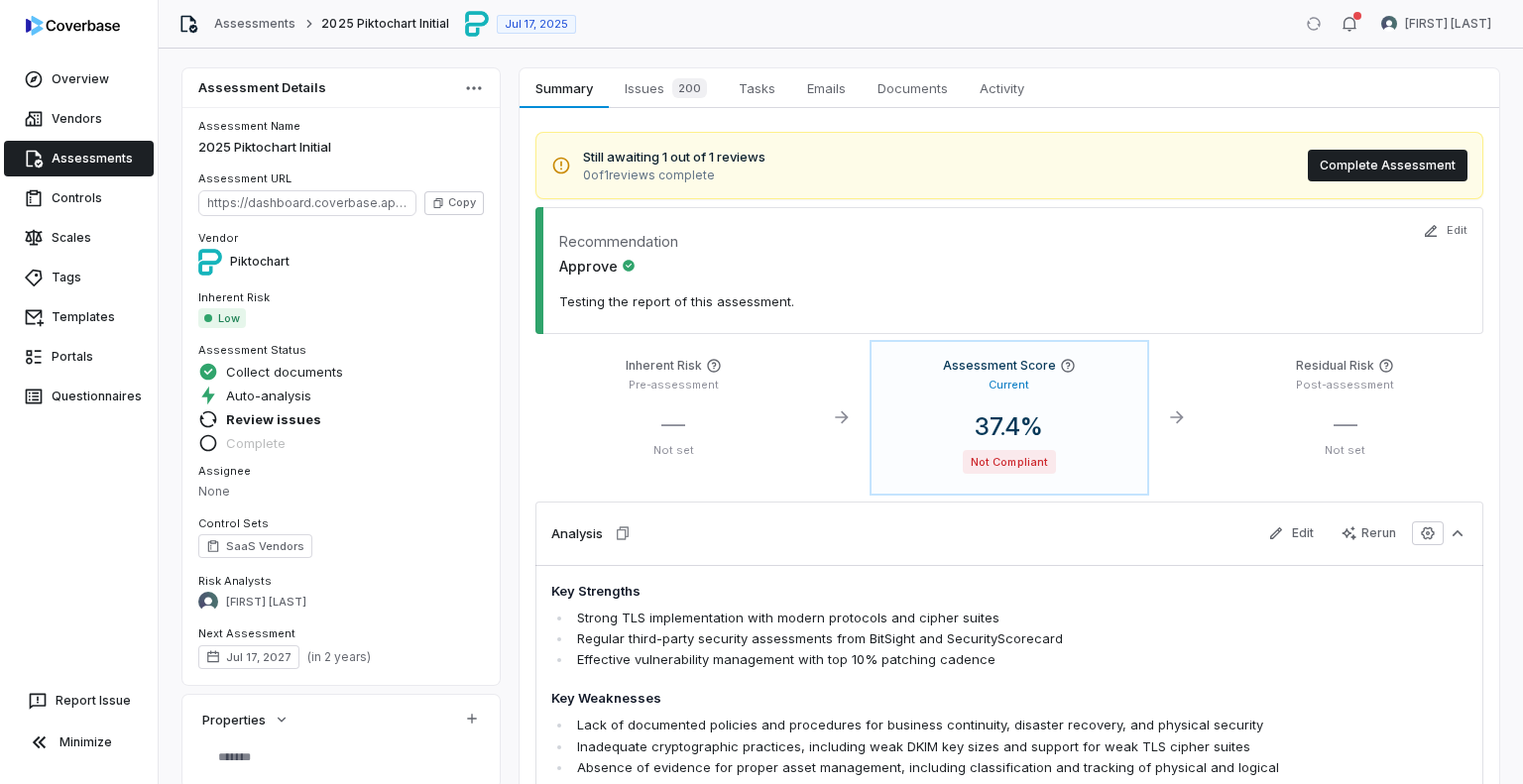 click on "— Not set" at bounding box center (1345, 433) 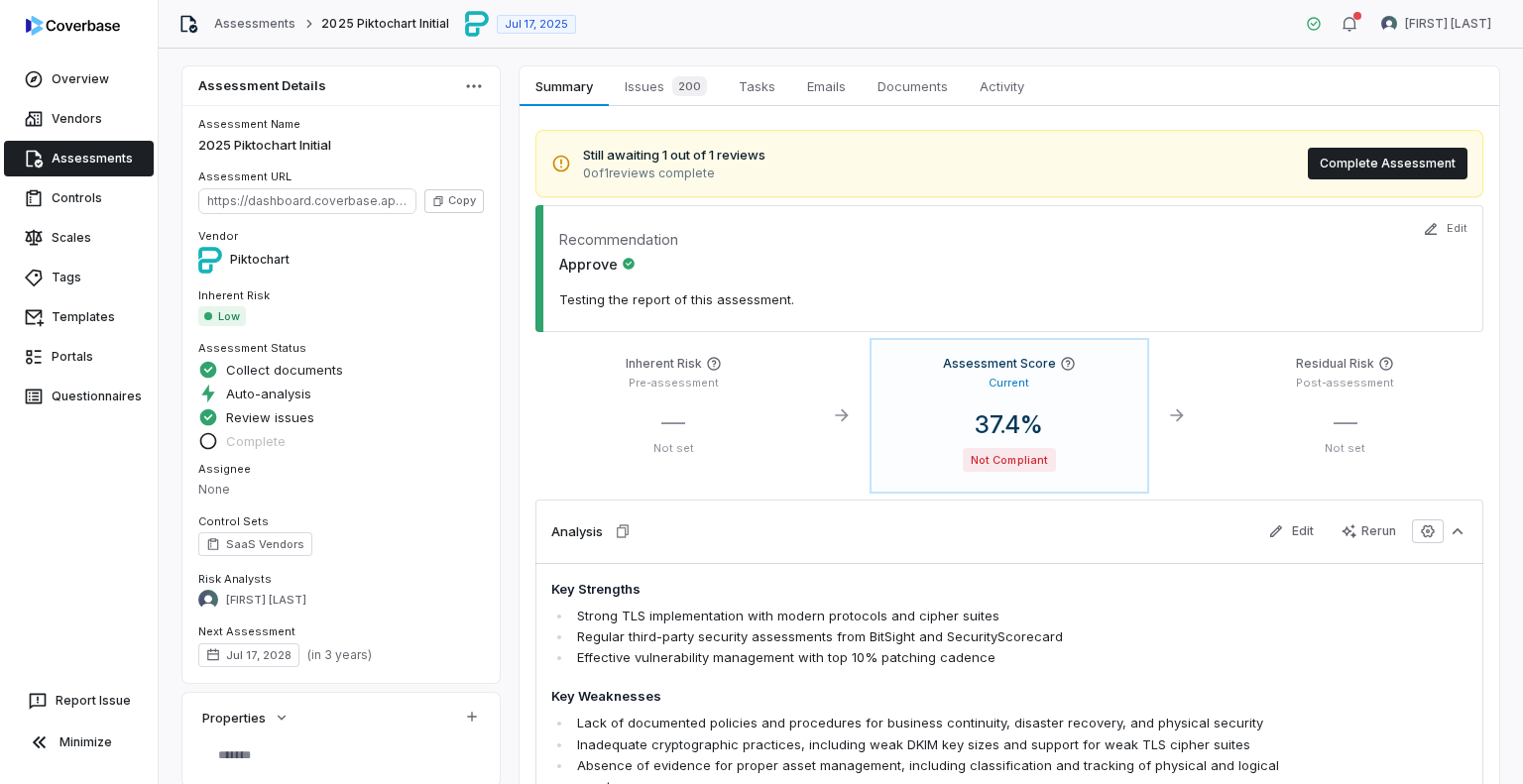 scroll, scrollTop: 0, scrollLeft: 0, axis: both 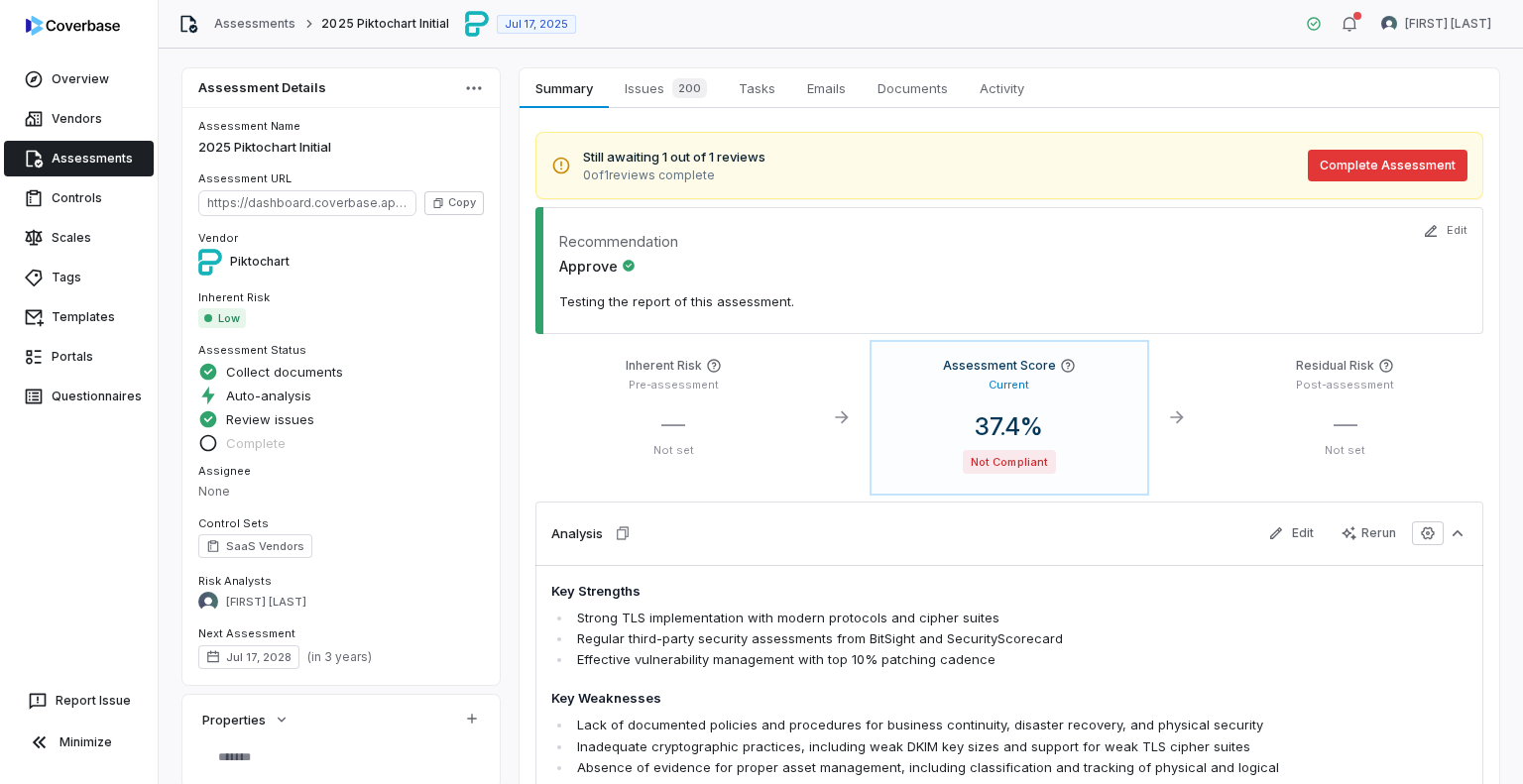 click on "Complete Assessment" at bounding box center [1387, 166] 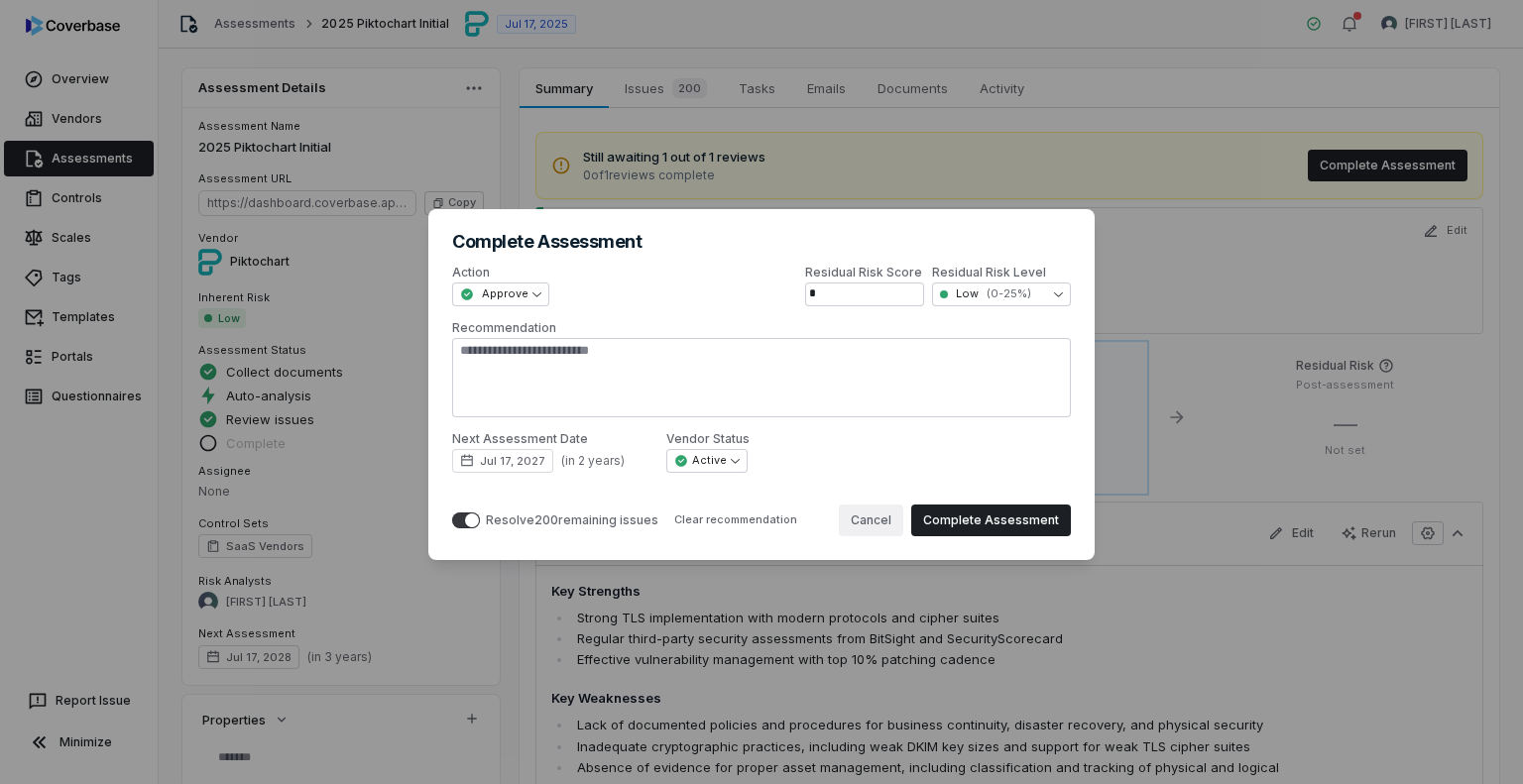 click on "Cancel" at bounding box center (871, 520) 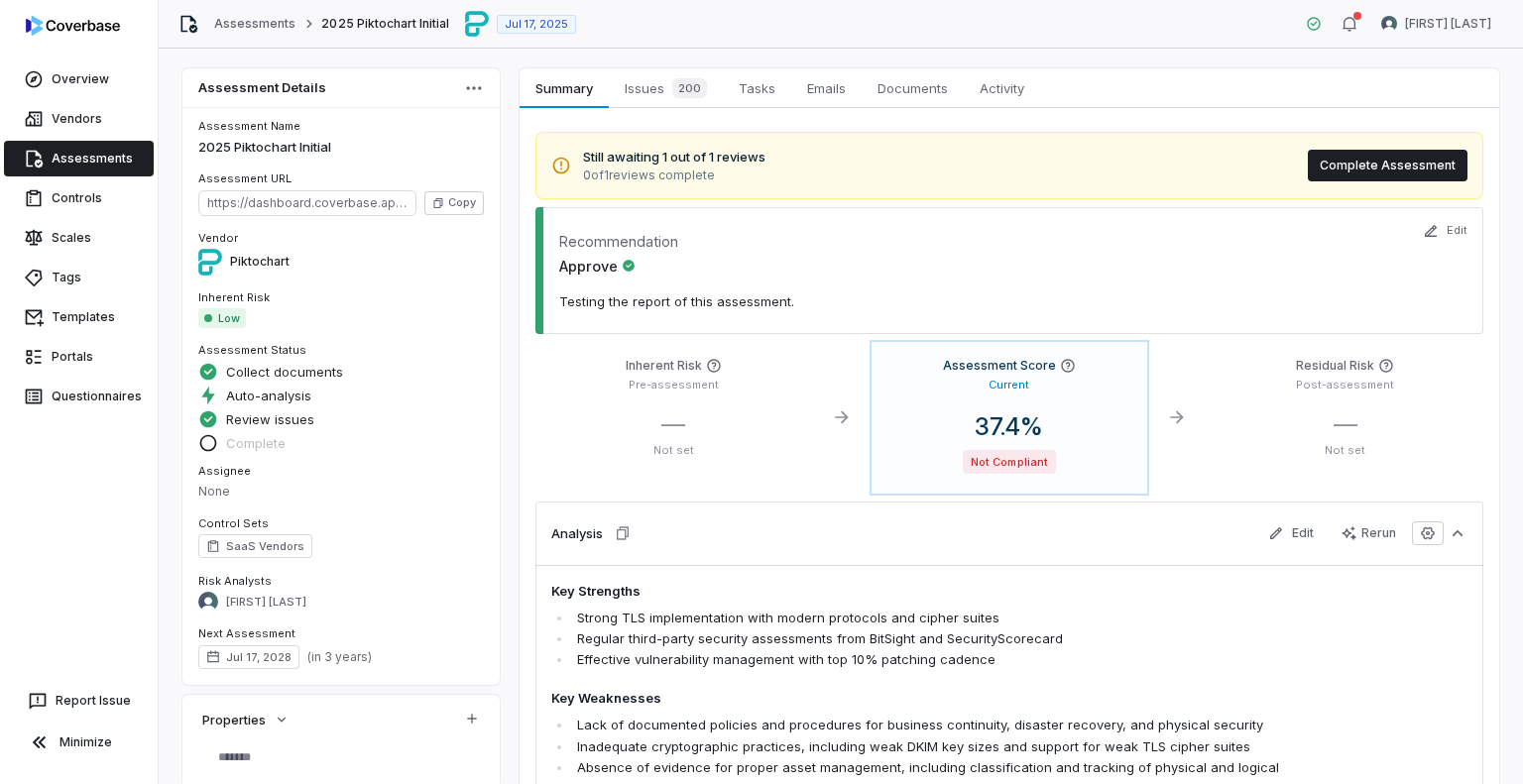 click on "Recommendation Approve Testing the report of this assessment." at bounding box center [1009, 271] 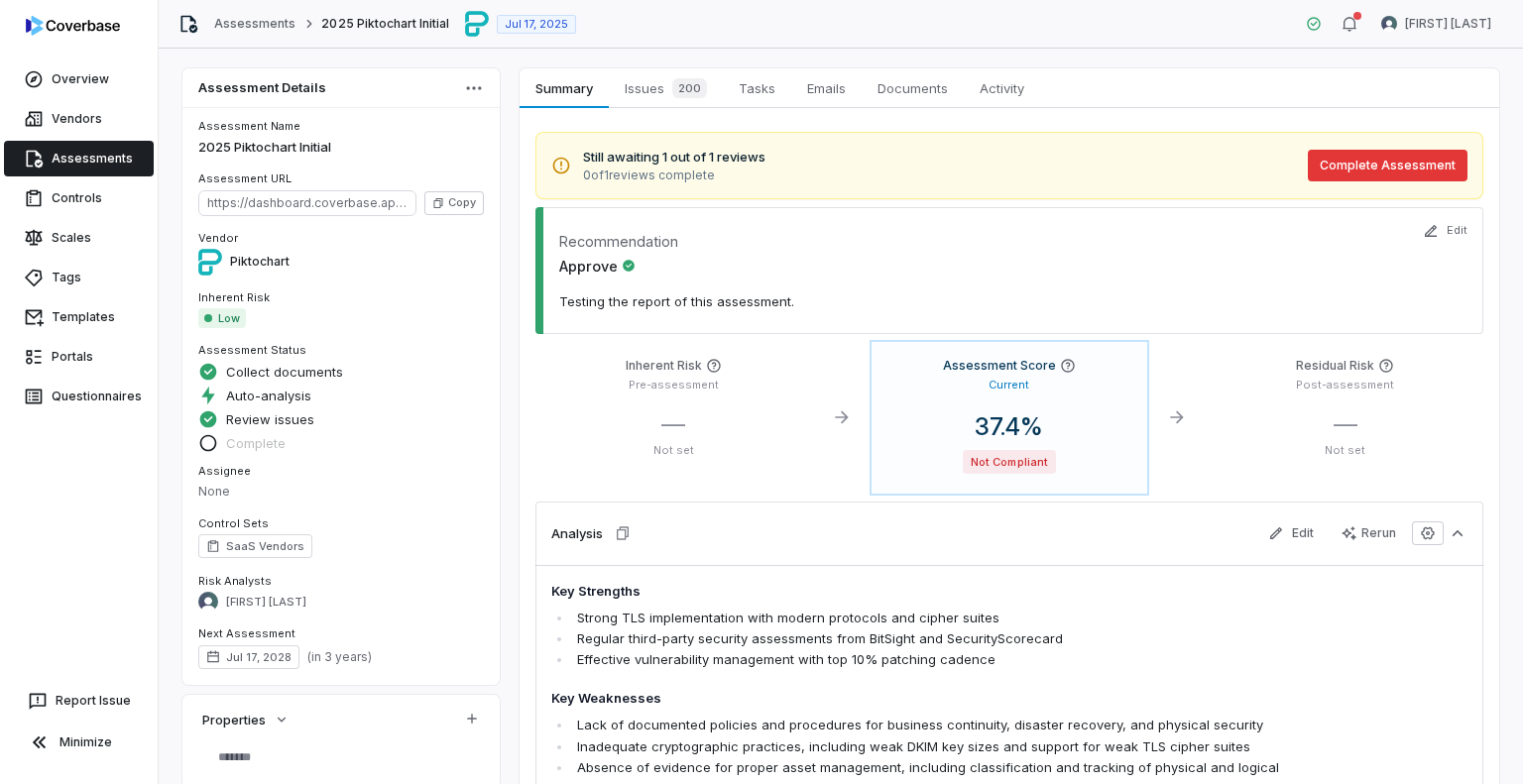 click on "Complete Assessment" at bounding box center [1387, 166] 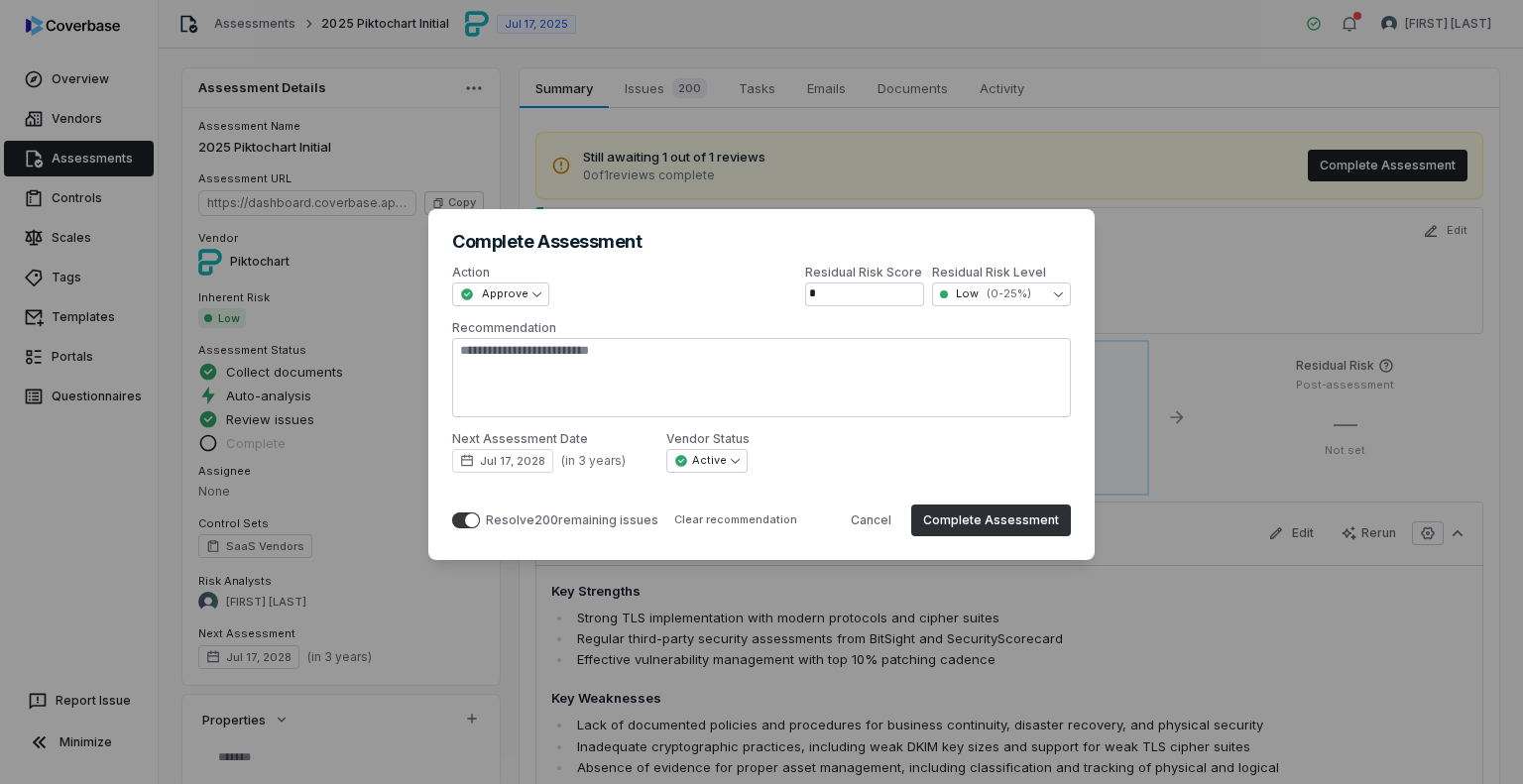 click on "Complete Assessment" at bounding box center [991, 520] 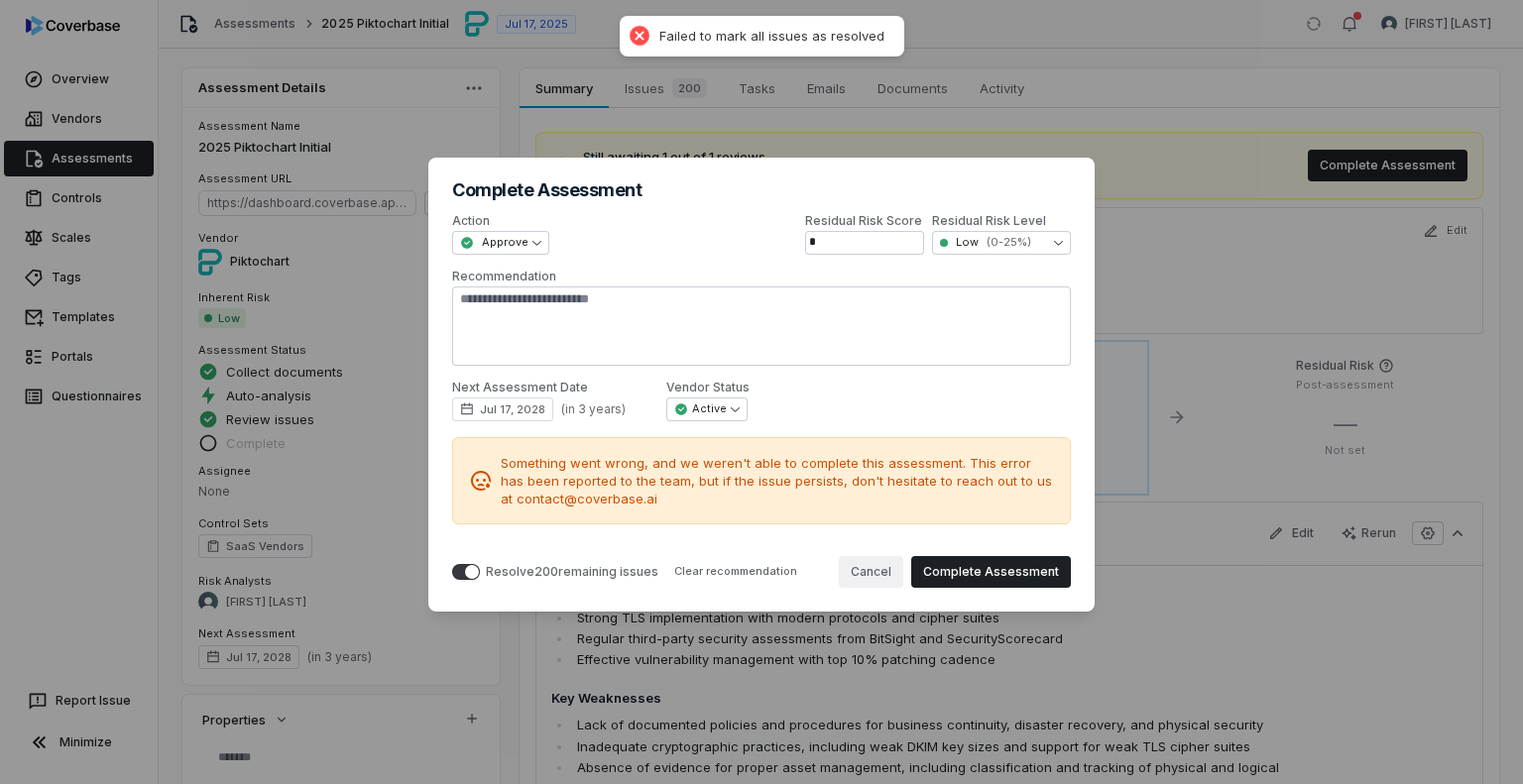 click on "Cancel" at bounding box center [871, 572] 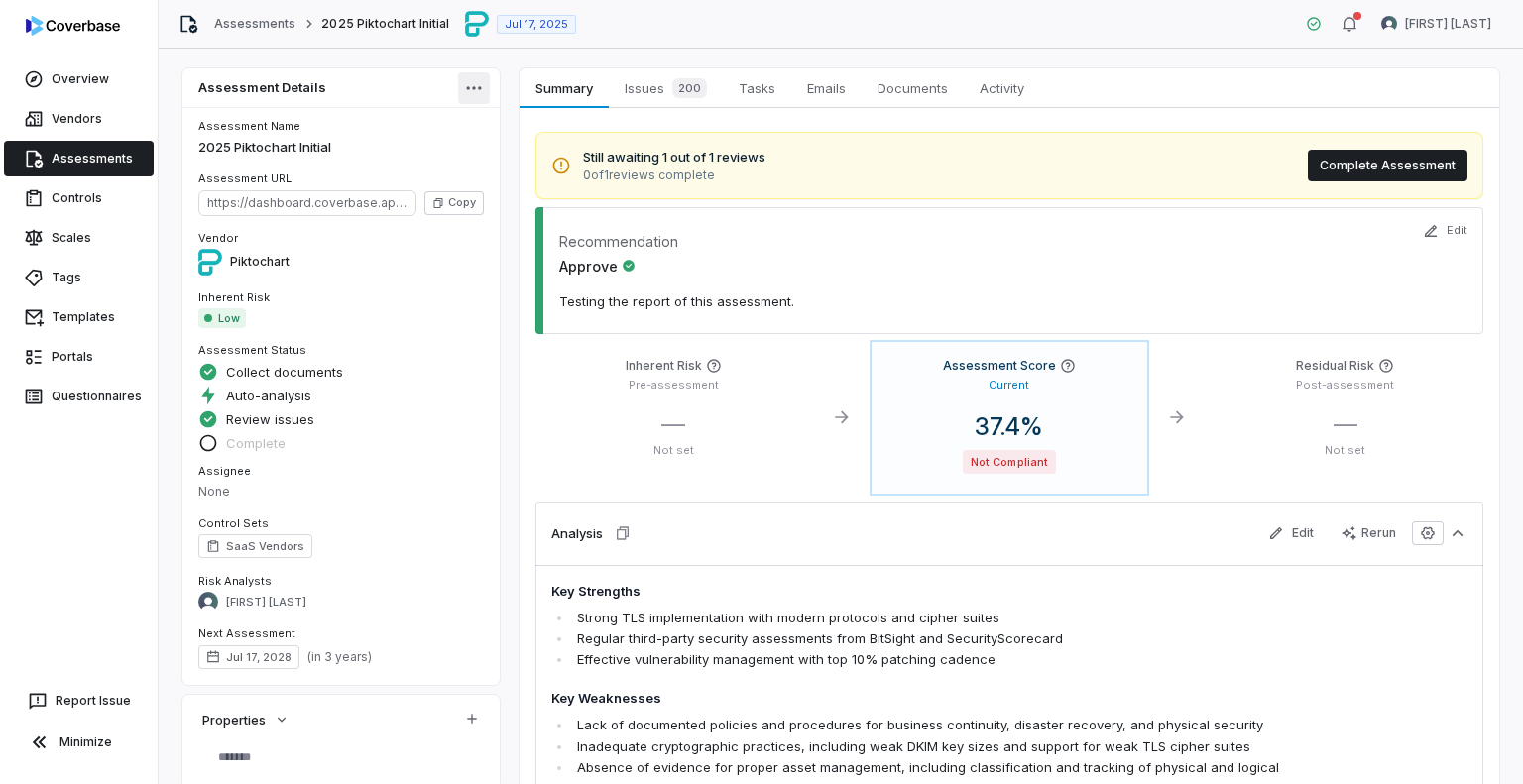 click on "Overview Vendors Assessments Controls Scales Tags Templates Portals Questionnaires Report Issue Minimize Assessments 2025 Piktochart Initial Jul 17, 2025 Laura Rosen Assessment Details Assessment Name 2025 Piktochart Initial Assessment URL  https://dashboard.coverbase.app/assessments/cbqsrw_f9dbf97bbc6d4633871db2e585524315 Copy Vendor Piktochart Inherent Risk Low Assessment Status Collect documents Auto-analysis Review issues Complete Assignee None Control Sets SaaS Vendors Risk Analysts Laura Rosen Next Assessment Jul 17, 2028 ( in 3 years ) Properties Summary Summary Issues 200 Issues 200 Tasks Tasks Emails Emails Documents Documents Activity Activity Still awaiting 1 out of 1 reviews 0  of  1  reviews complete Complete Assessment Recommendation Approve Testing the report of this assessment.  Edit Inherent Risk Pre-assessment — Not set View More Details Assessment Score Current 37.4 % Not Compliant Residual Risk Post-assessment — Not set Analysis Edit Rerun Key Strengths" at bounding box center [762, 392] 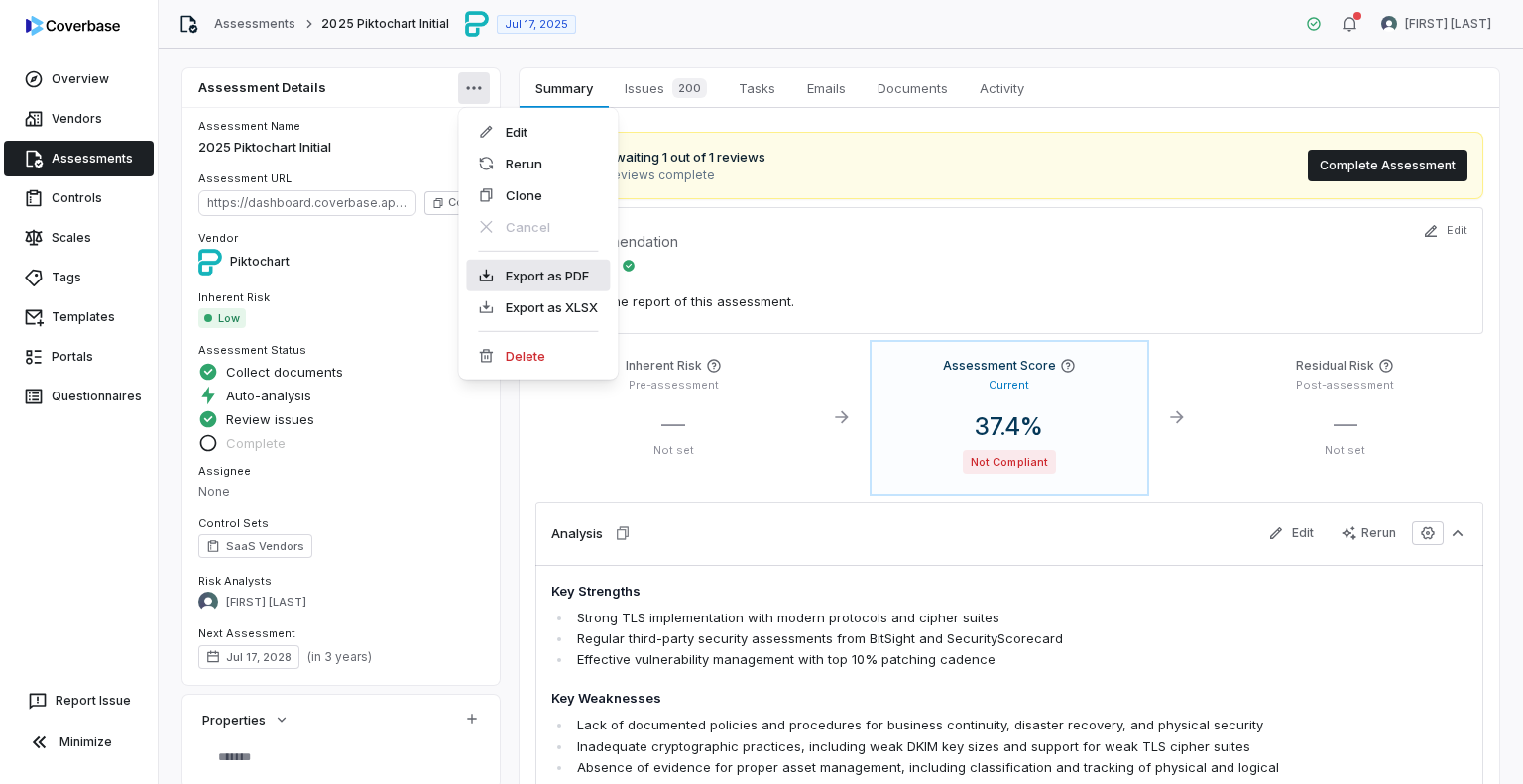 click on "Export as PDF" at bounding box center (537, 276) 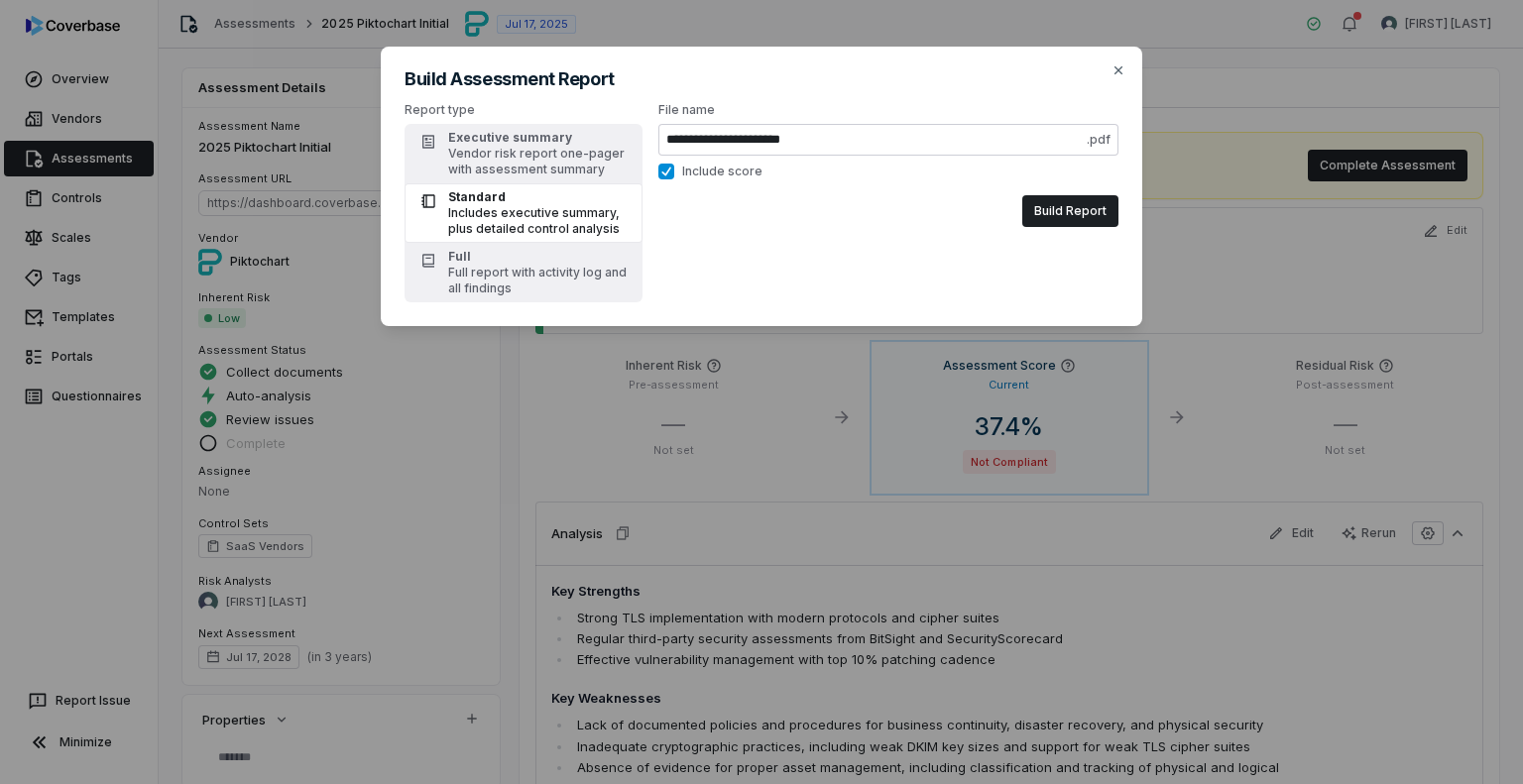click on "Includes executive summary, plus detailed control analysis" at bounding box center (539, 221) 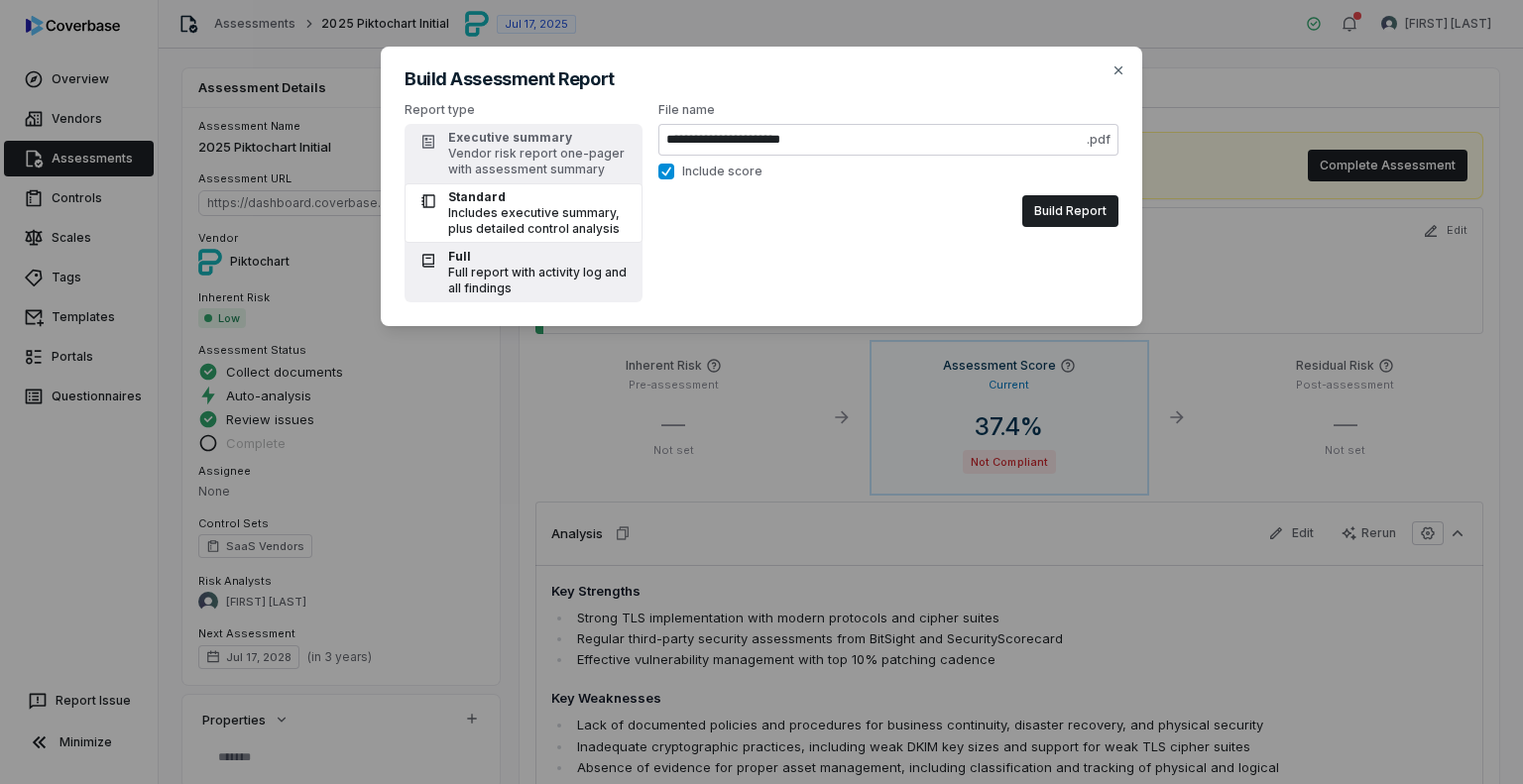 click on "Full report with activity log and all findings" at bounding box center (539, 280) 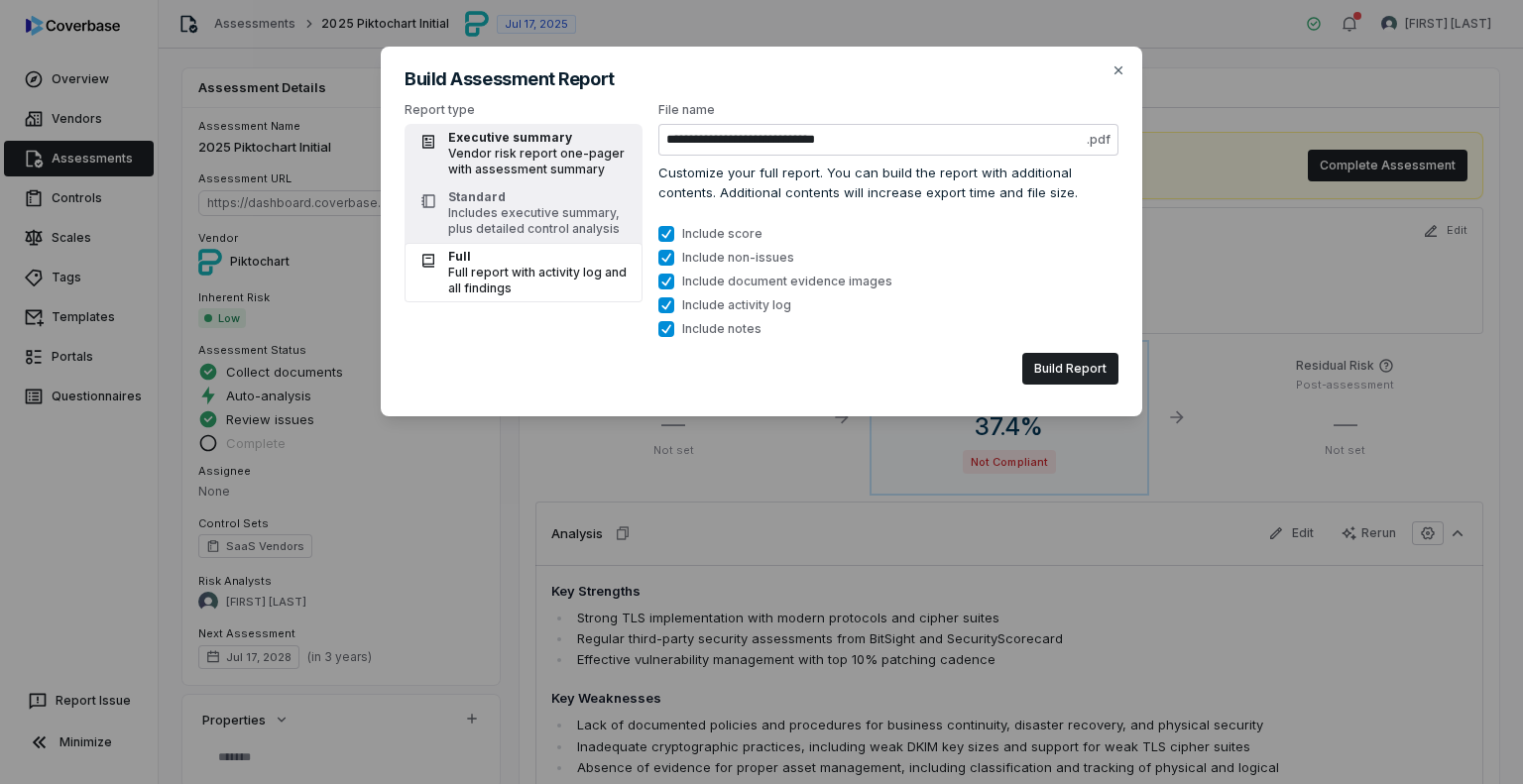 click on "Vendor risk report one-pager with assessment summary" at bounding box center (539, 162) 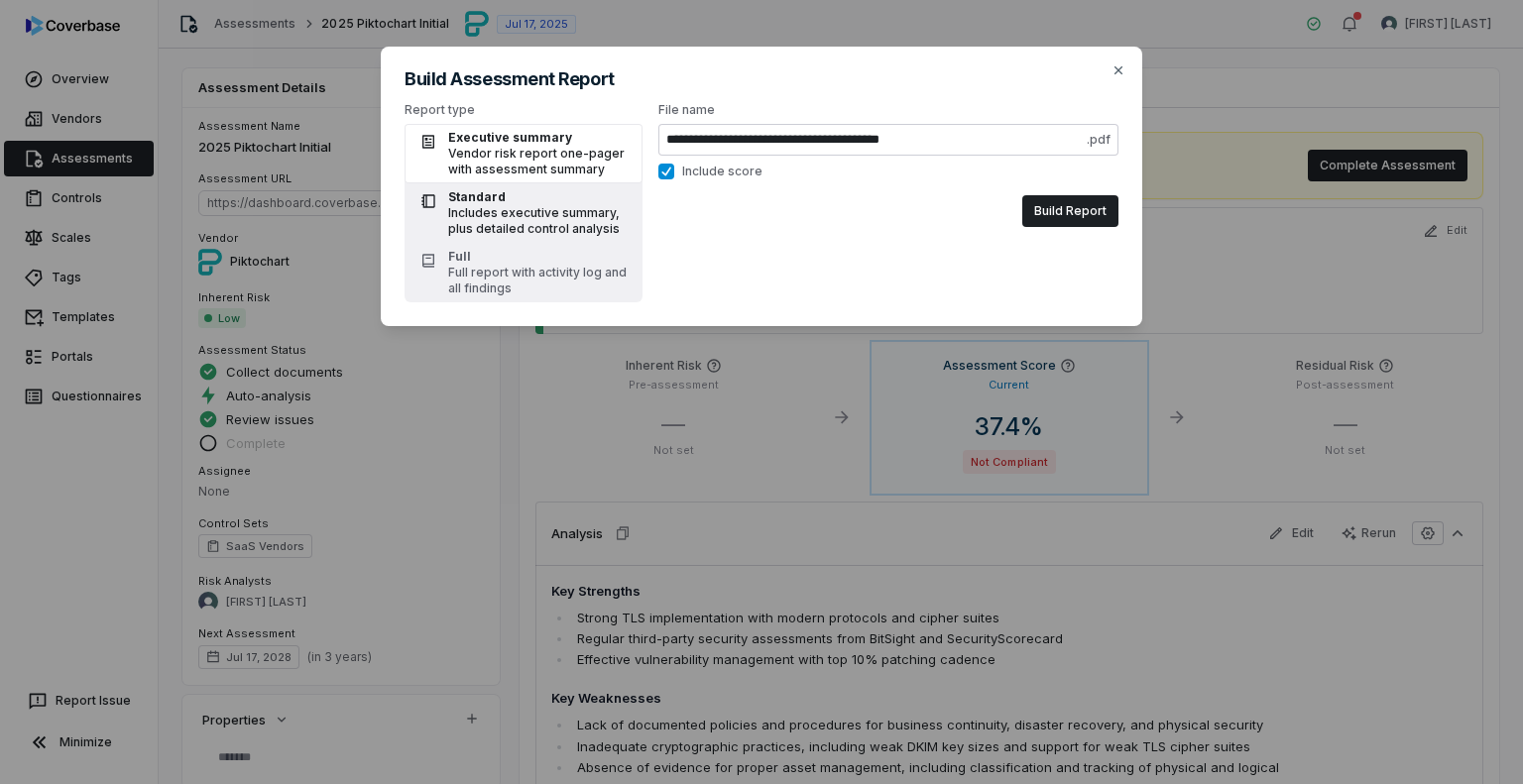 click on "Standard Includes executive summary, plus detailed control analysis" at bounding box center [524, 213] 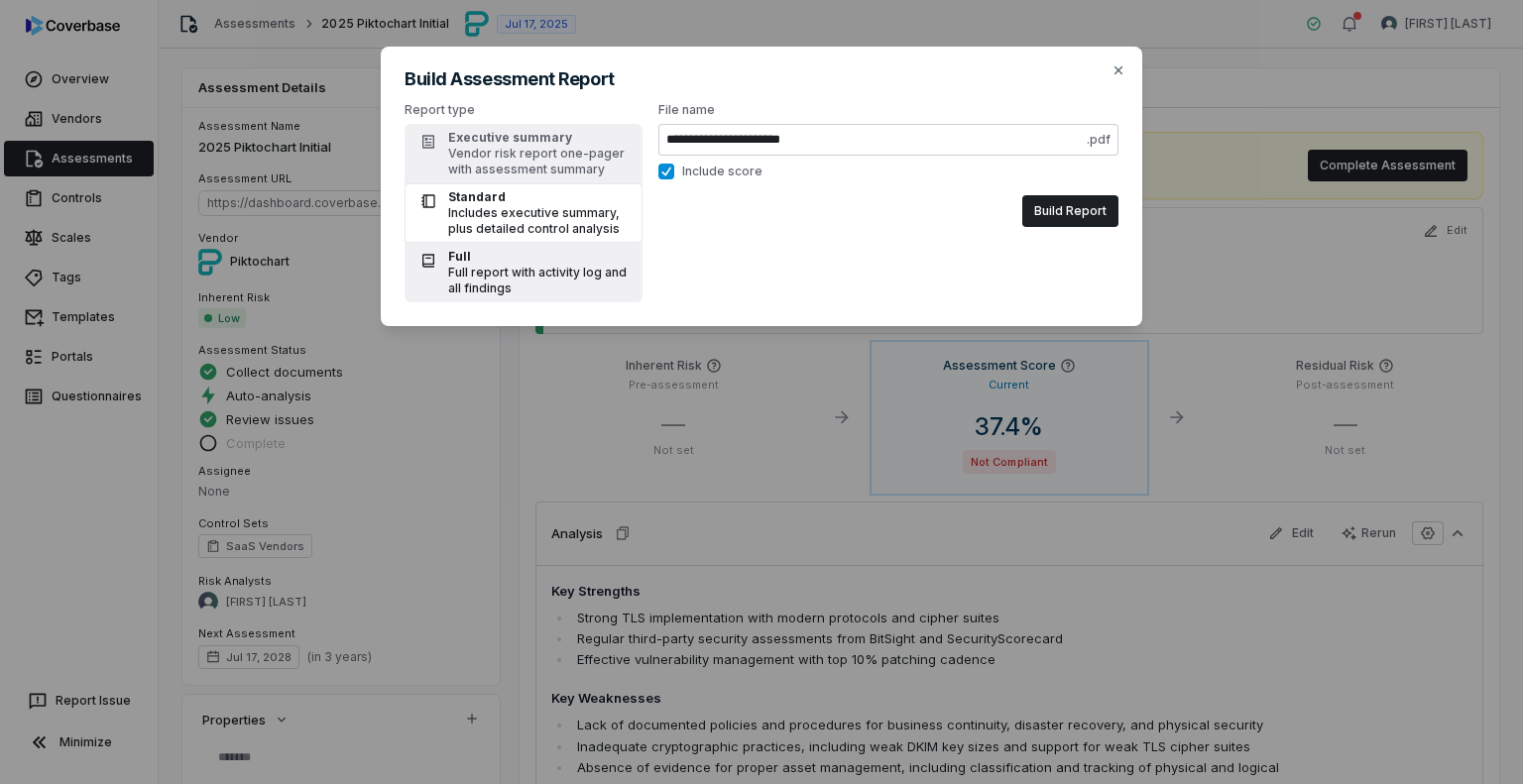 click on "Full report with activity log and all findings" at bounding box center [539, 280] 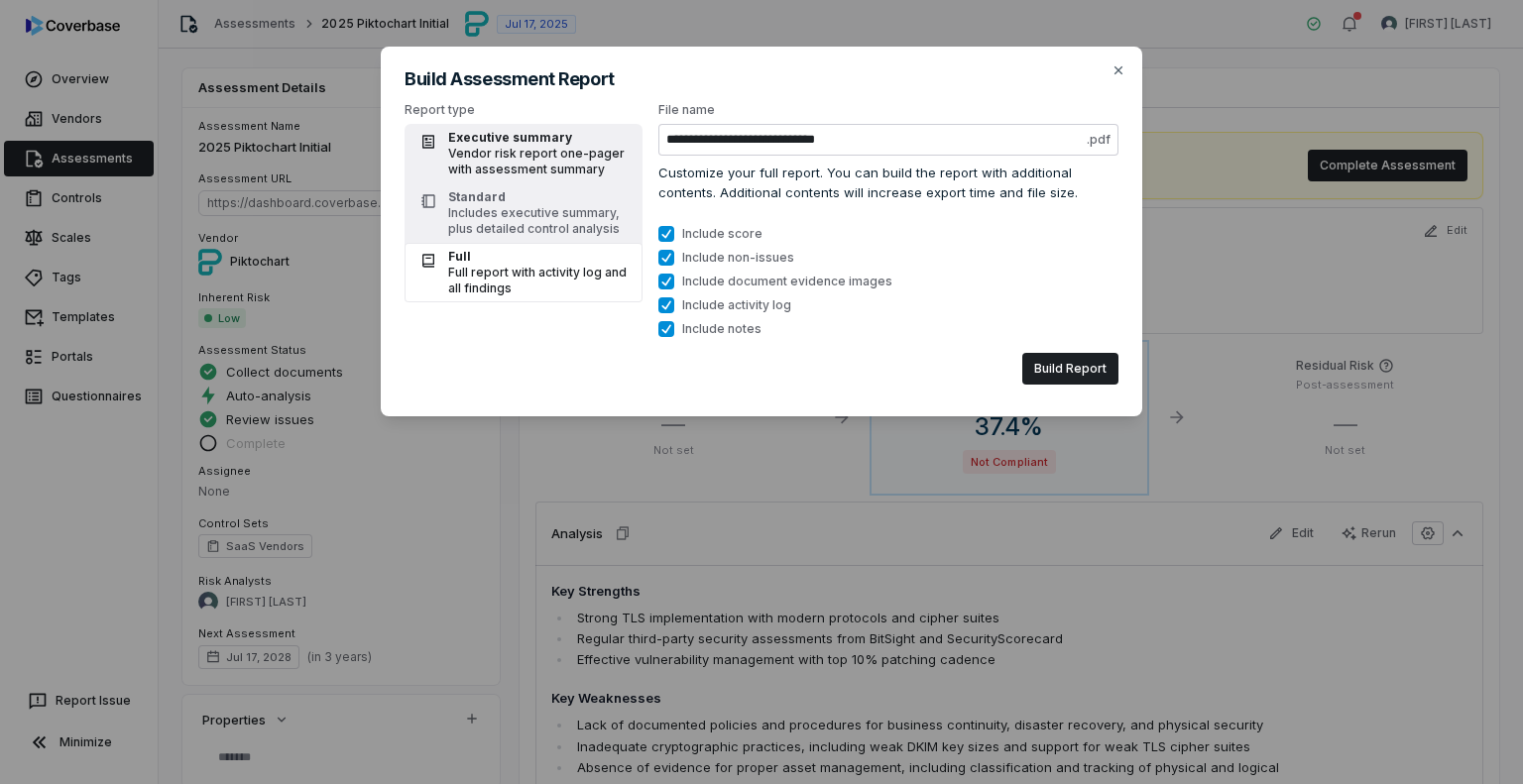 click on "Vendor risk report one-pager with assessment summary" at bounding box center (539, 162) 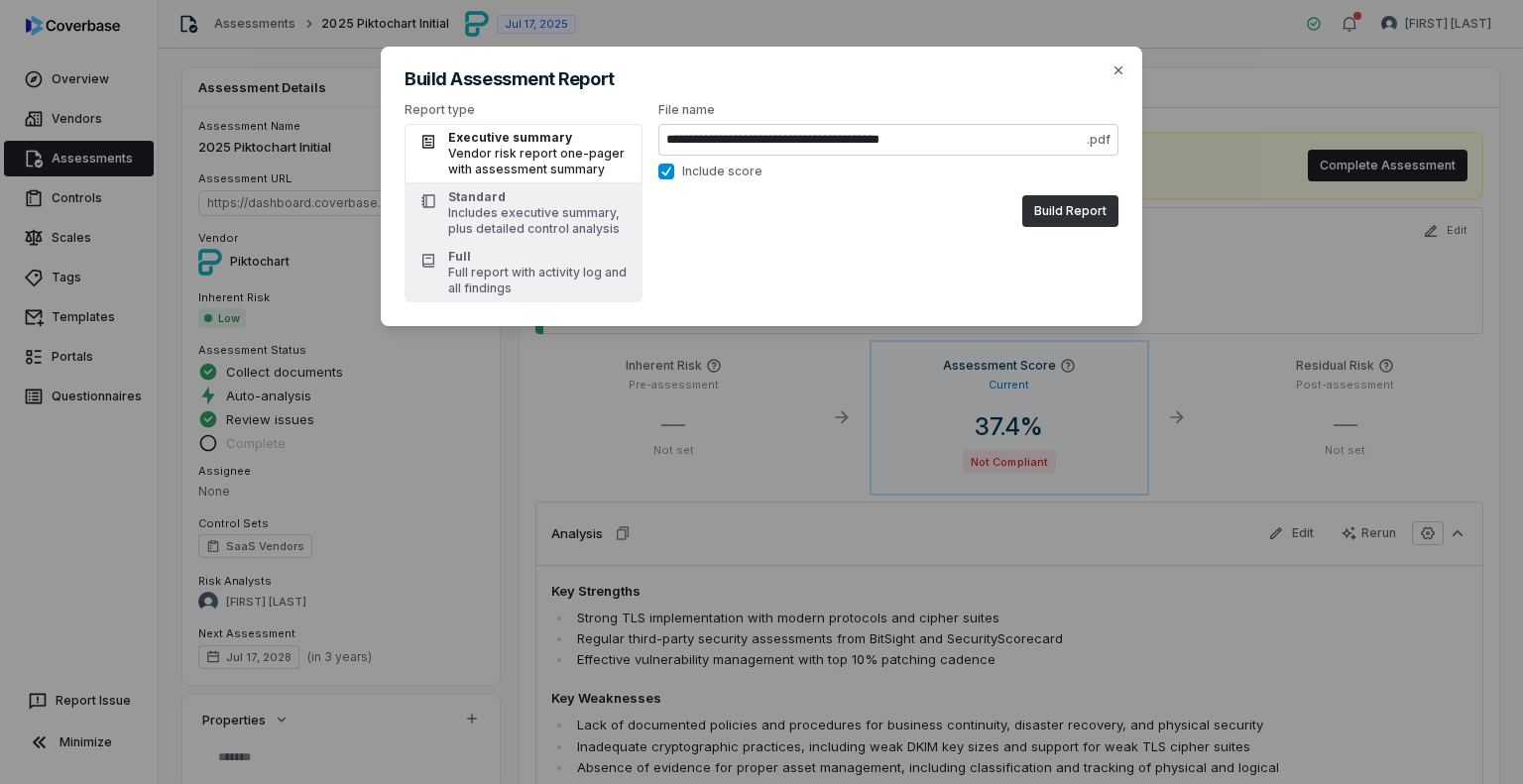 click on "Build Report" at bounding box center (1070, 211) 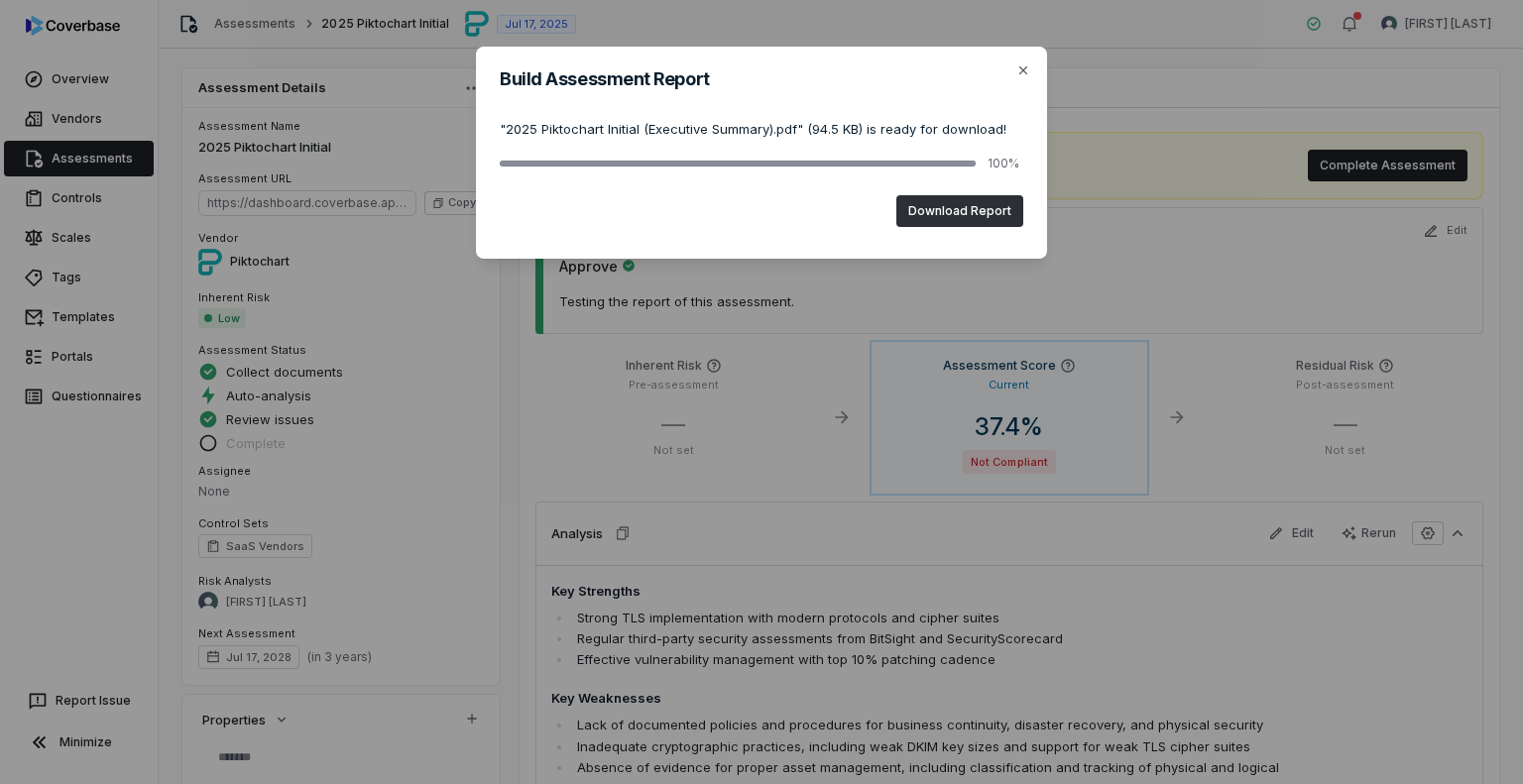 click on "Download Report" at bounding box center [960, 211] 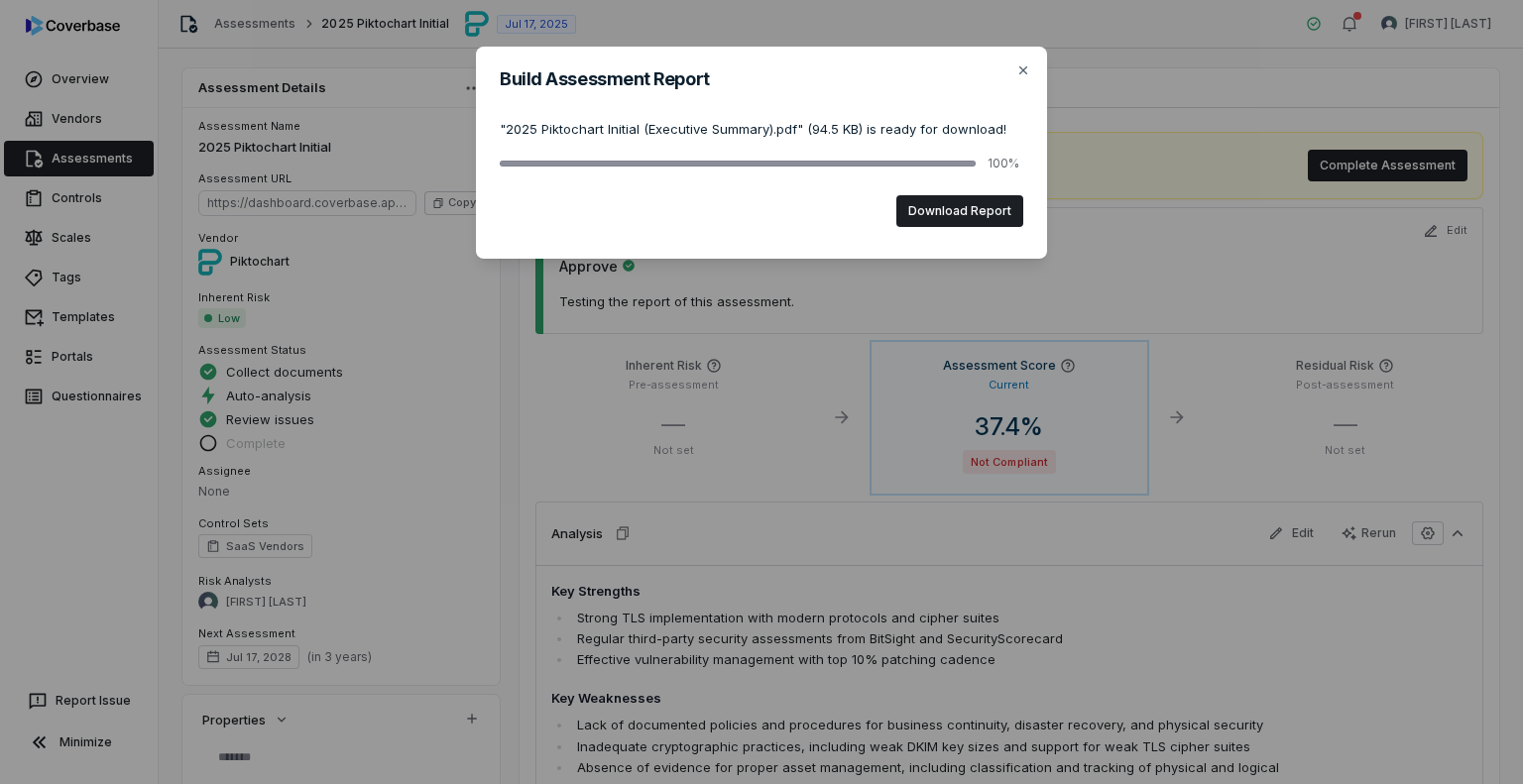 click on "Build Assessment Report " 2025 Piktochart Initial (Executive Summary).pdf " ( 94.5 KB ) is ready for download! 100% Download Report Close" at bounding box center (762, 392) 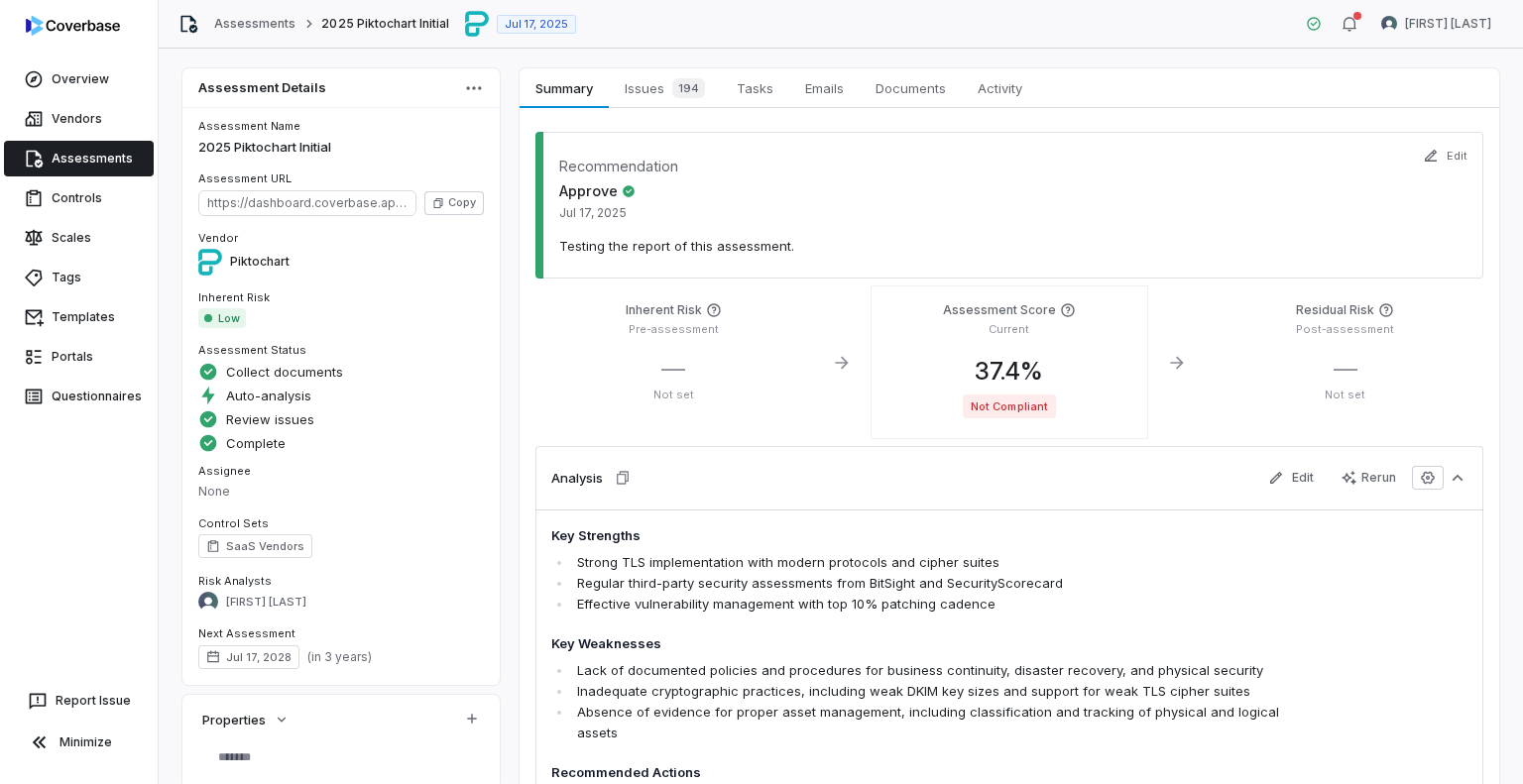 click on "Assessment Details" at bounding box center (341, 87) 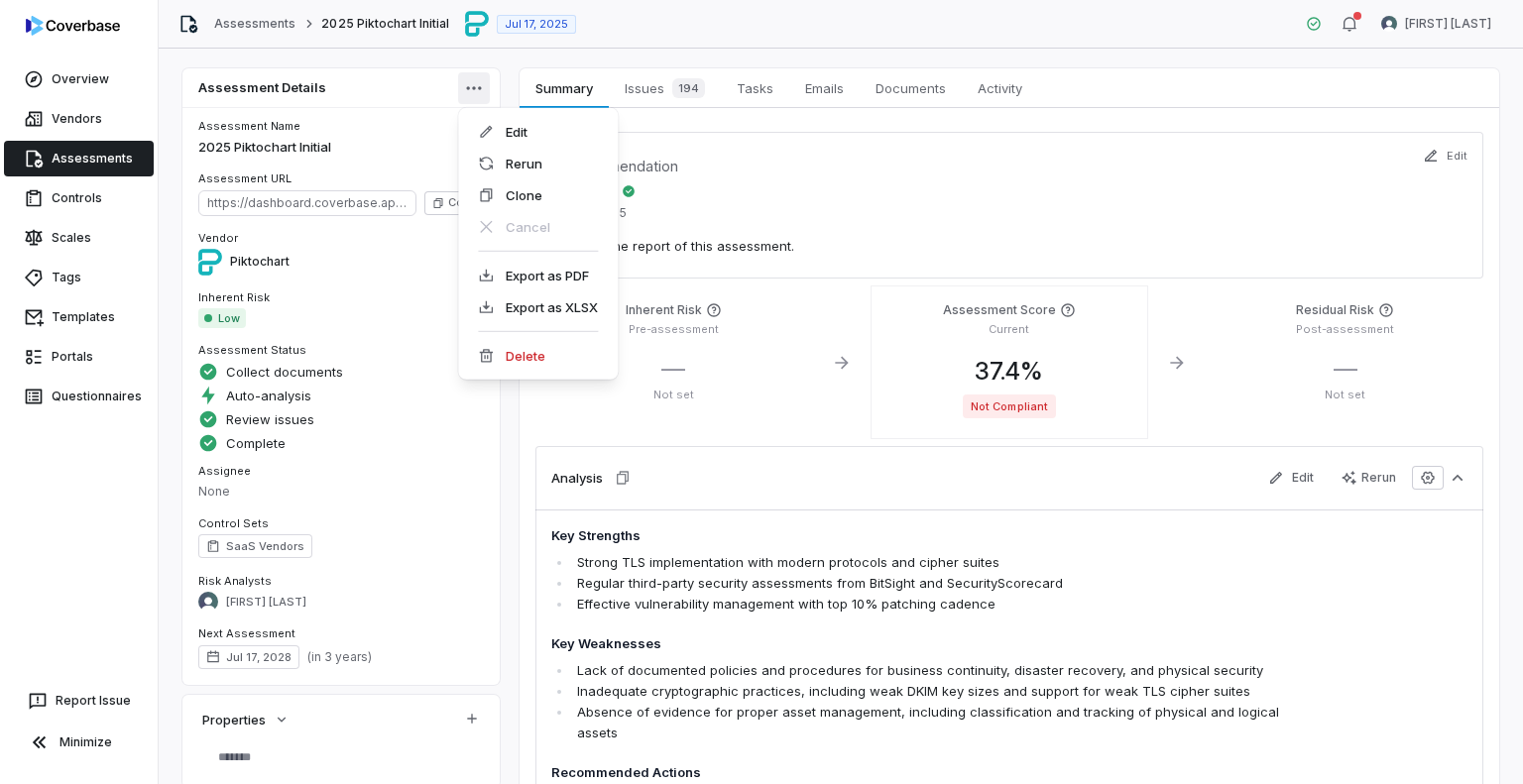 click on "Overview Vendors Assessments Controls Scales Tags Templates Portals Questionnaires Report Issue Minimize Assessments 2025 Piktochart Initial Jul 17, 2025 Laura Rosen Assessment Details Assessment Name 2025 Piktochart Initial Assessment URL  https://dashboard.coverbase.app/assessments/cbqsrw_f9dbf97bbc6d4633871db2e585524315 Copy Vendor Piktochart Inherent Risk Low Assessment Status Collect documents Auto-analysis Review issues Complete Assignee None Control Sets SaaS Vendors Risk Analysts Laura Rosen Next Assessment Jul 17, 2028 ( in 3 years ) Properties Summary Summary Issues 194 Issues 194 Tasks Tasks Emails Emails Documents Documents Activity Activity Recommendation Approve Jul 17, 2025 Testing the report of this assessment.  Edit Inherent Risk Pre-assessment — Not set View More Details Assessment Score Current 37.4 % Not Compliant Residual Risk Post-assessment — Not set Analysis Edit Rerun Key Strengths
Strong TLS implementation with modern protocols and cipher suites" at bounding box center [762, 392] 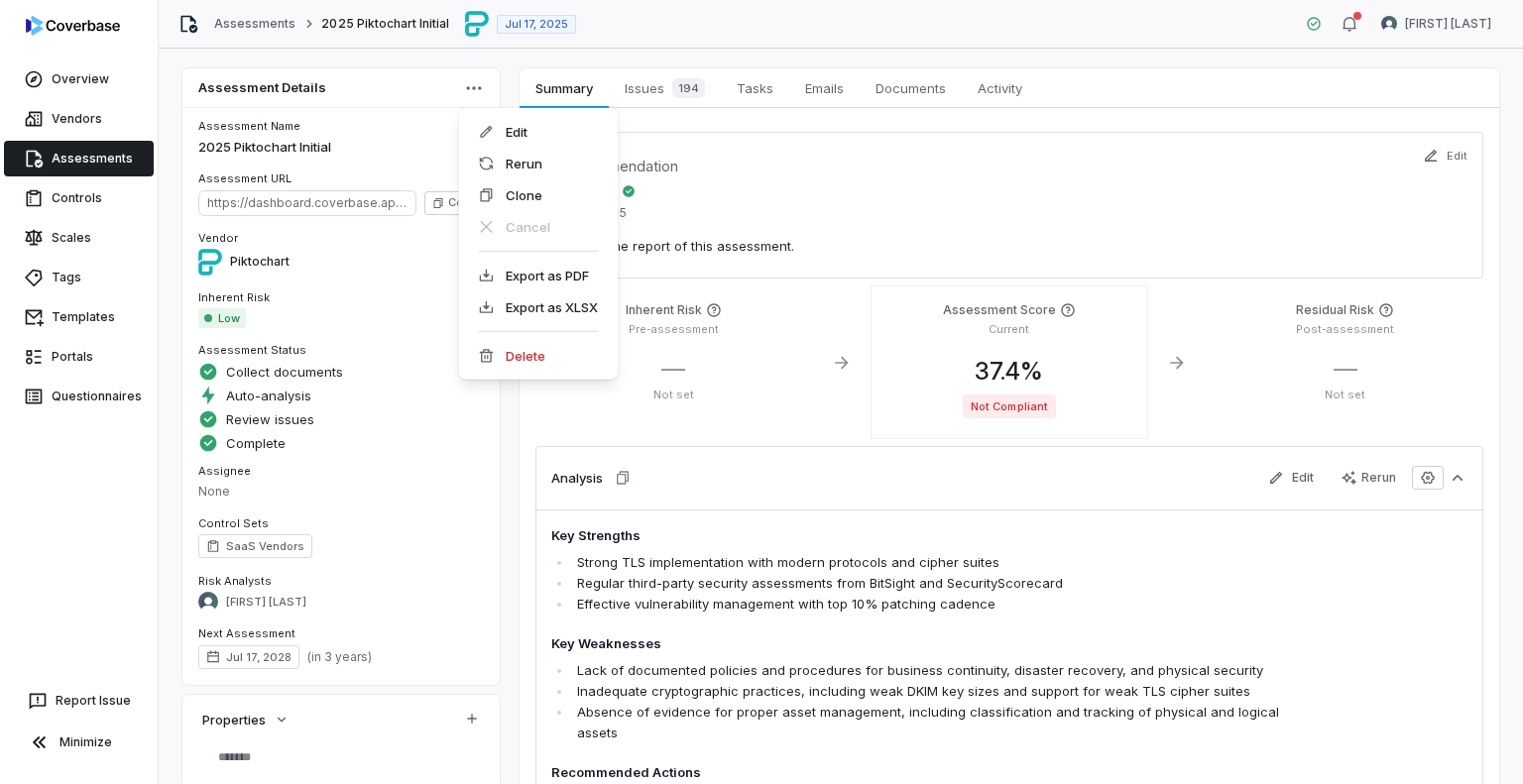 click on "Overview Vendors Assessments Controls Scales Tags Templates Portals Questionnaires Report Issue Minimize Assessments 2025 Piktochart Initial Jul 17, 2025 Laura Rosen Assessment Details Assessment Name 2025 Piktochart Initial Assessment URL  https://dashboard.coverbase.app/assessments/cbqsrw_f9dbf97bbc6d4633871db2e585524315 Copy Vendor Piktochart Inherent Risk Low Assessment Status Collect documents Auto-analysis Review issues Complete Assignee None Control Sets SaaS Vendors Risk Analysts Laura Rosen Next Assessment Jul 17, 2028 ( in 3 years ) Properties Summary Summary Issues 194 Issues 194 Tasks Tasks Emails Emails Documents Documents Activity Activity Recommendation Approve Jul 17, 2025 Testing the report of this assessment.  Edit Inherent Risk Pre-assessment — Not set View More Details Assessment Score Current 37.4 % Not Compliant Residual Risk Post-assessment — Not set Analysis Edit Rerun Key Strengths
Strong TLS implementation with modern protocols and cipher suites" at bounding box center (762, 392) 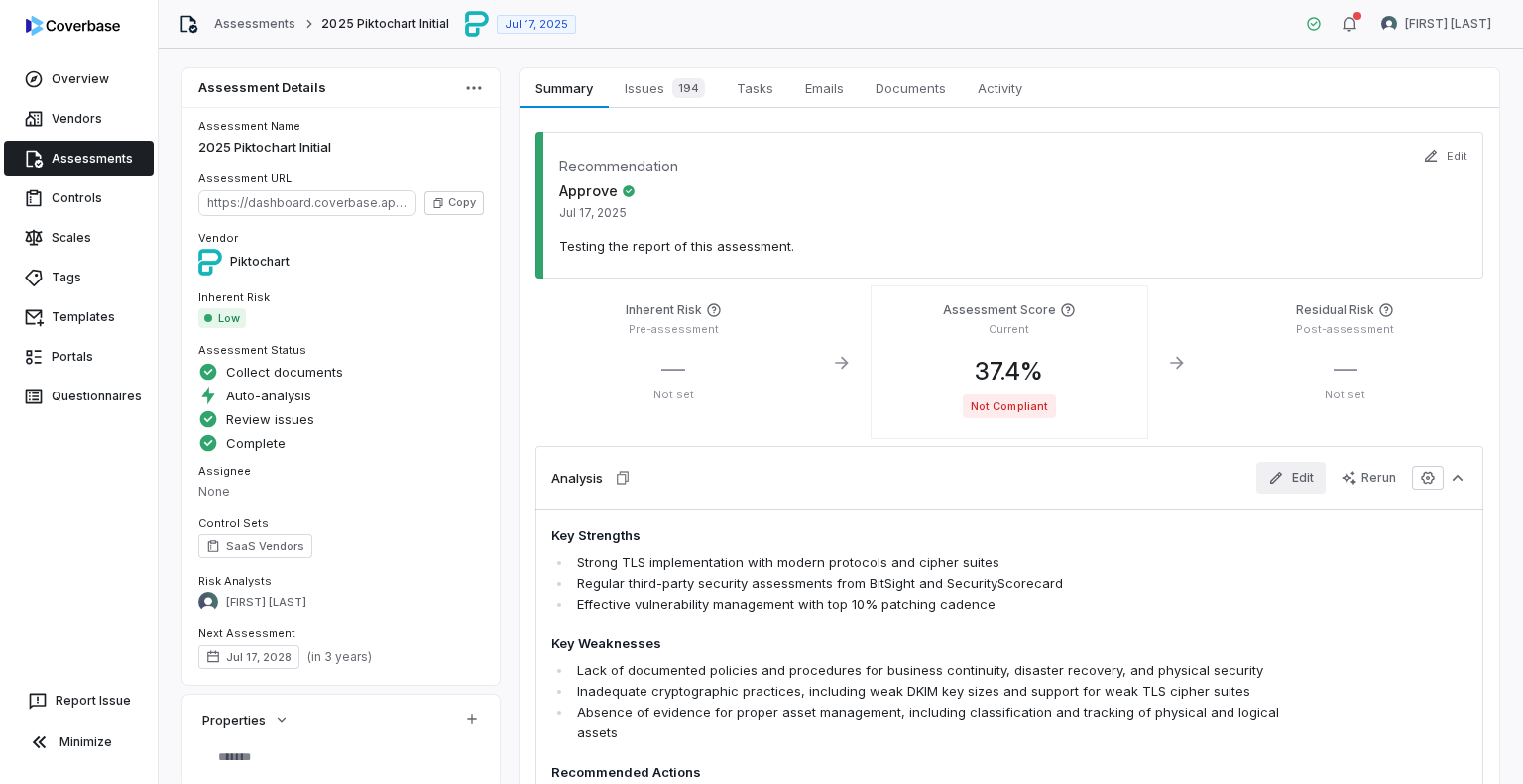 click on "Edit" at bounding box center [1291, 478] 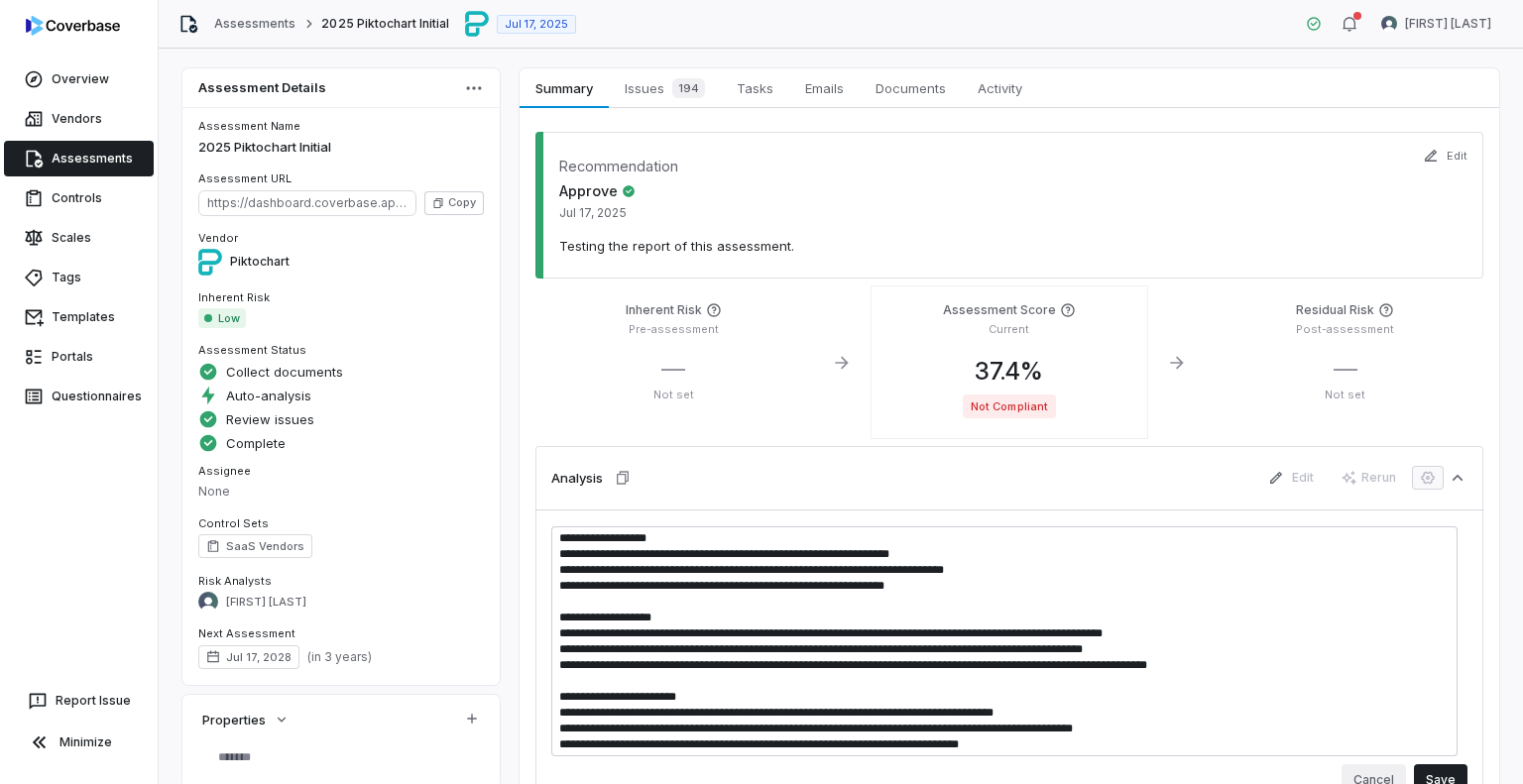 click on "Cancel" at bounding box center (1373, 780) 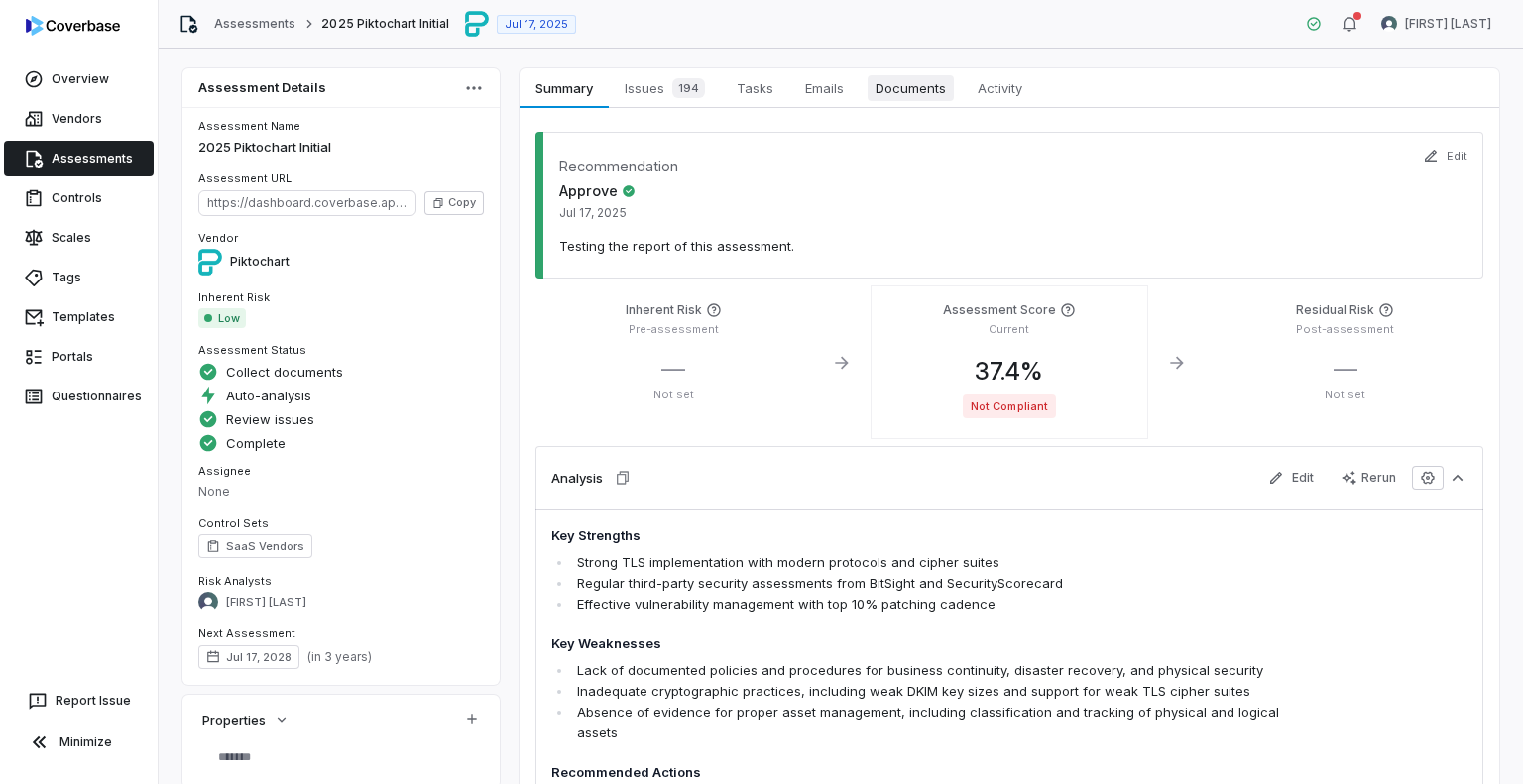 click on "Documents" at bounding box center (910, 88) 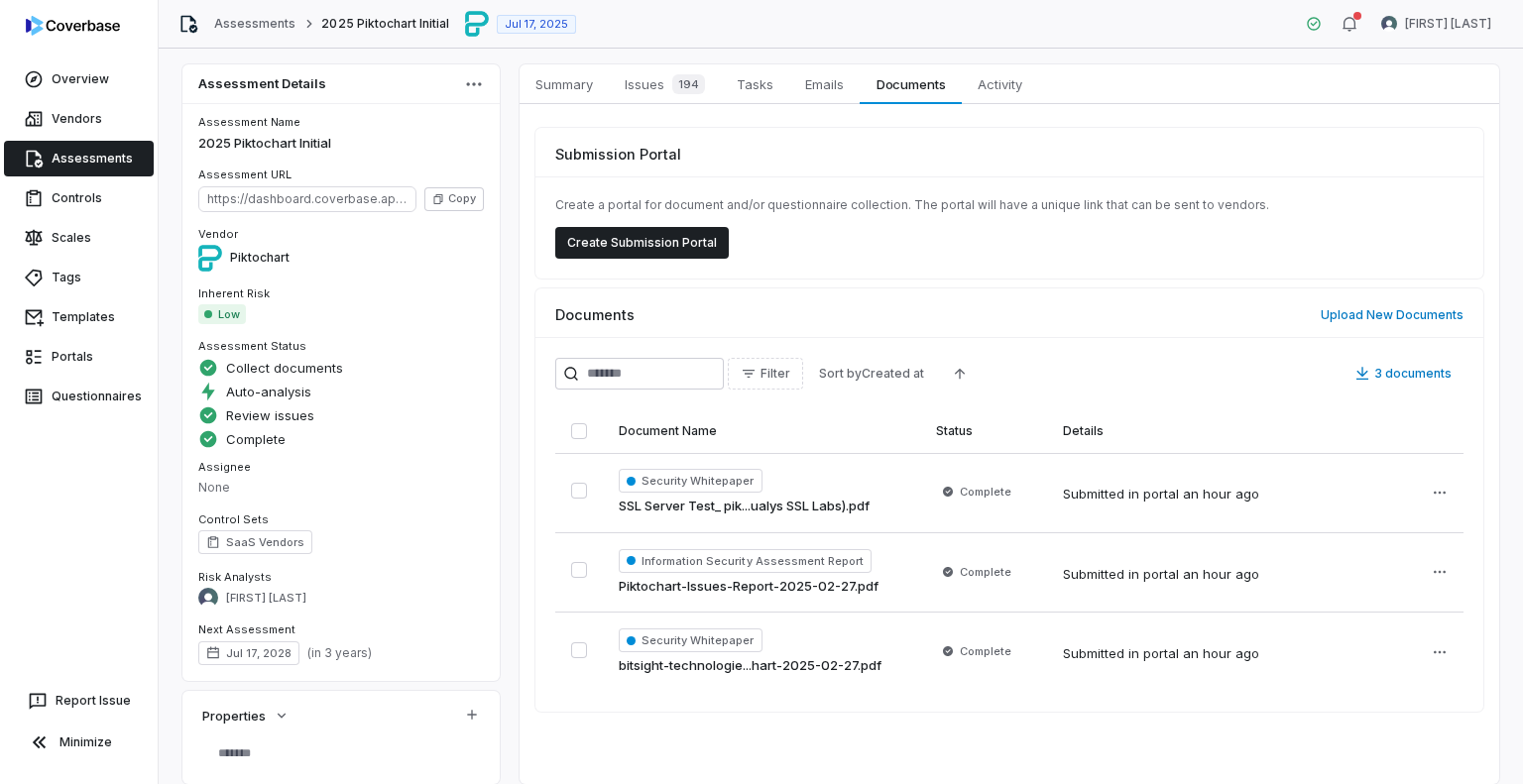 scroll, scrollTop: 0, scrollLeft: 0, axis: both 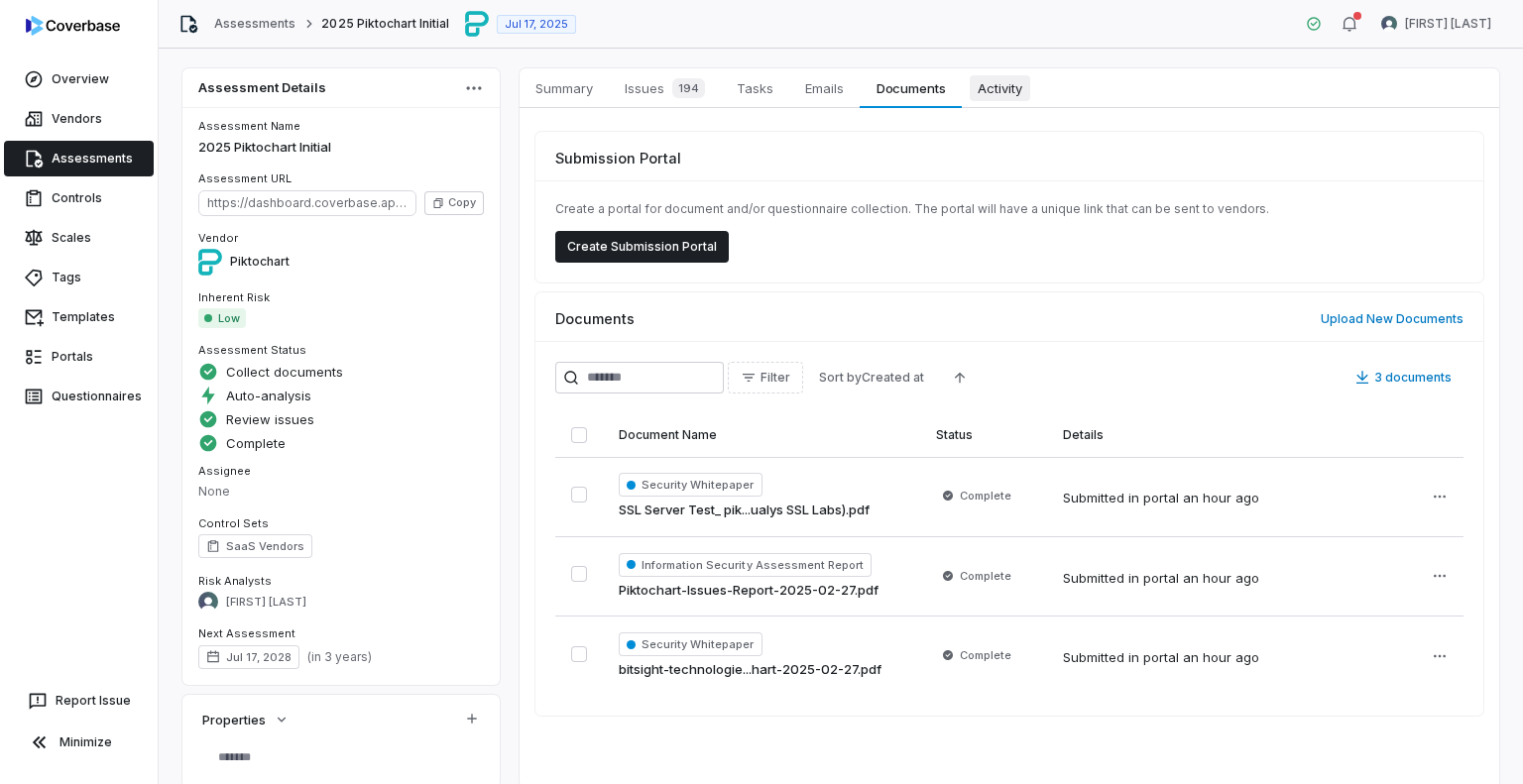 click on "Activity" at bounding box center (999, 88) 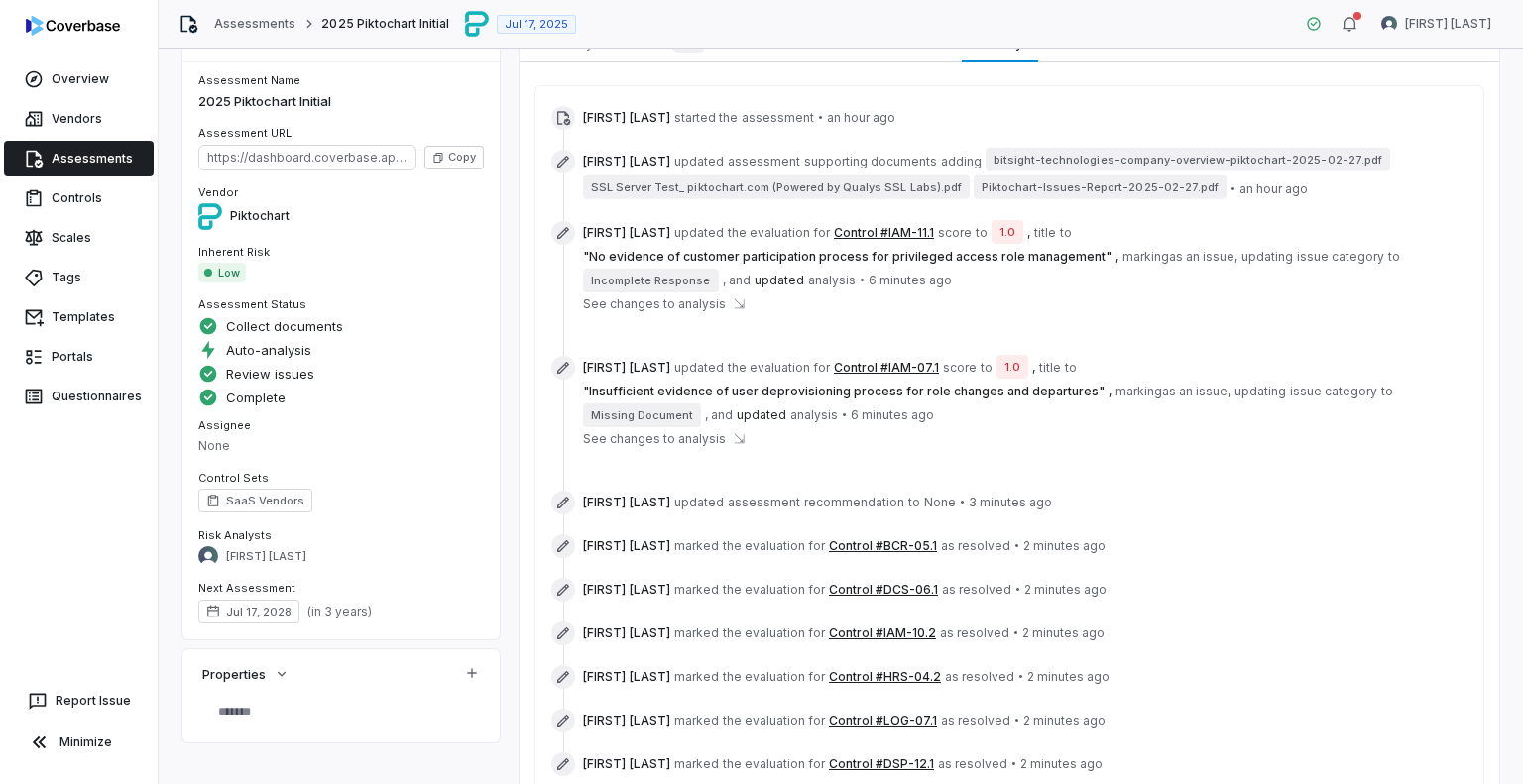 scroll, scrollTop: 0, scrollLeft: 0, axis: both 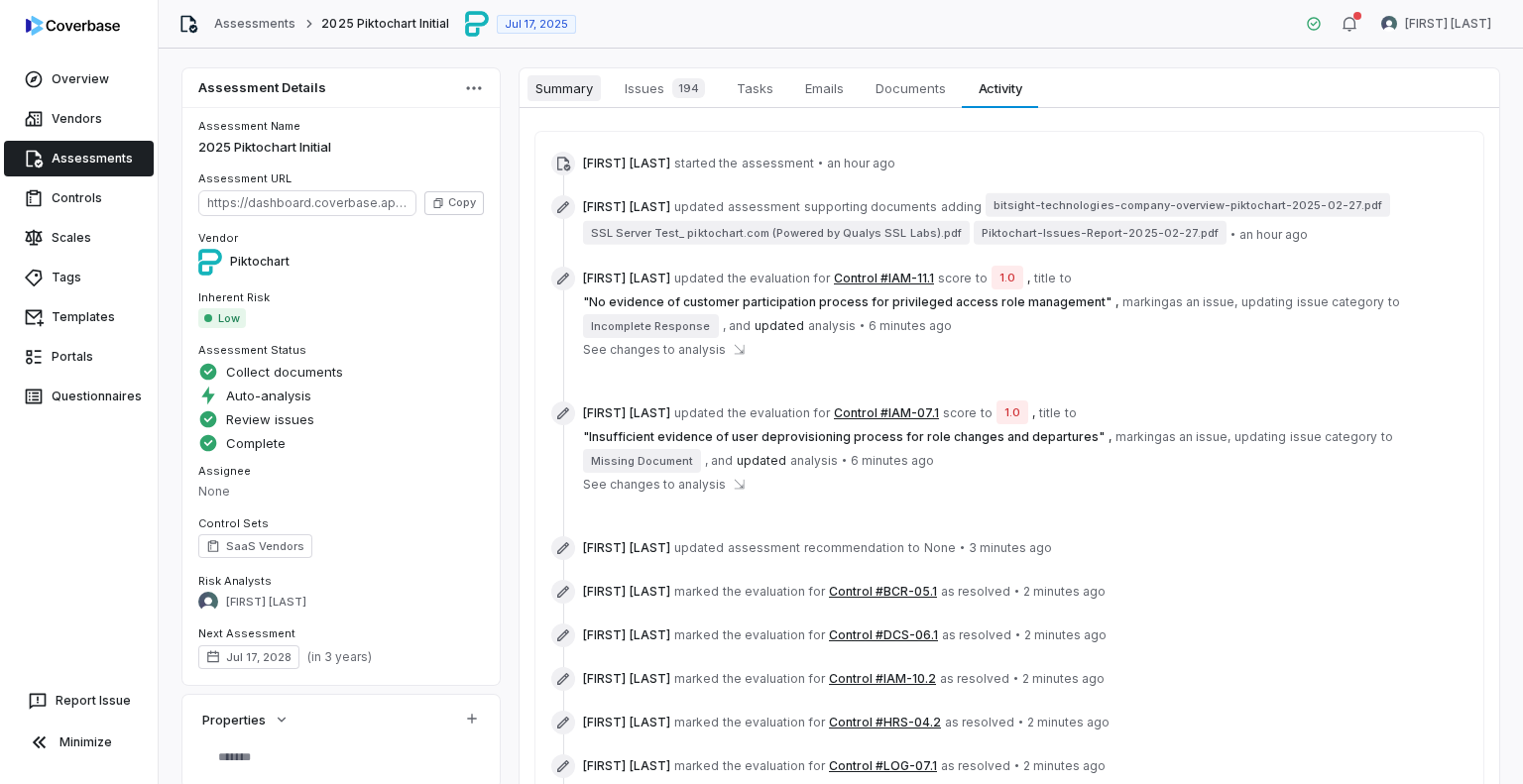 click on "Summary" at bounding box center [564, 88] 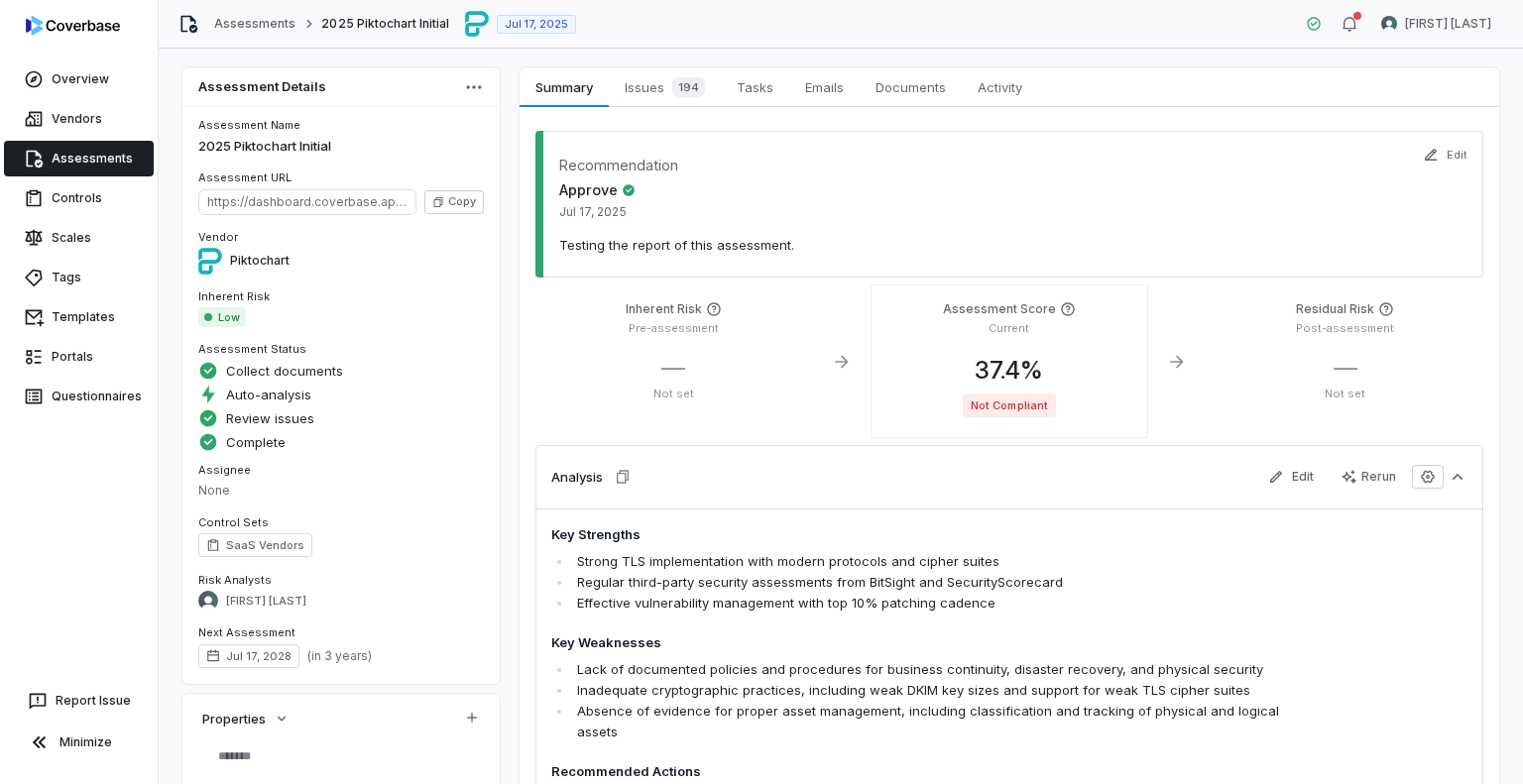 scroll, scrollTop: 0, scrollLeft: 0, axis: both 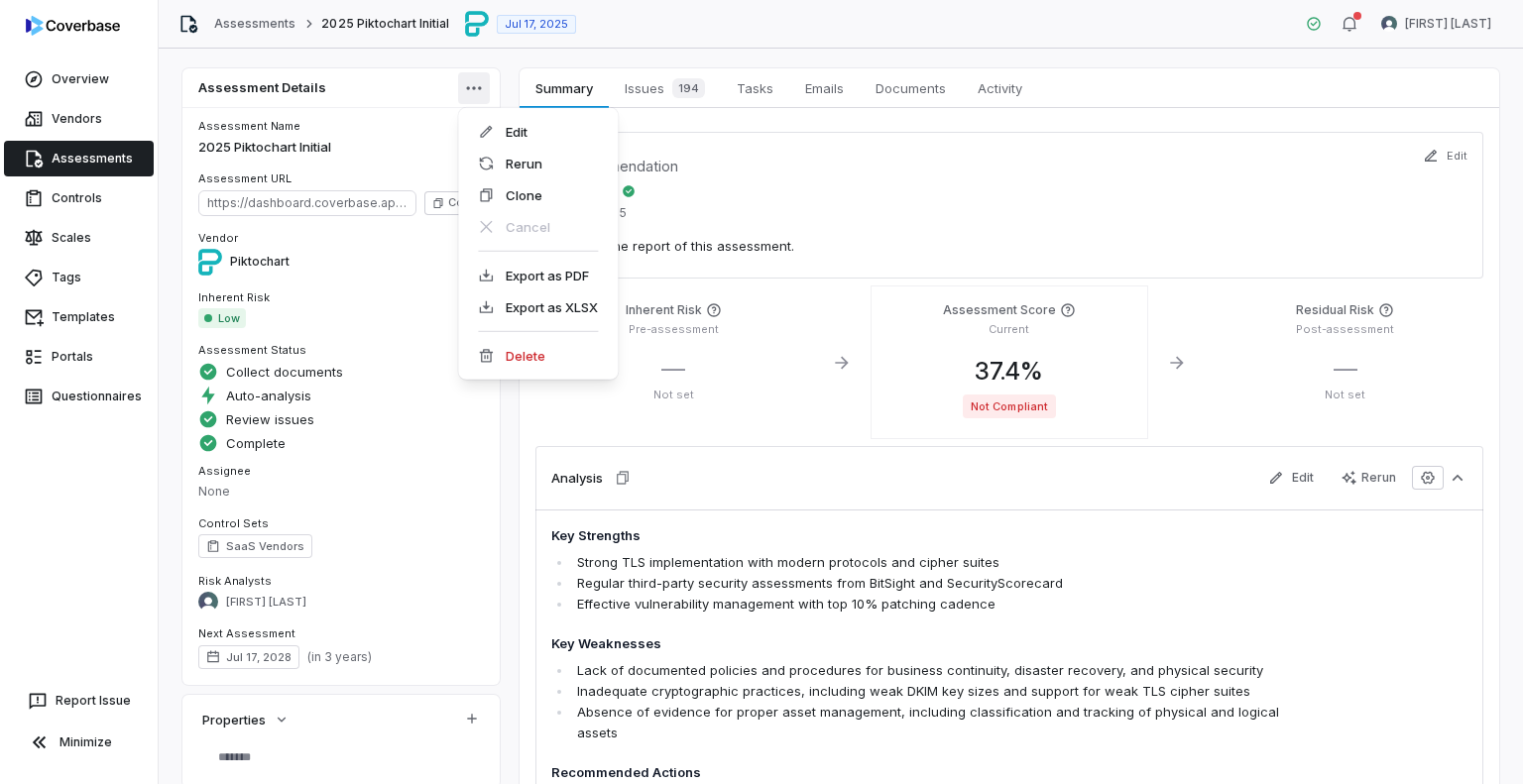 click on "Overview Vendors Assessments Controls Scales Tags Templates Portals Questionnaires Report Issue Minimize Assessments 2025 Piktochart Initial Jul 17, 2025 Laura Rosen Assessment Details Assessment Name 2025 Piktochart Initial Assessment URL  https://dashboard.coverbase.app/assessments/cbqsrw_f9dbf97bbc6d4633871db2e585524315 Copy Vendor Piktochart Inherent Risk Low Assessment Status Collect documents Auto-analysis Review issues Complete Assignee None Control Sets SaaS Vendors Risk Analysts Laura Rosen Next Assessment Jul 17, 2028 ( in 3 years ) Properties Summary Summary Issues 194 Issues 194 Tasks Tasks Emails Emails Documents Documents Activity Activity Recommendation Approve Jul 17, 2025 Testing the report of this assessment.  Edit Inherent Risk Pre-assessment — Not set View More Details Assessment Score Current 37.4 % Not Compliant Residual Risk Post-assessment — Not set Analysis Edit Rerun Key Strengths
Strong TLS implementation with modern protocols and cipher suites" at bounding box center (762, 392) 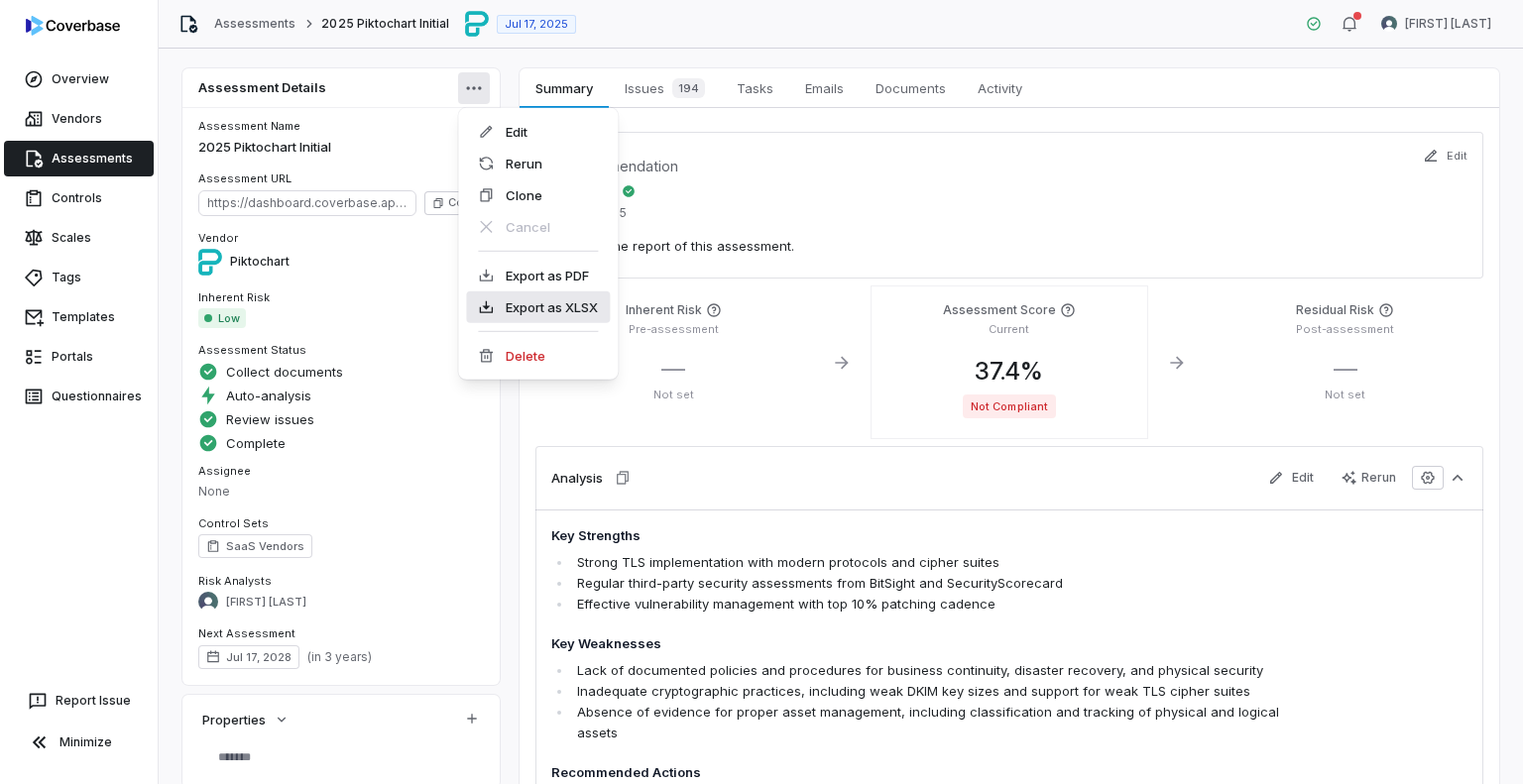 click on "Export as XLSX" at bounding box center [537, 307] 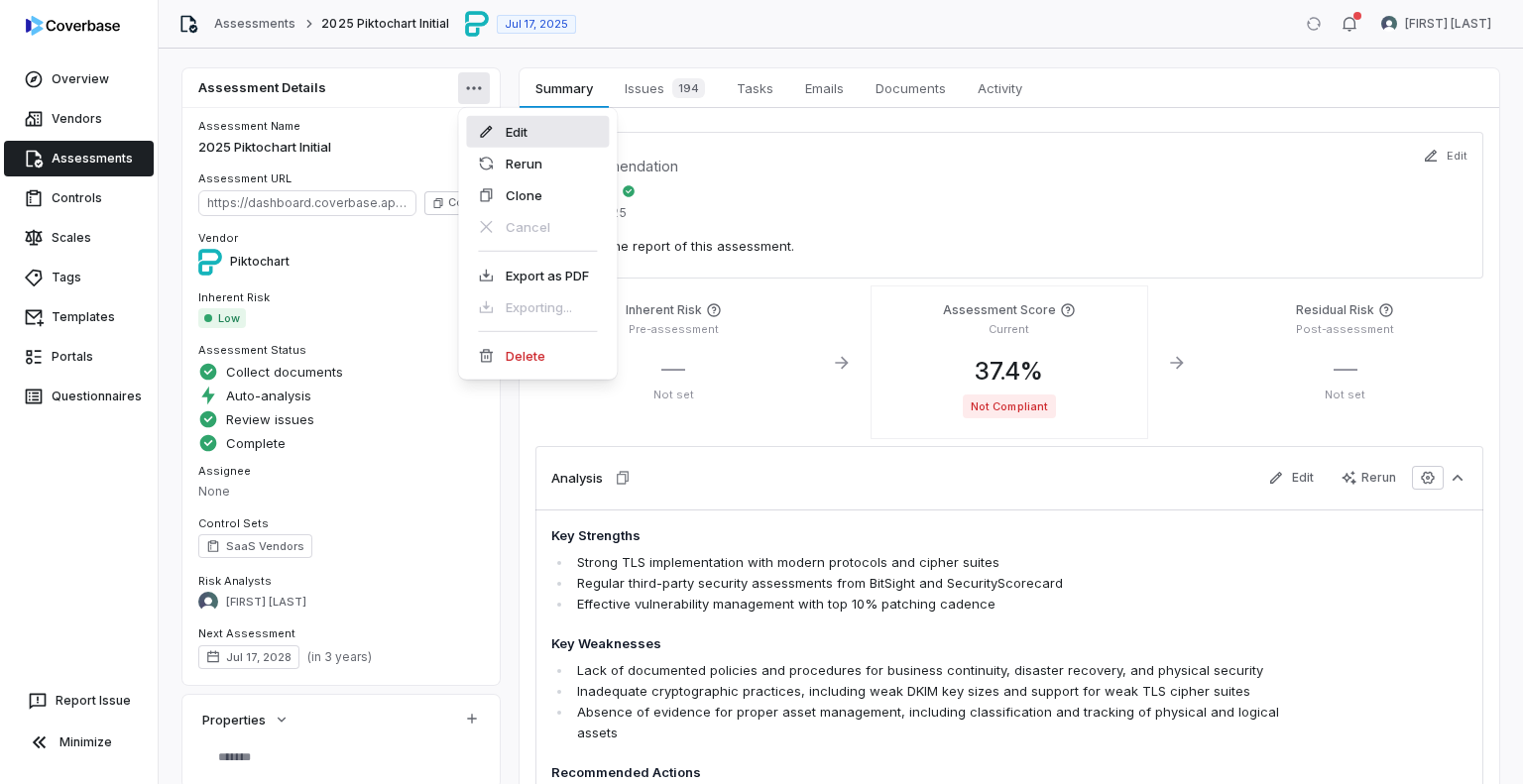 click on "Edit" at bounding box center [537, 132] 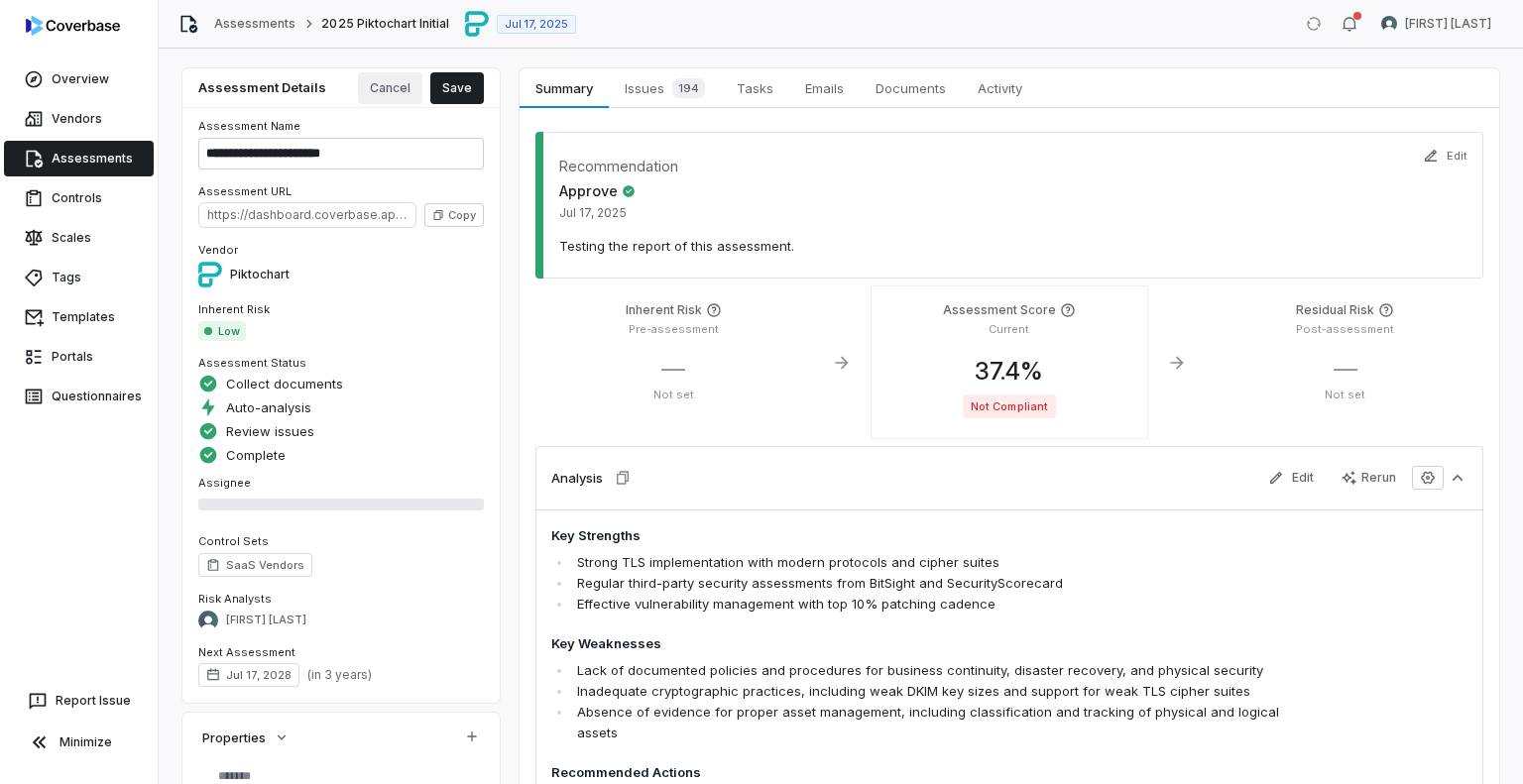 click on "Cancel" at bounding box center (390, 88) 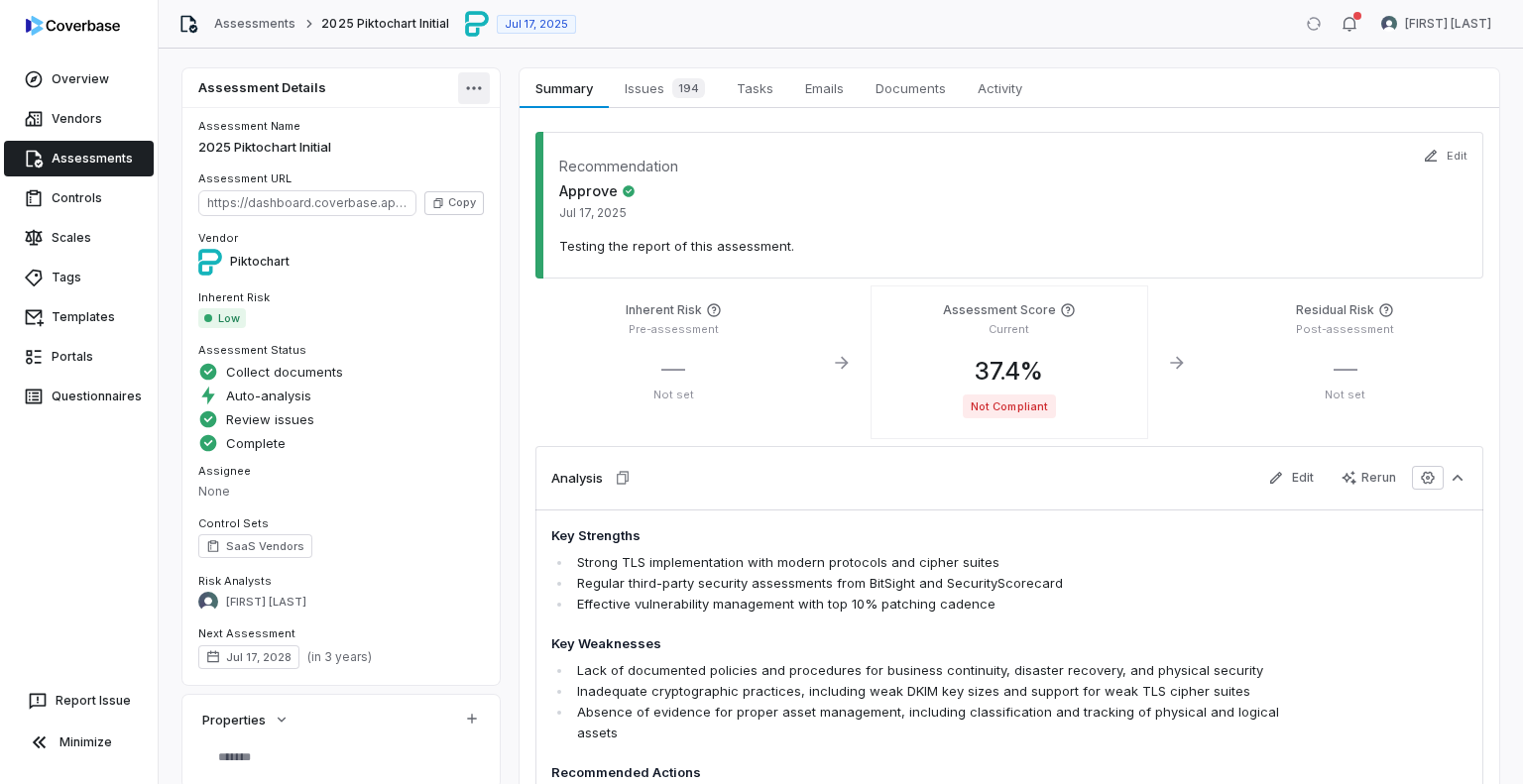click on "Overview Vendors Assessments Controls Scales Tags Templates Portals Questionnaires Report Issue Minimize Assessments 2025 Piktochart Initial Jul 17, 2025 Laura Rosen Assessment Details Assessment Name 2025 Piktochart Initial Assessment URL  https://dashboard.coverbase.app/assessments/cbqsrw_f9dbf97bbc6d4633871db2e585524315 Copy Vendor Piktochart Inherent Risk Low Assessment Status Collect documents Auto-analysis Review issues Complete Assignee None Control Sets SaaS Vendors Risk Analysts Laura Rosen Next Assessment Jul 17, 2028 ( in 3 years ) Properties Summary Summary Issues 194 Issues 194 Tasks Tasks Emails Emails Documents Documents Activity Activity Recommendation Approve Jul 17, 2025 Testing the report of this assessment.  Edit Inherent Risk Pre-assessment — Not set View More Details Assessment Score Current 37.4 % Not Compliant Residual Risk Post-assessment — Not set Analysis Edit Rerun Key Strengths
Strong TLS implementation with modern protocols and cipher suites" at bounding box center [762, 392] 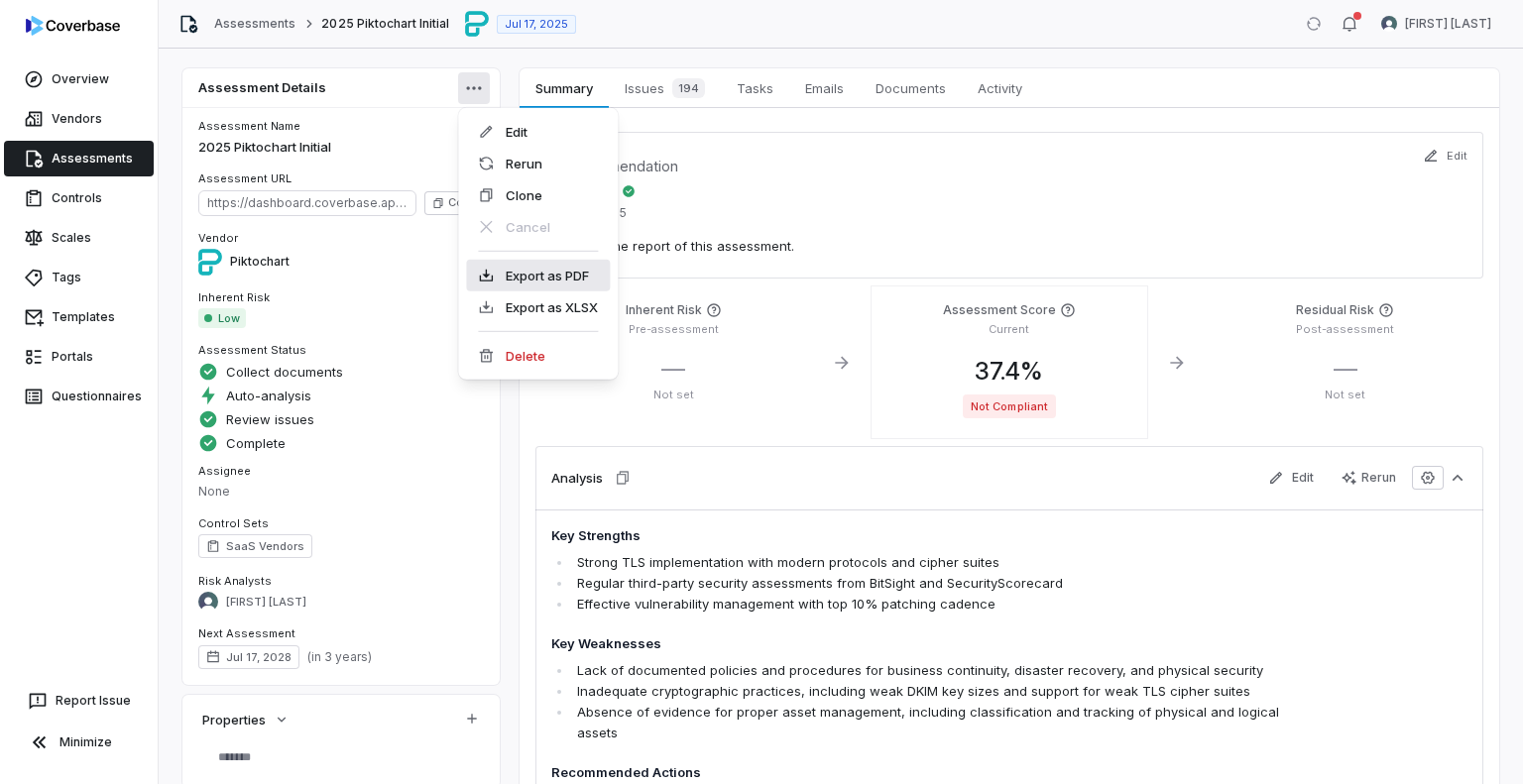 click on "Export as PDF" at bounding box center [537, 276] 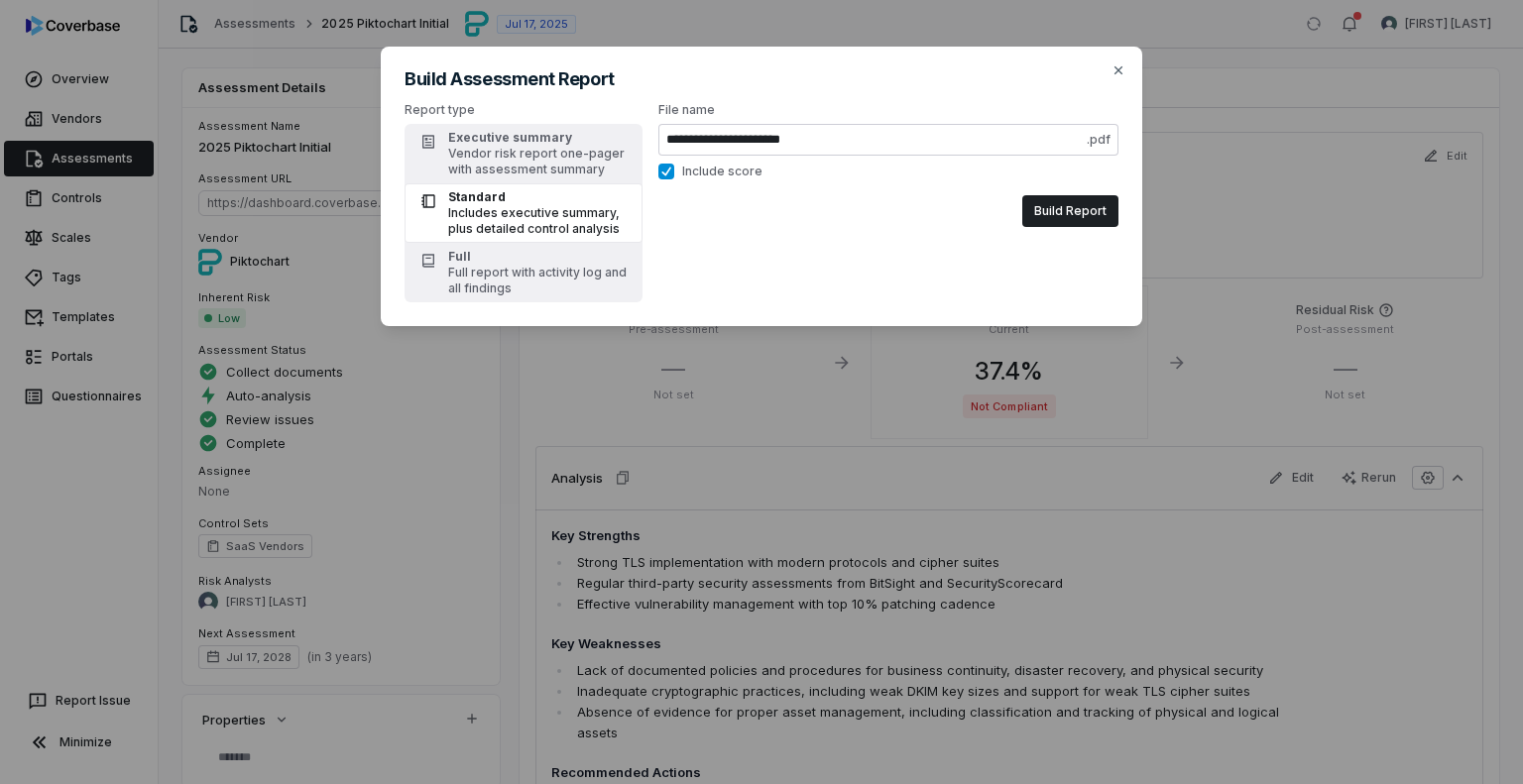 click on "Includes executive summary, plus detailed control analysis" at bounding box center (539, 221) 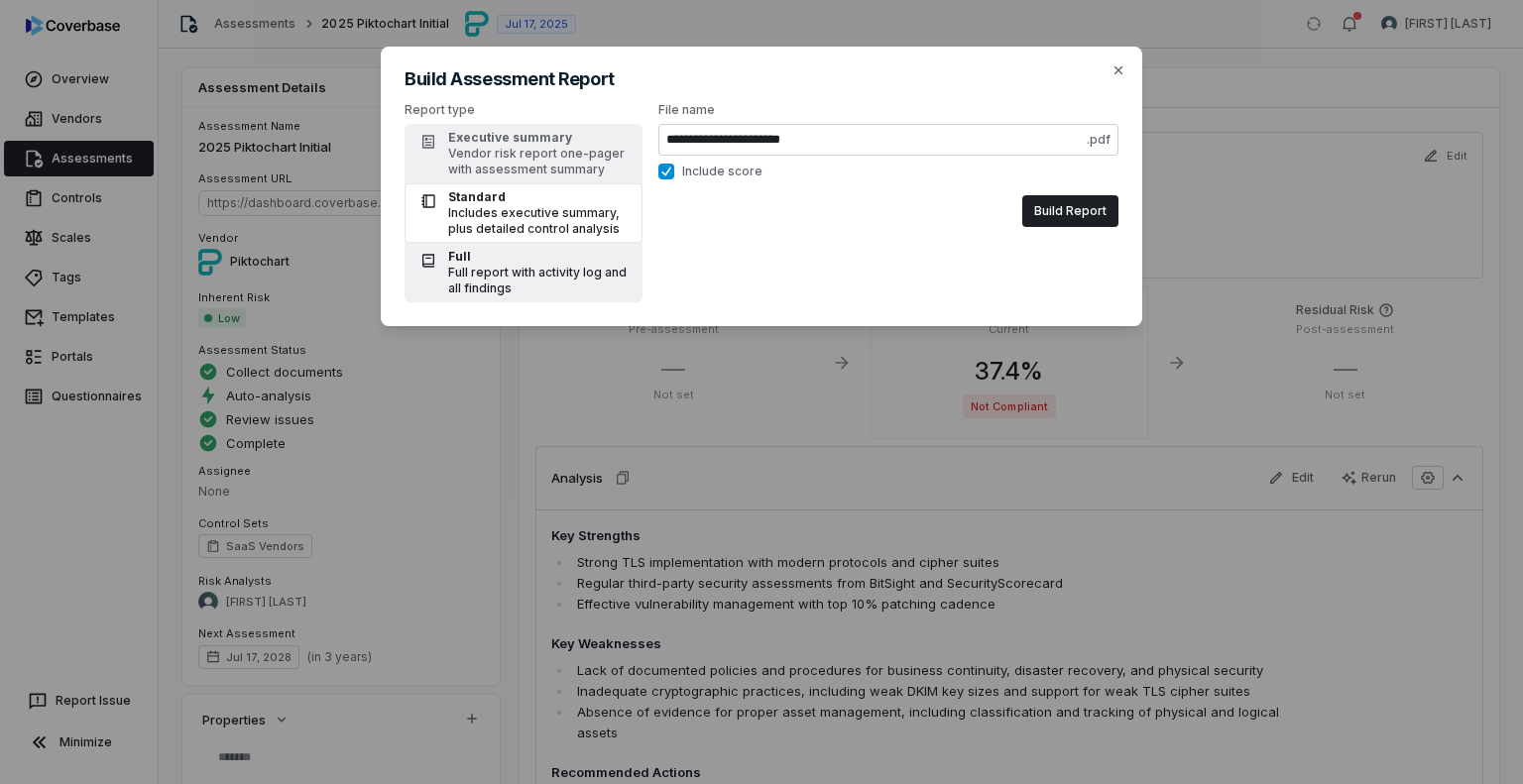 click on "Full report with activity log and all findings" at bounding box center [539, 280] 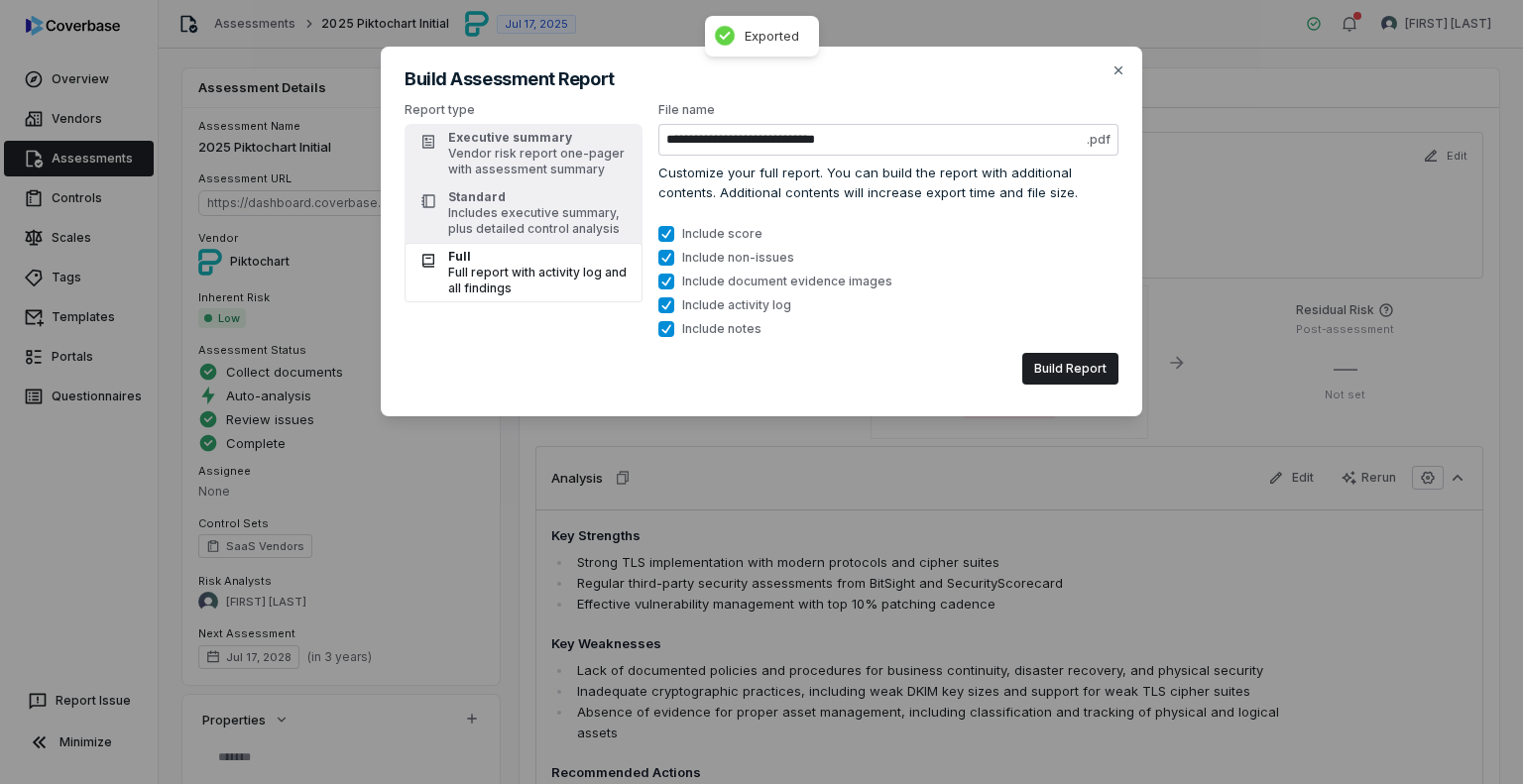 click on "Include activity log" at bounding box center [737, 305] 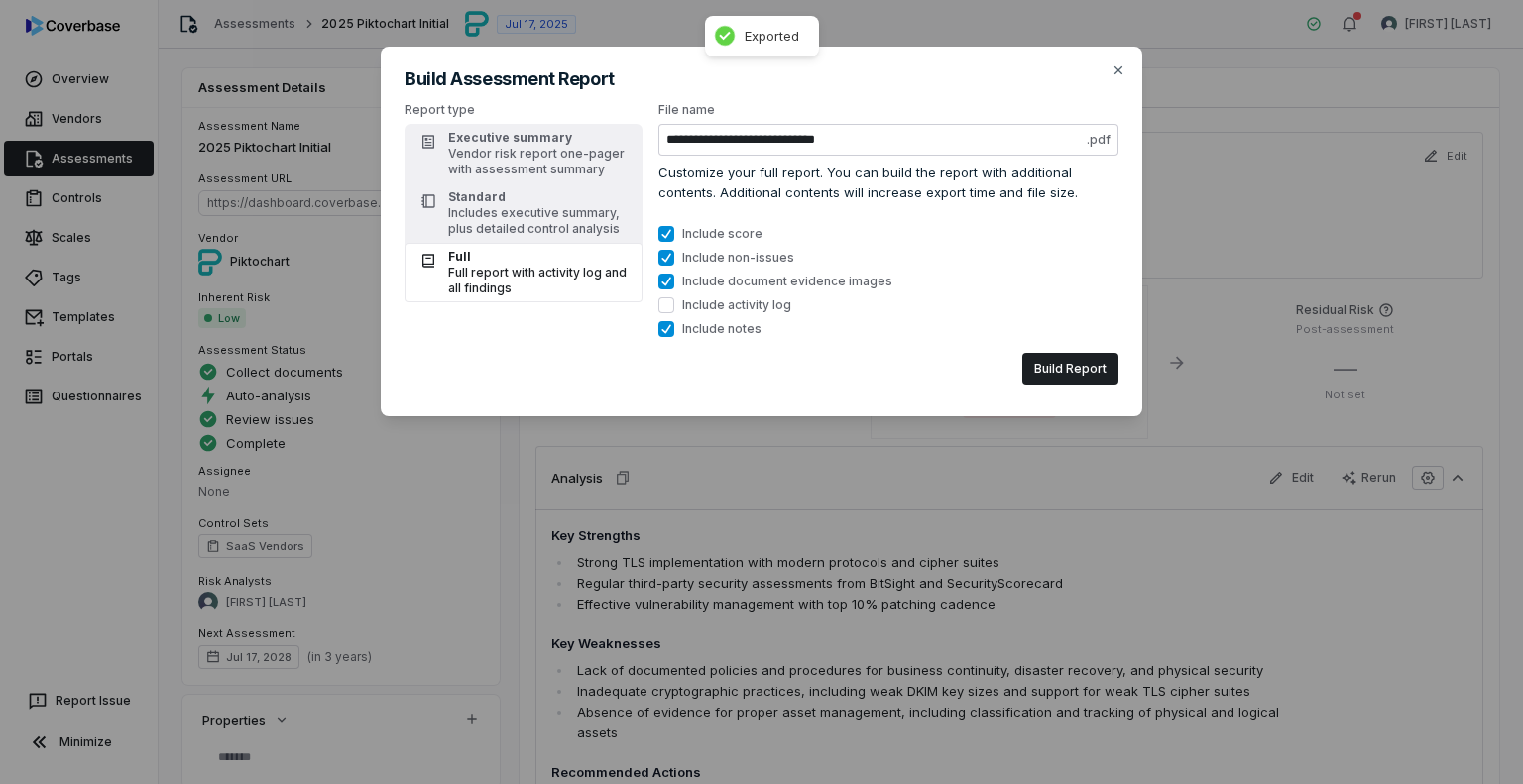 click on "Include document evidence images" at bounding box center [787, 281] 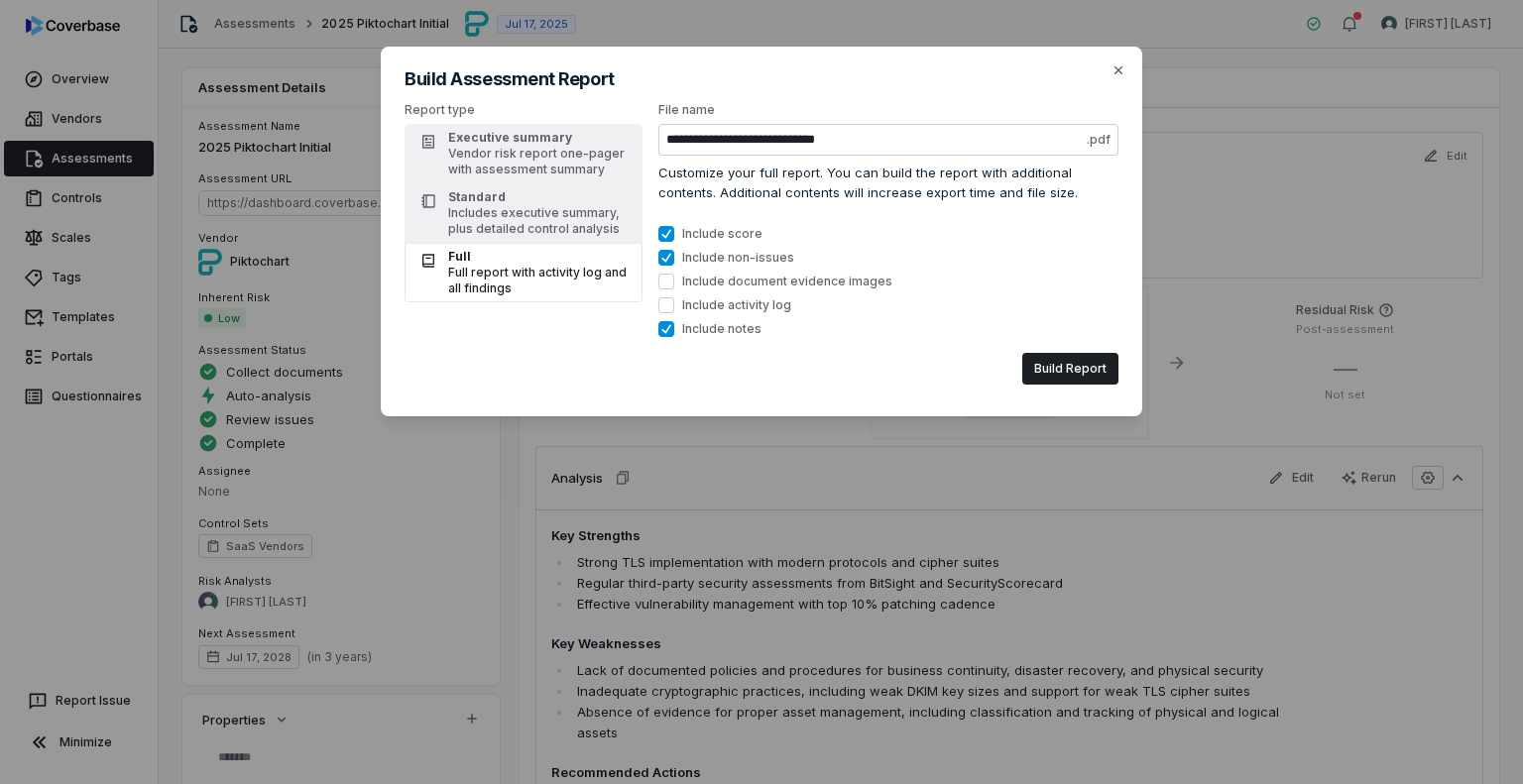 click on "Include non-issues" at bounding box center (738, 258) 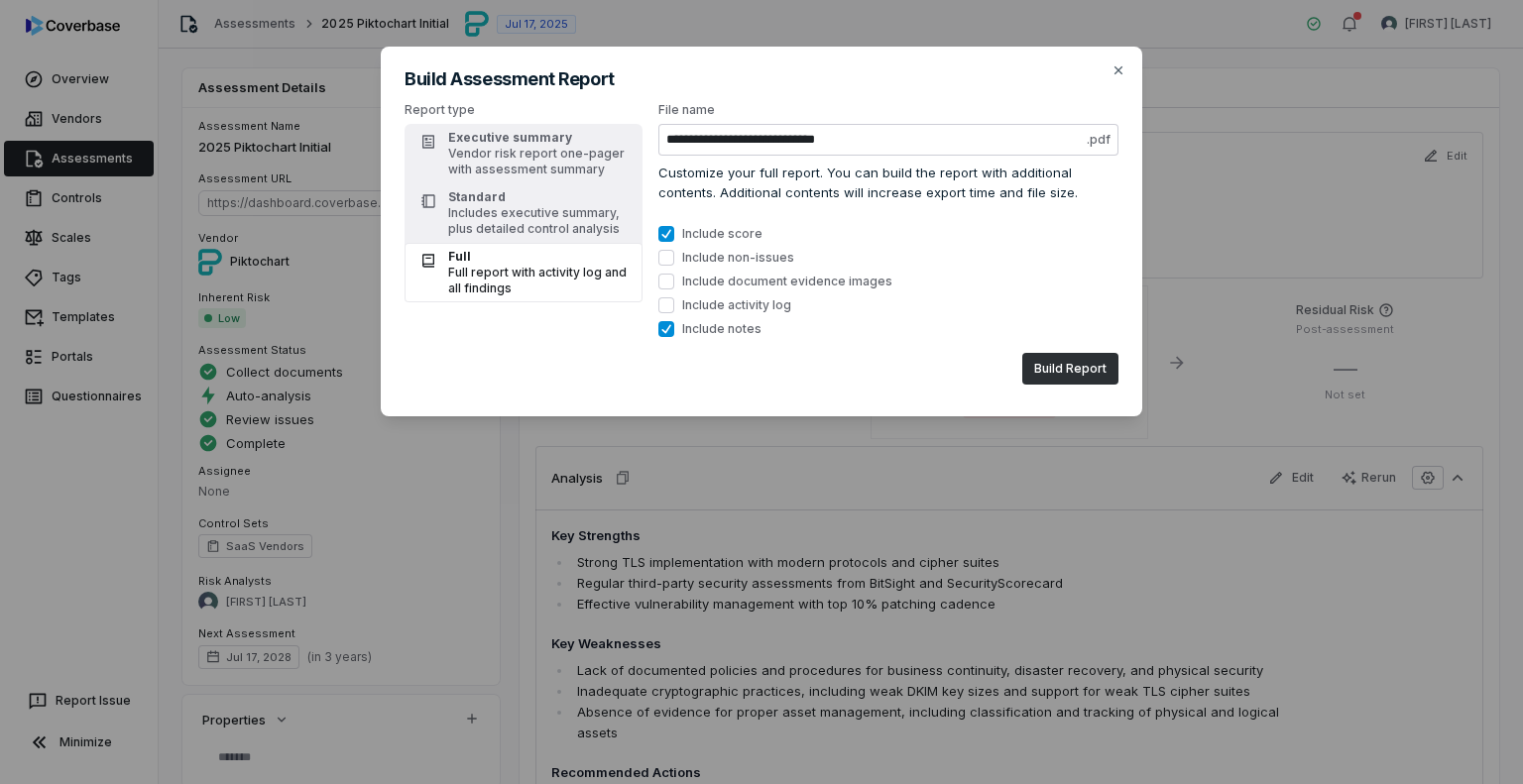 click on "Build Report" at bounding box center [1070, 369] 